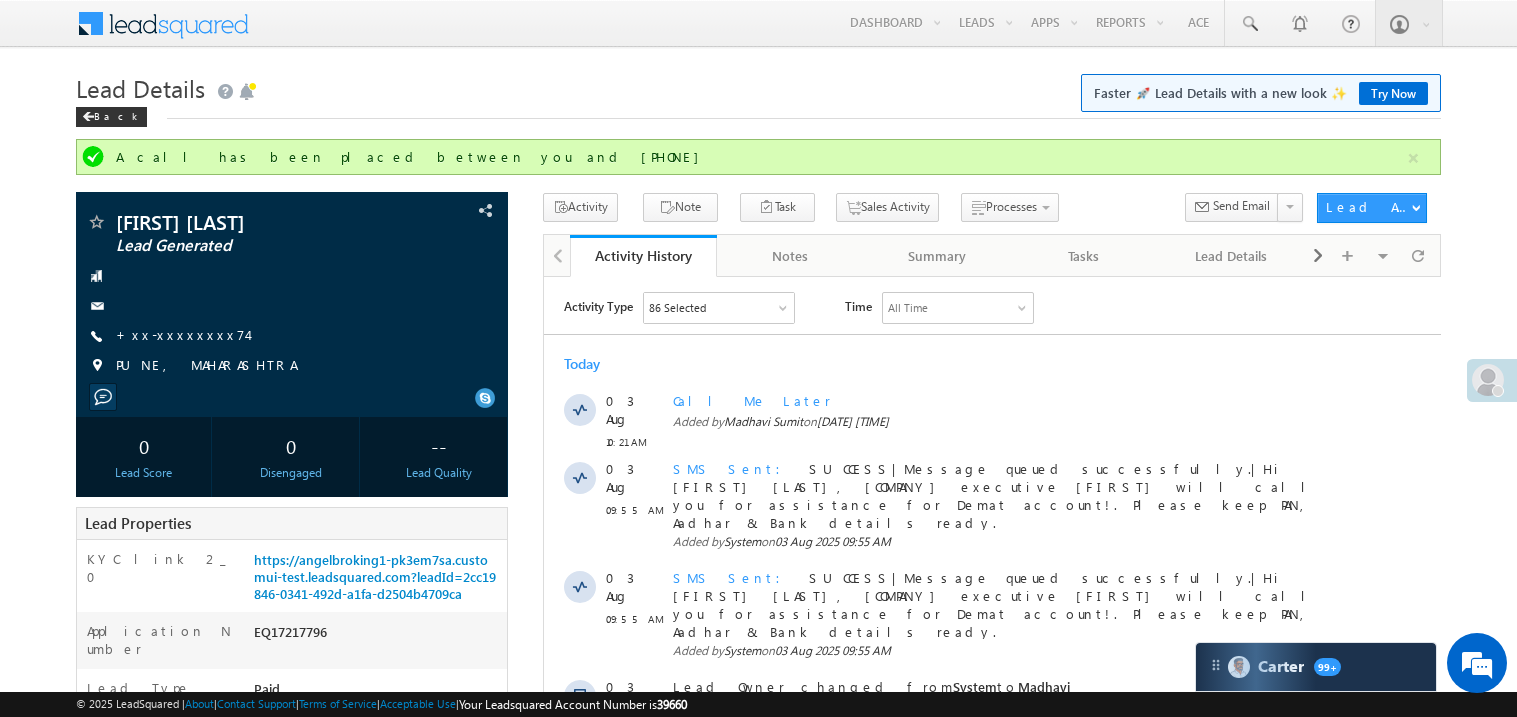 scroll, scrollTop: 0, scrollLeft: 0, axis: both 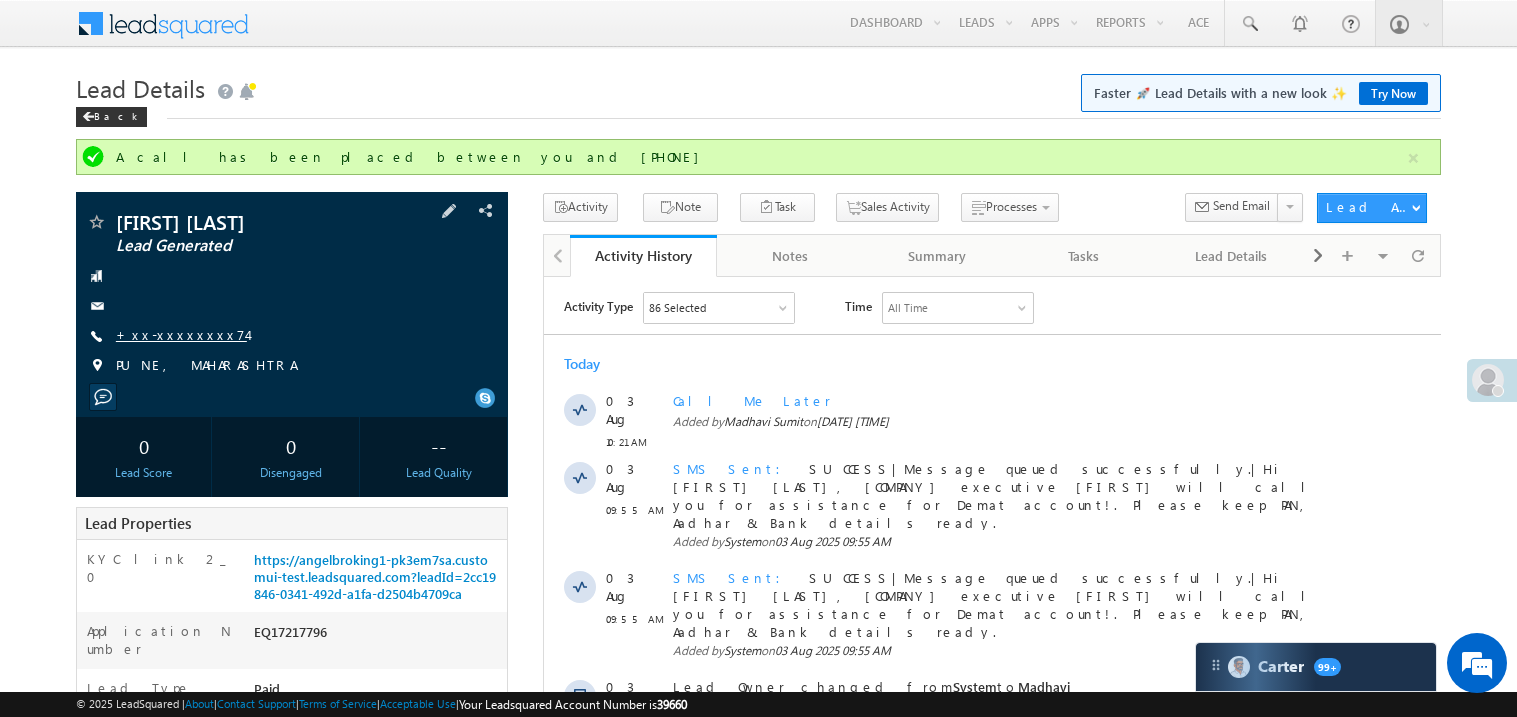 click on "+xx-xxxxxxxx74" at bounding box center [181, 334] 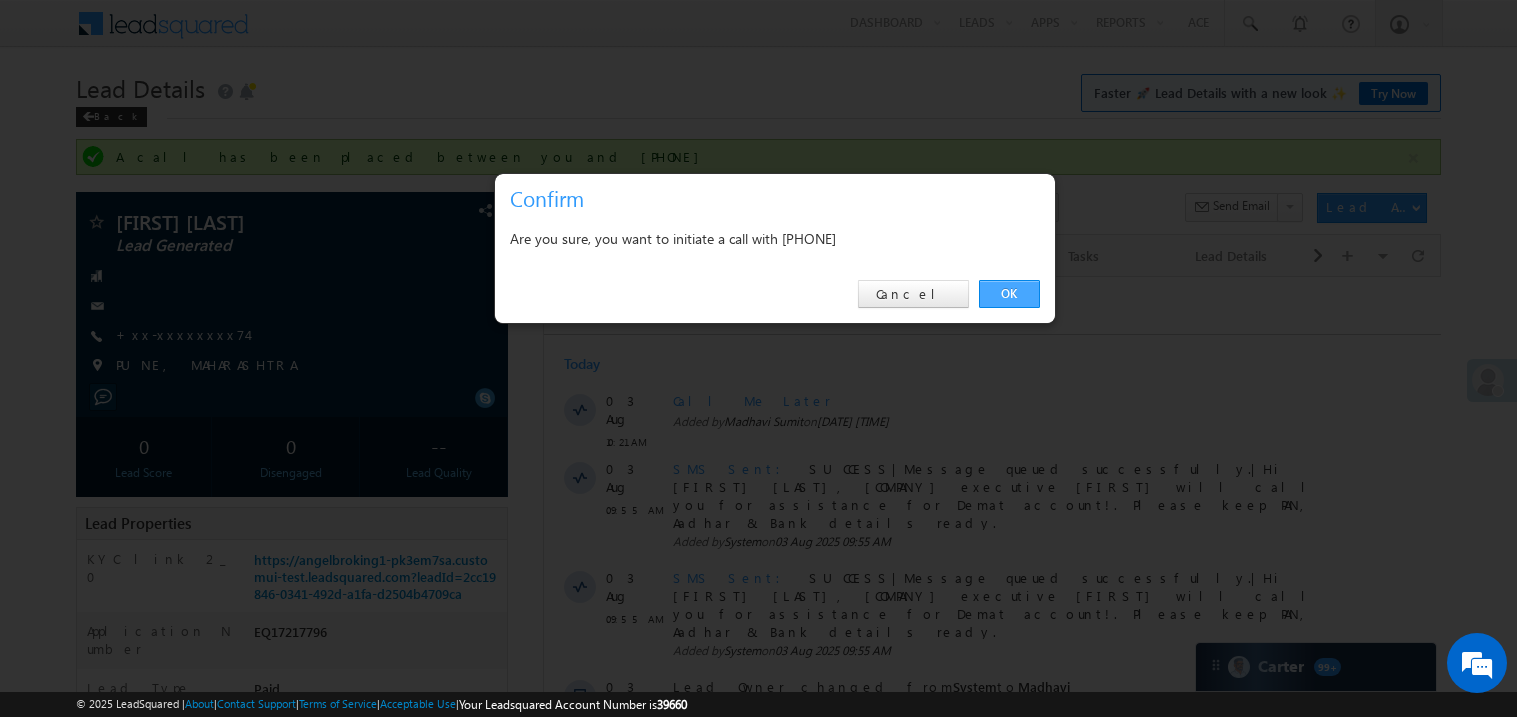 click on "OK" at bounding box center (1009, 294) 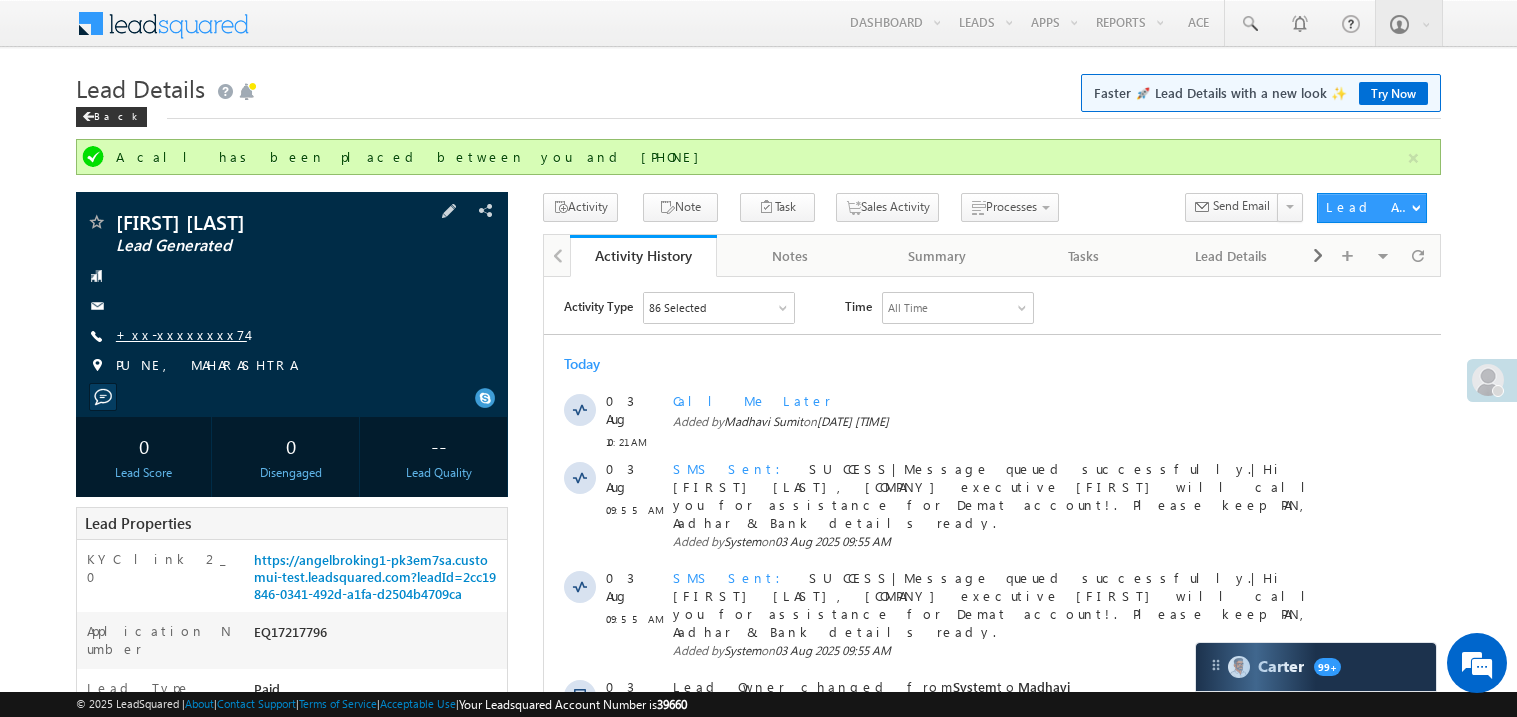 click on "+xx-xxxxxxxx74" at bounding box center (181, 334) 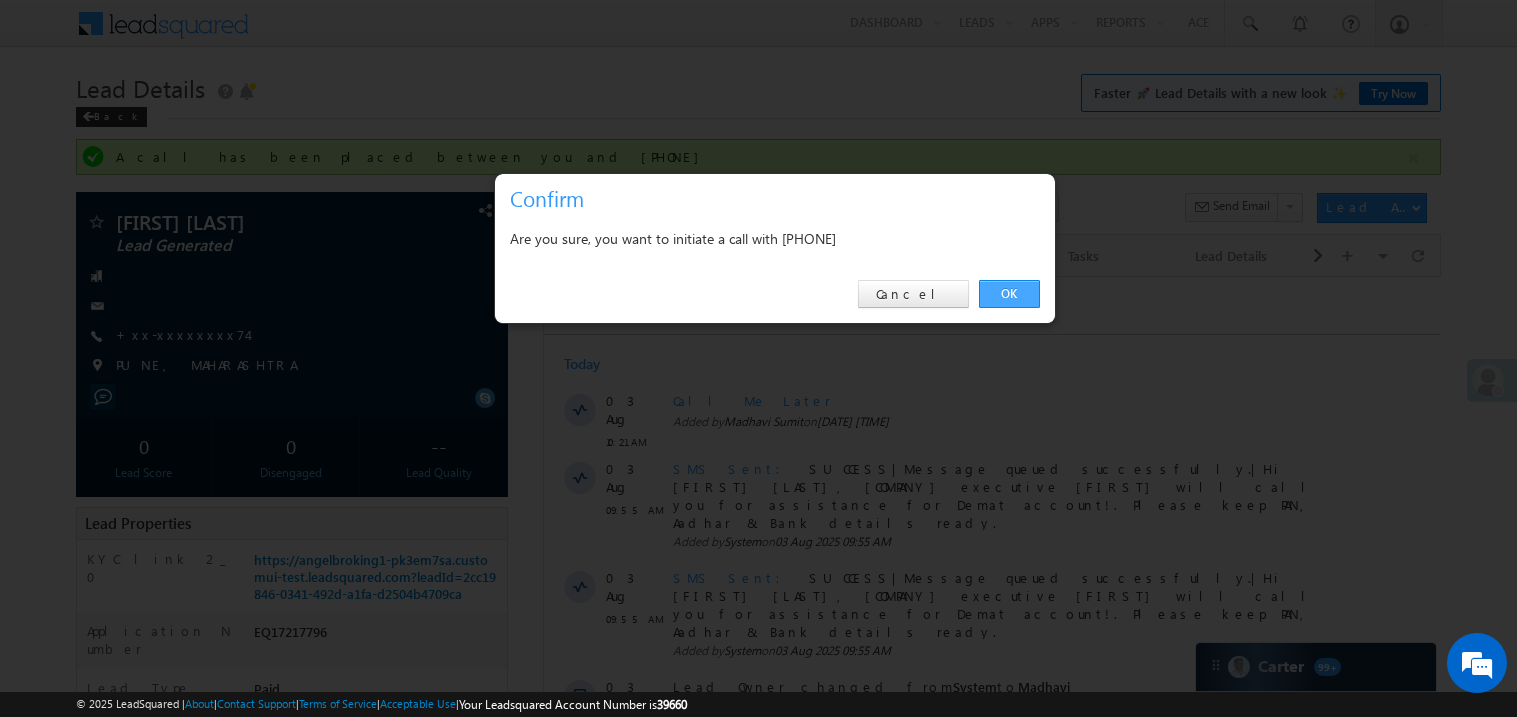 click on "OK" at bounding box center [1009, 294] 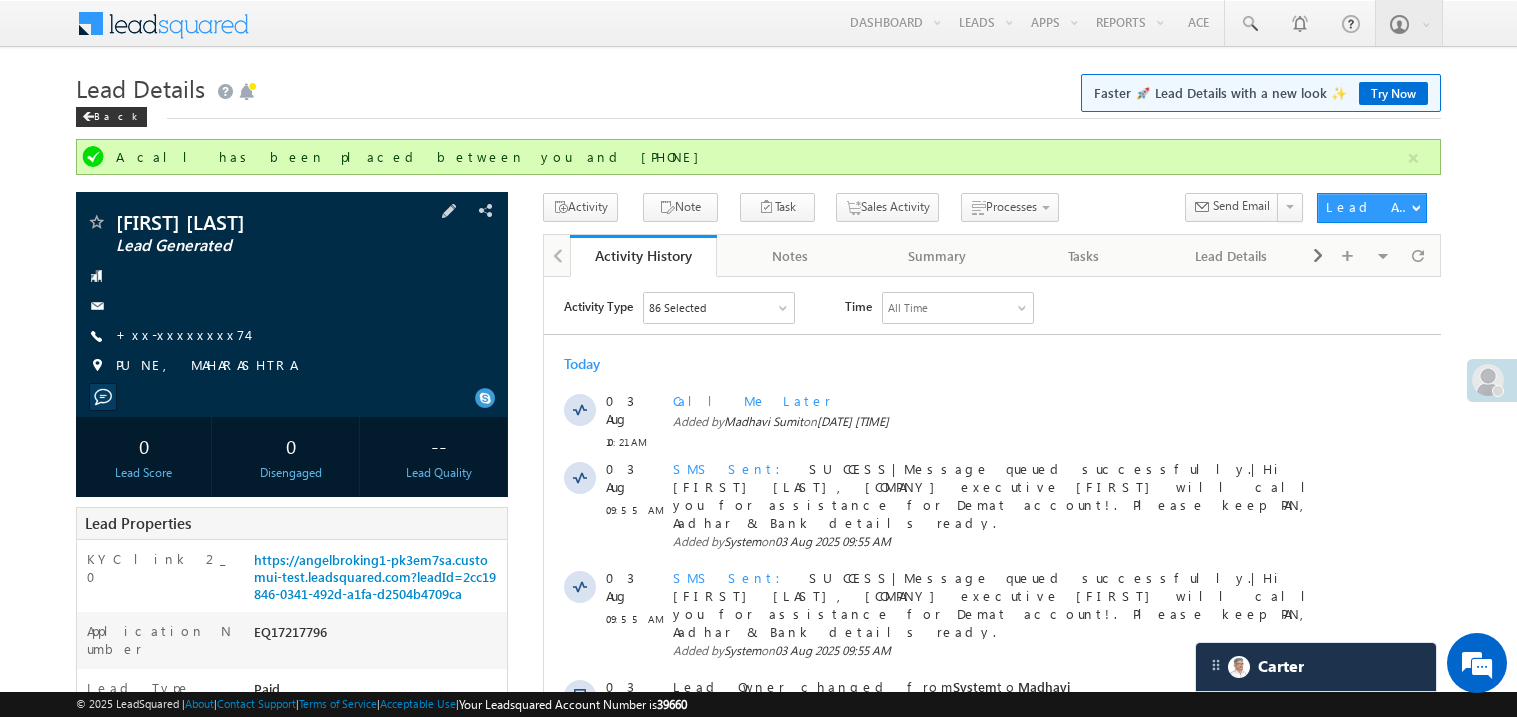 click on "[FIRST] [LAST]" at bounding box center (250, 222) 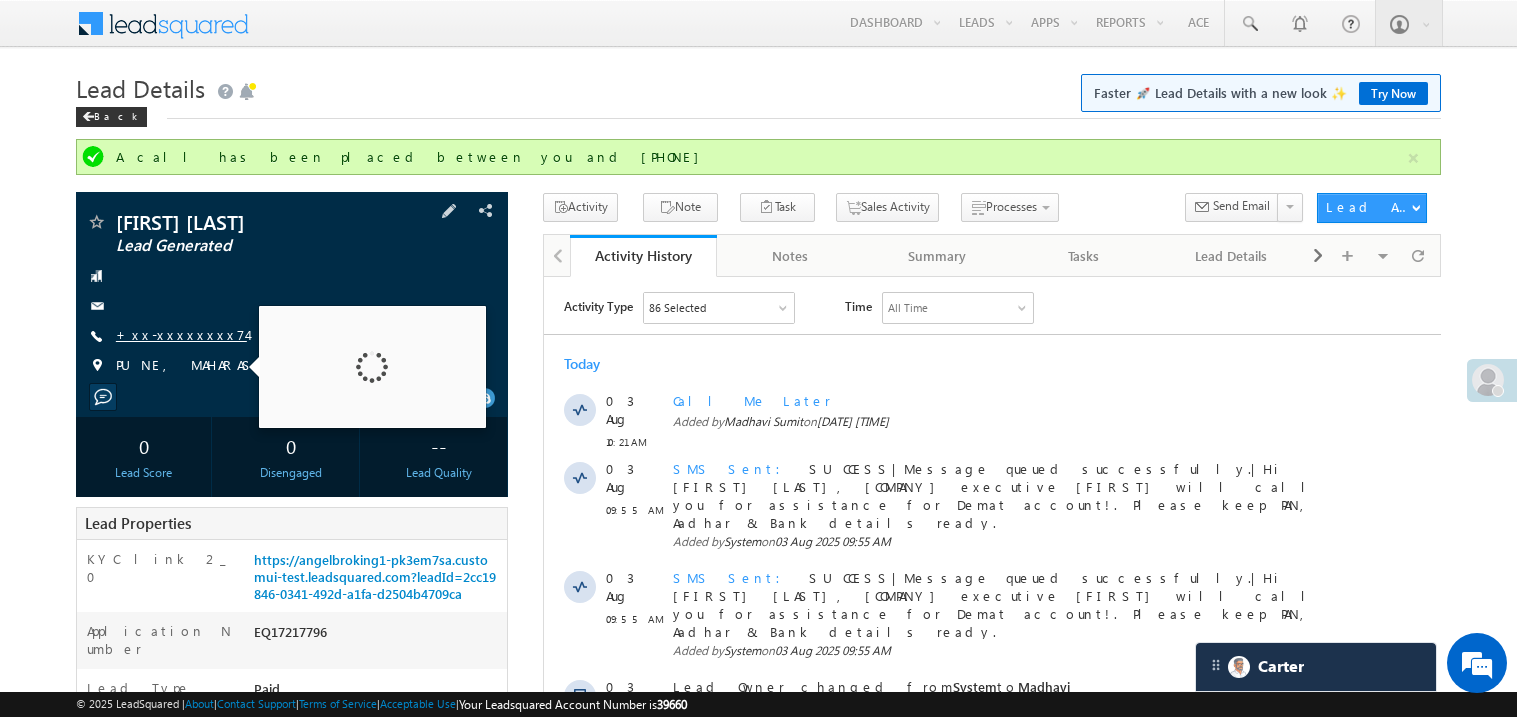 click on "+xx-xxxxxxxx74" at bounding box center [181, 334] 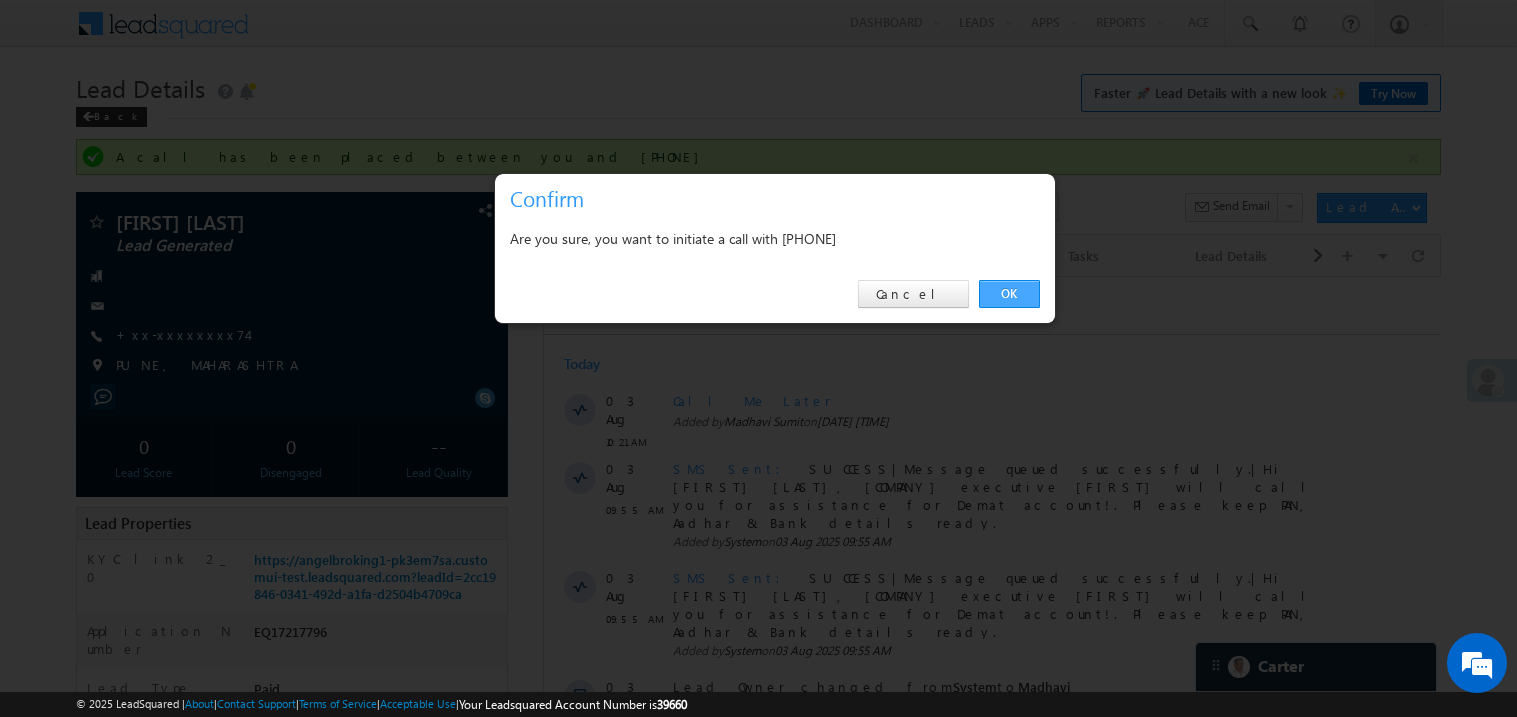 click on "OK" at bounding box center [1009, 294] 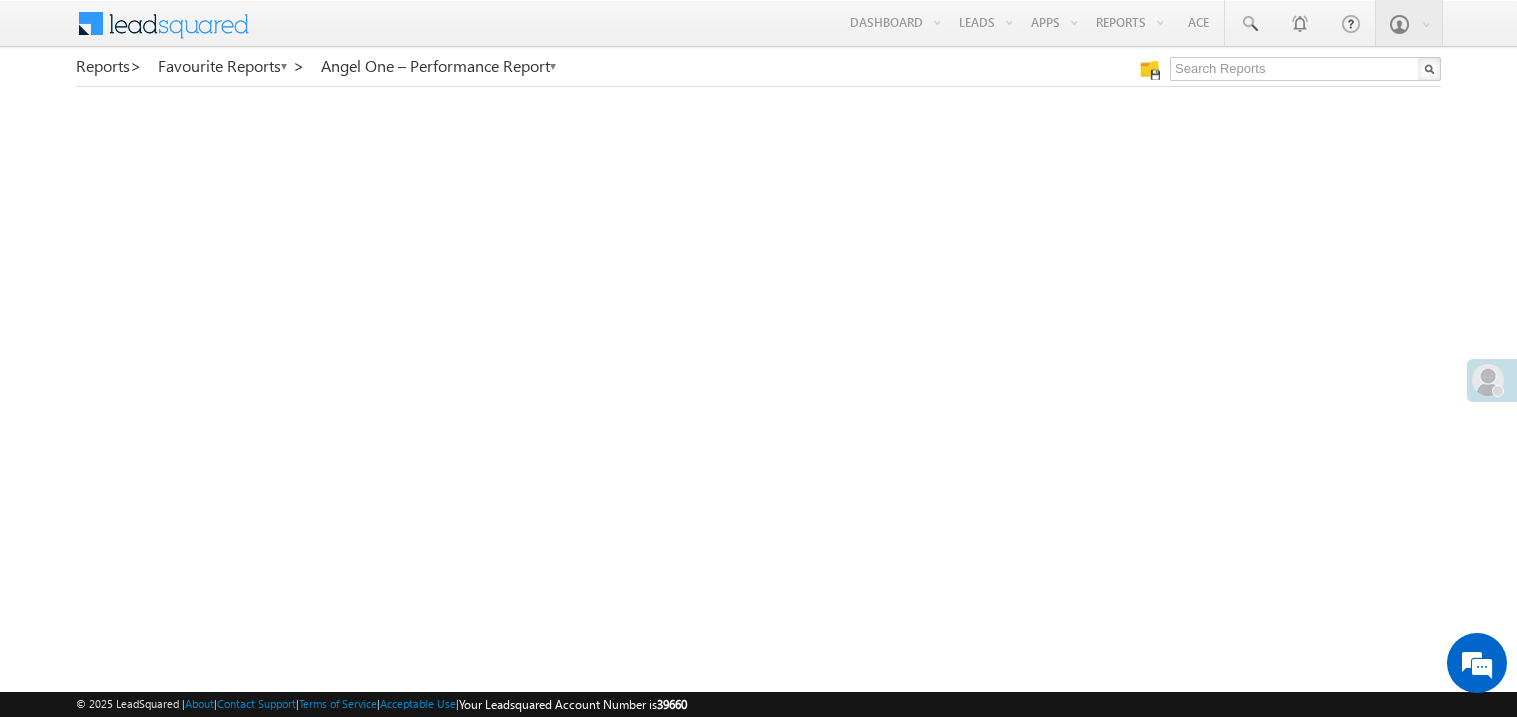 scroll, scrollTop: 0, scrollLeft: 0, axis: both 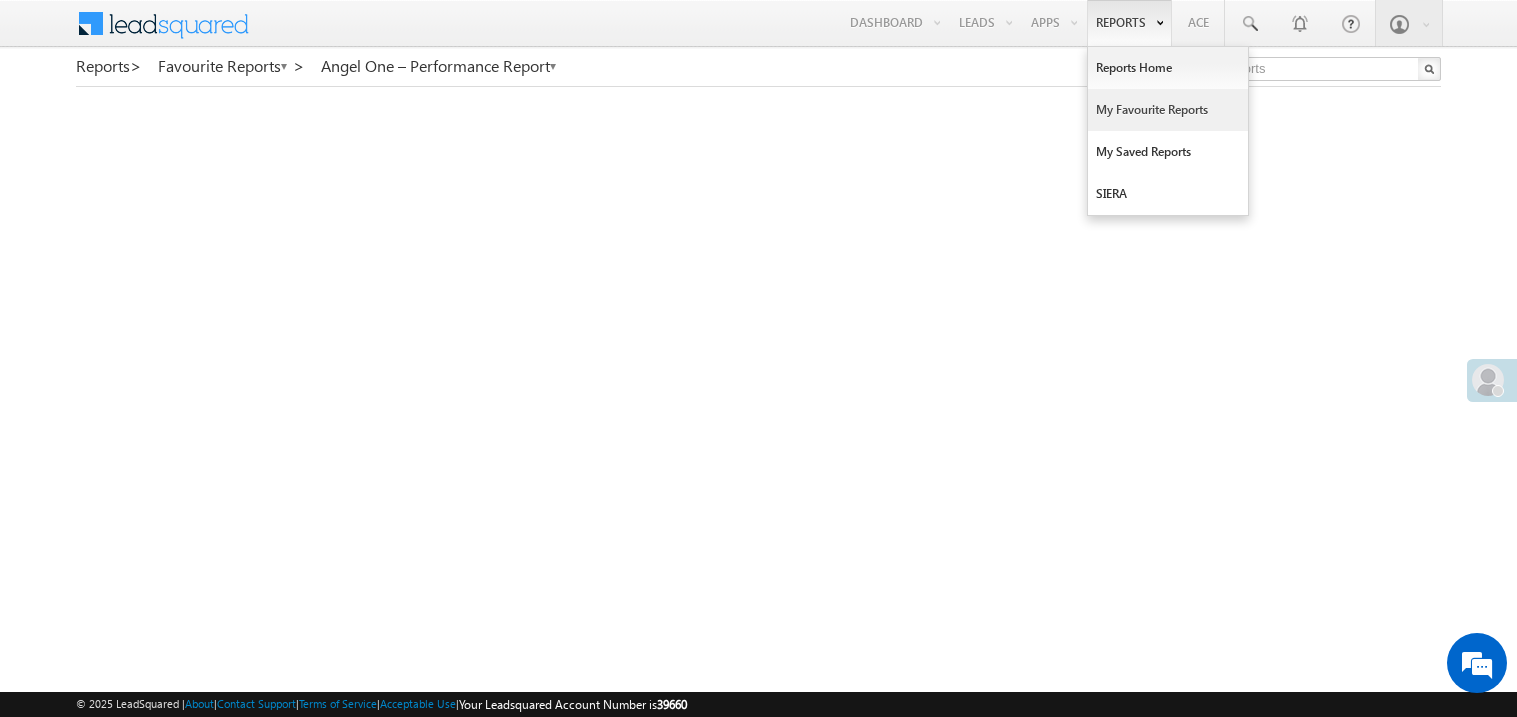 click on "My Favourite Reports" at bounding box center (1168, 110) 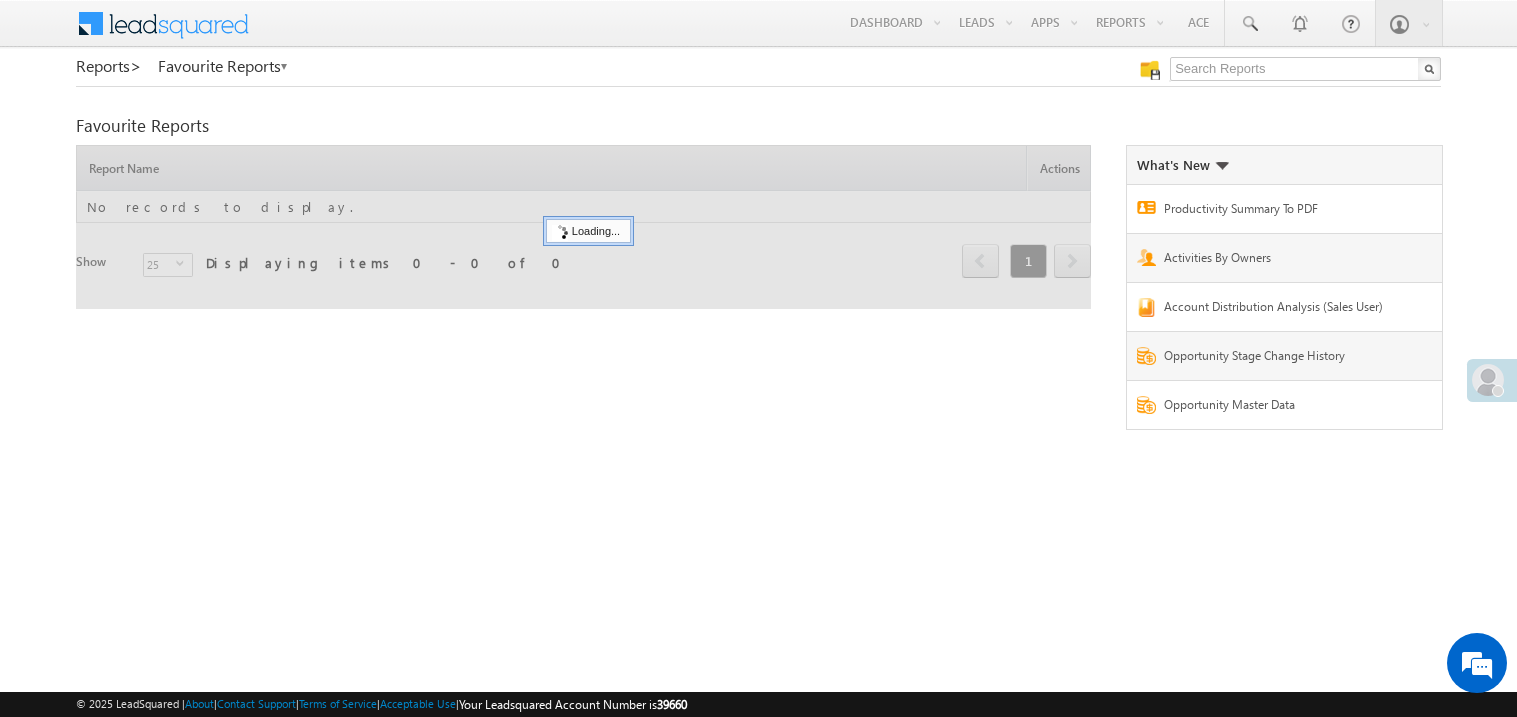 scroll, scrollTop: 0, scrollLeft: 0, axis: both 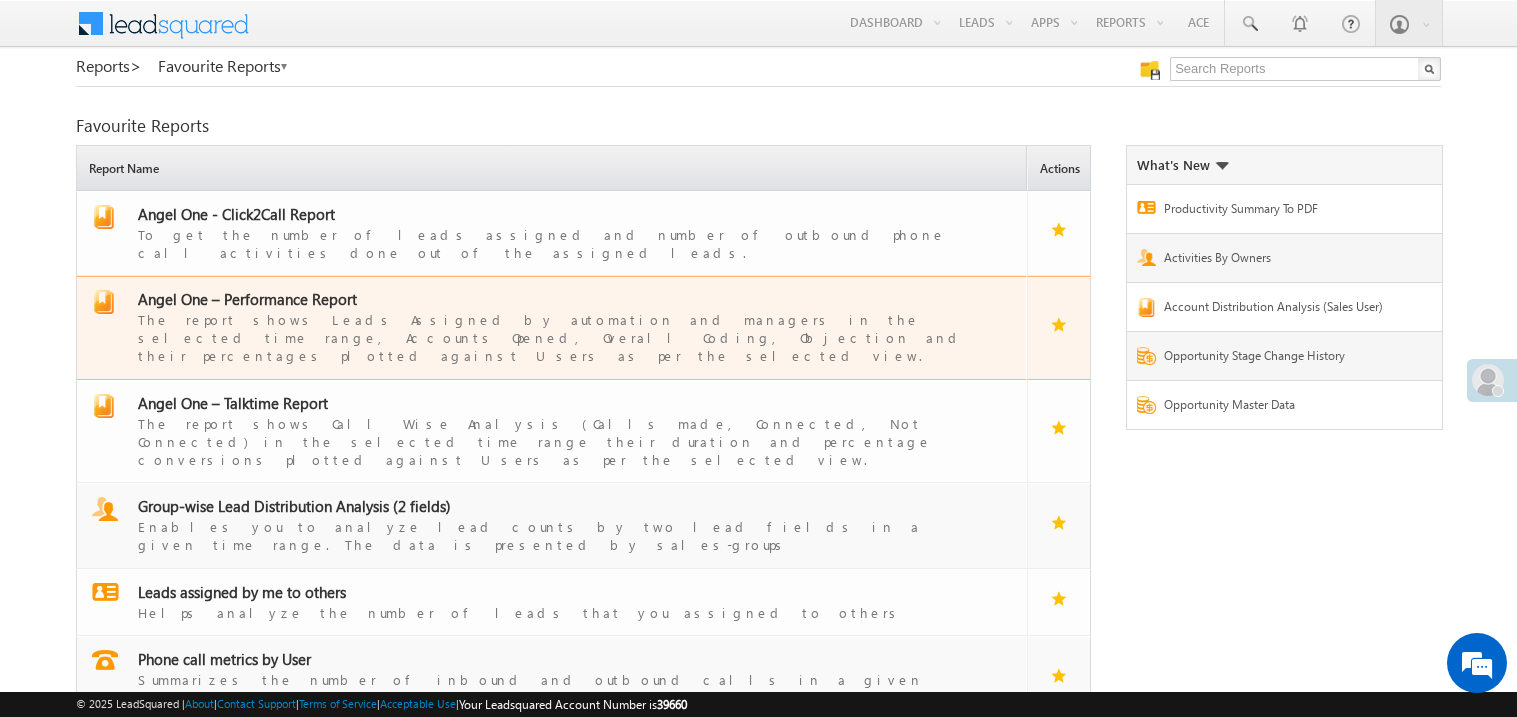 click on "Angel One – Performance Report" at bounding box center [247, 299] 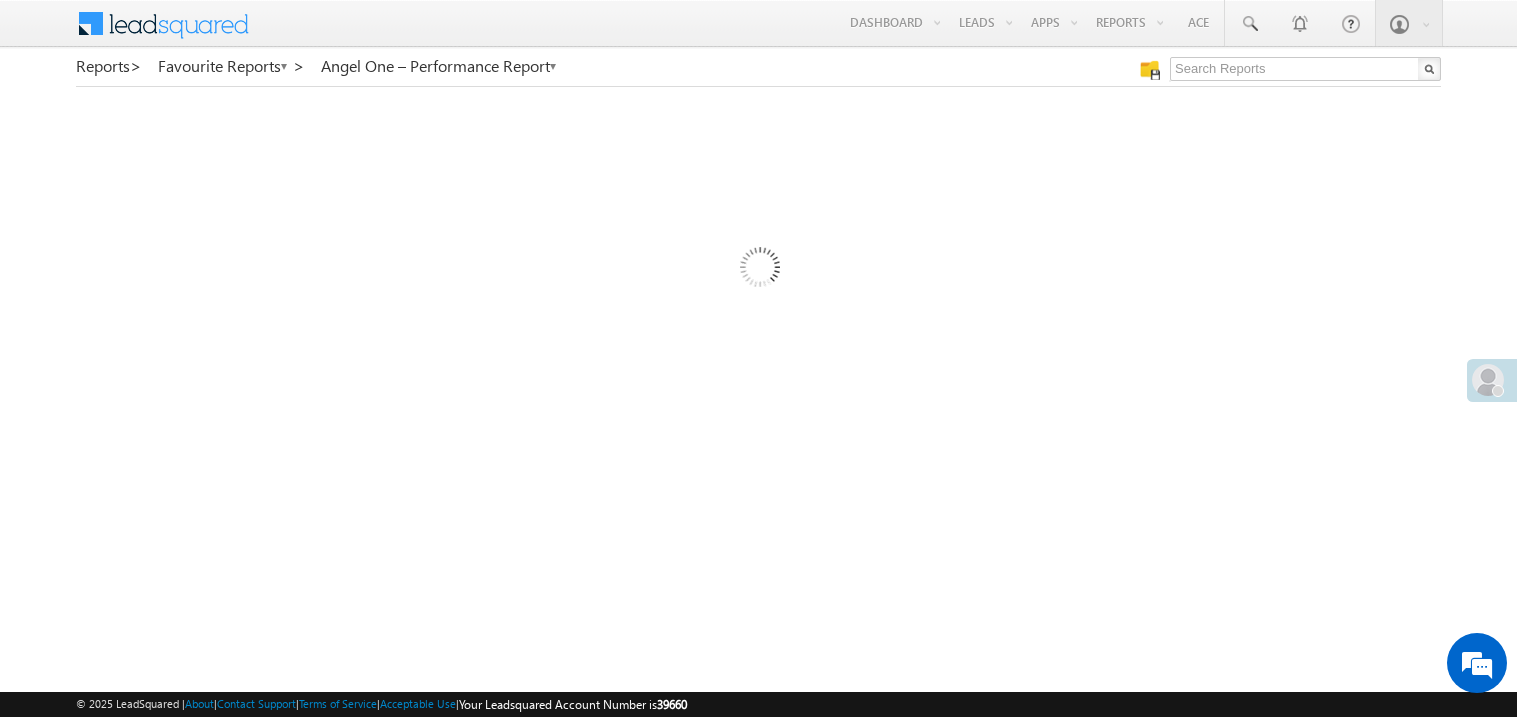 scroll, scrollTop: 0, scrollLeft: 0, axis: both 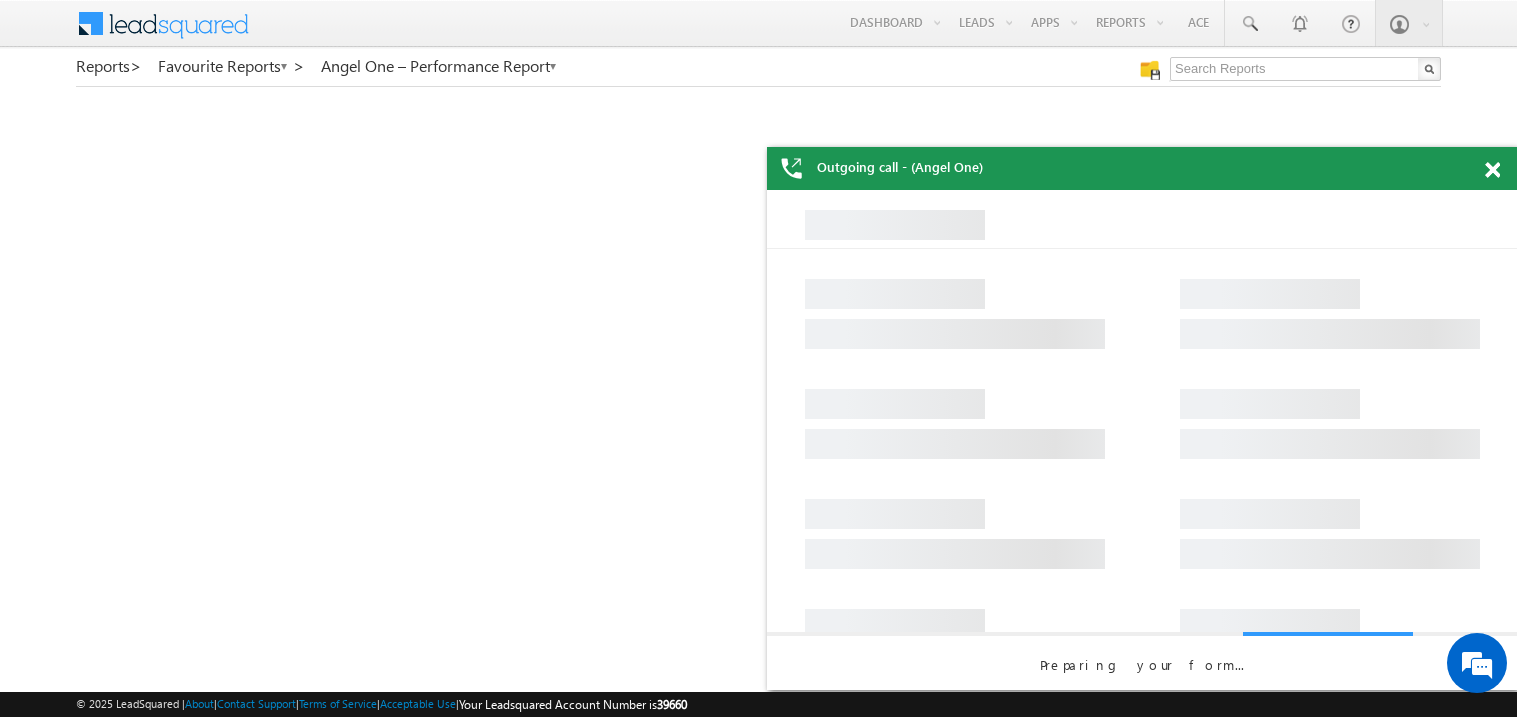 click at bounding box center [1492, 170] 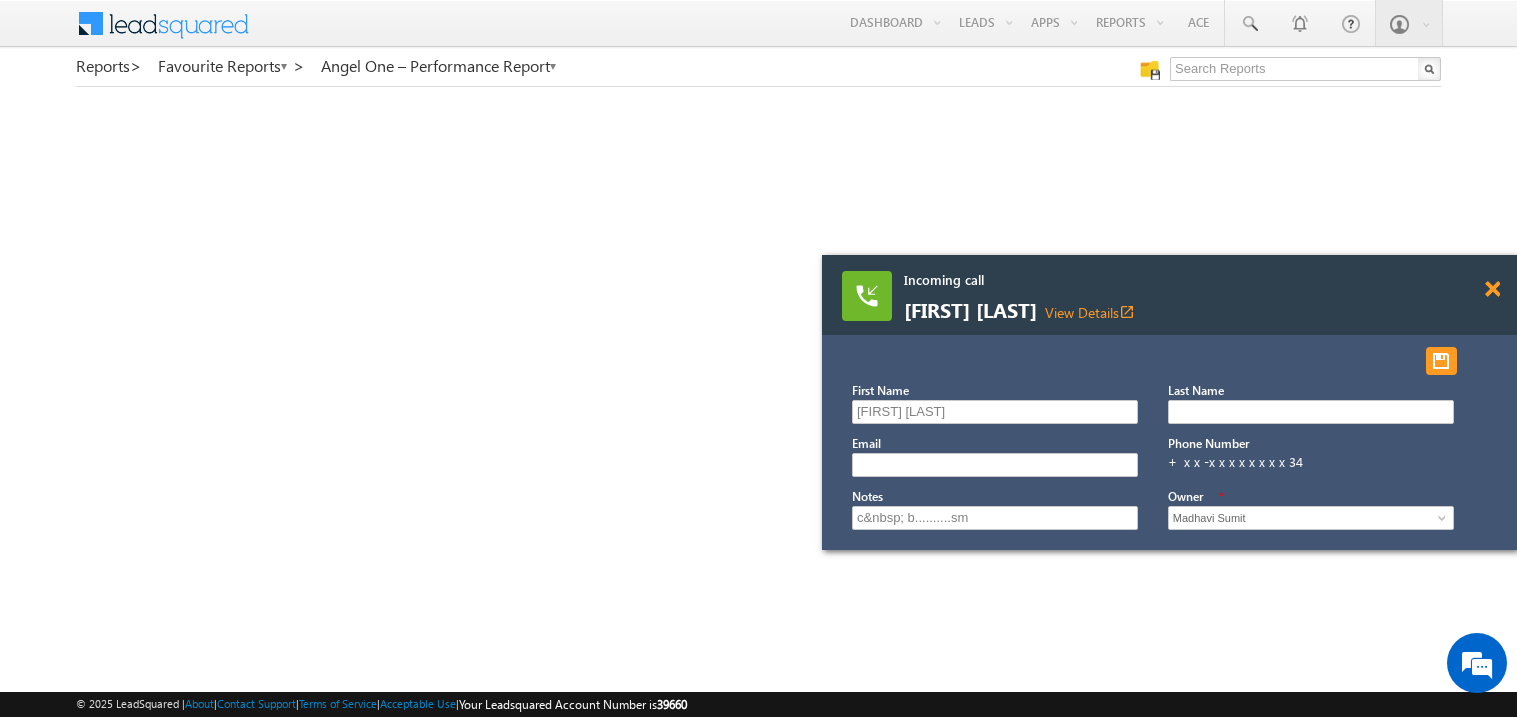 click at bounding box center (1492, 289) 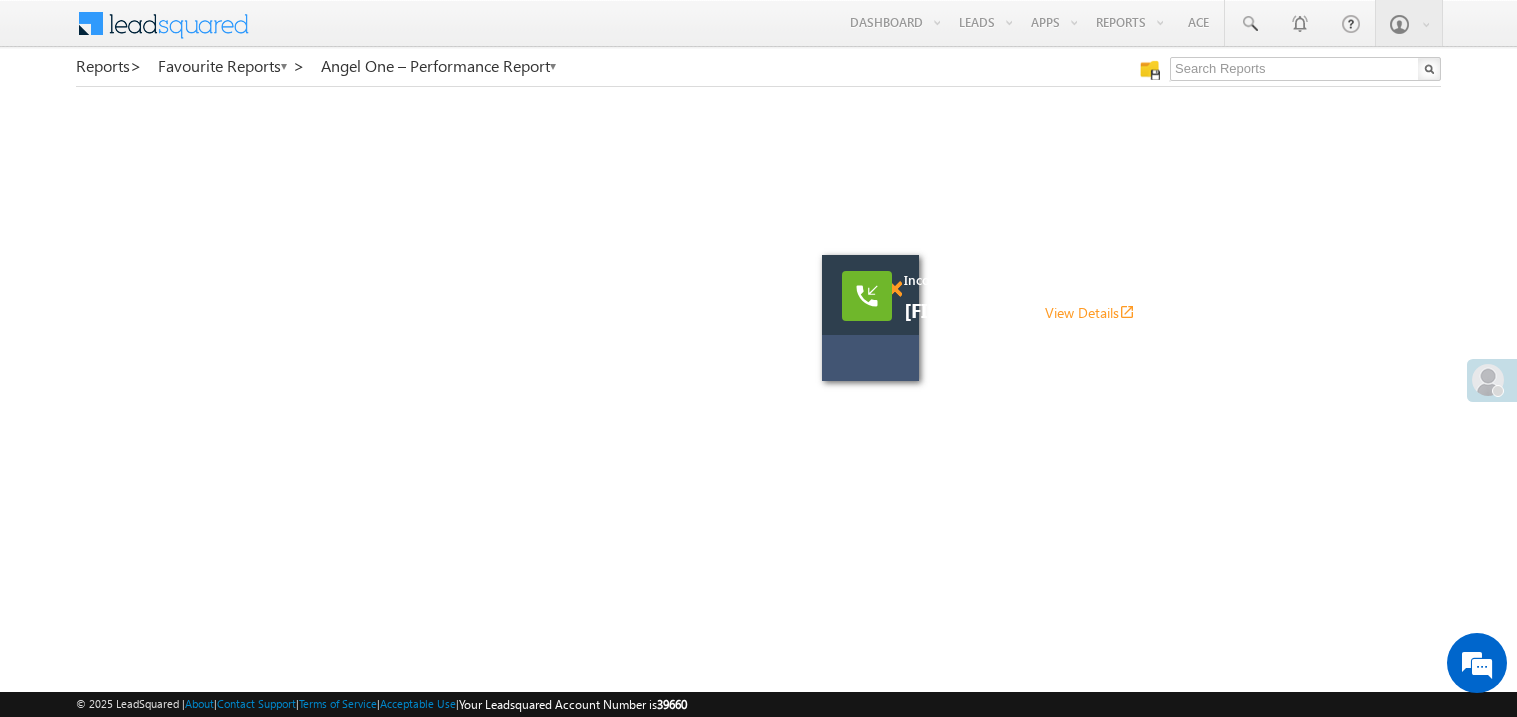 click at bounding box center (894, 289) 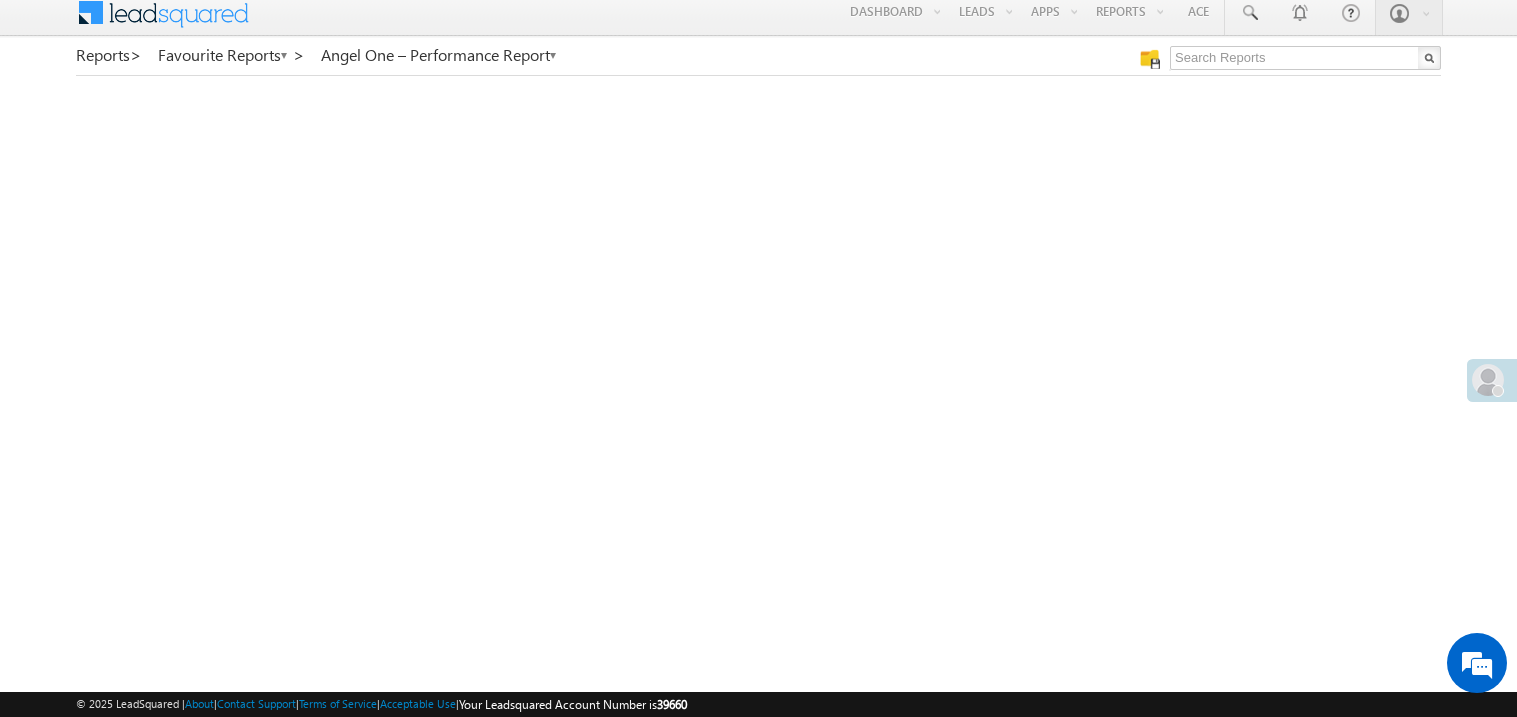 scroll, scrollTop: 0, scrollLeft: 0, axis: both 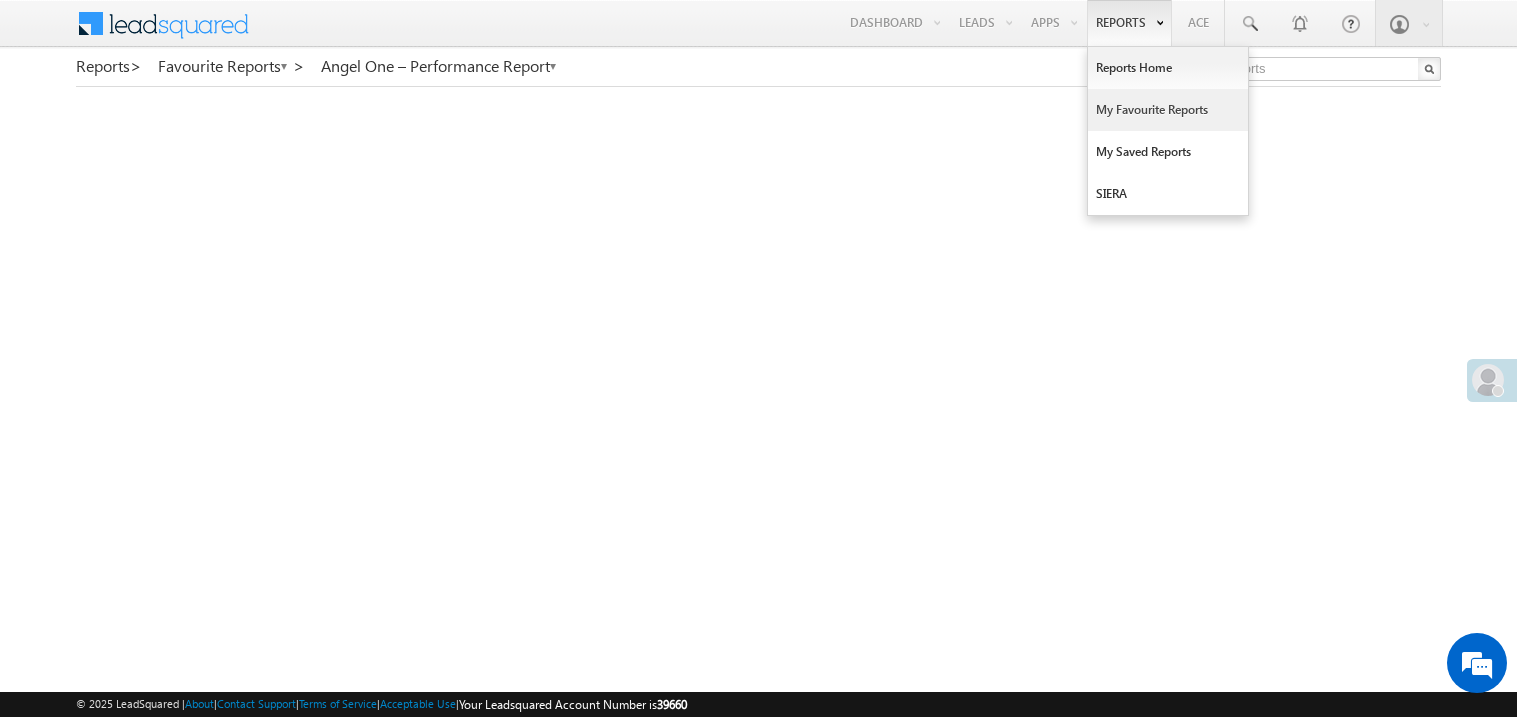 click on "My Favourite Reports" at bounding box center [1168, 110] 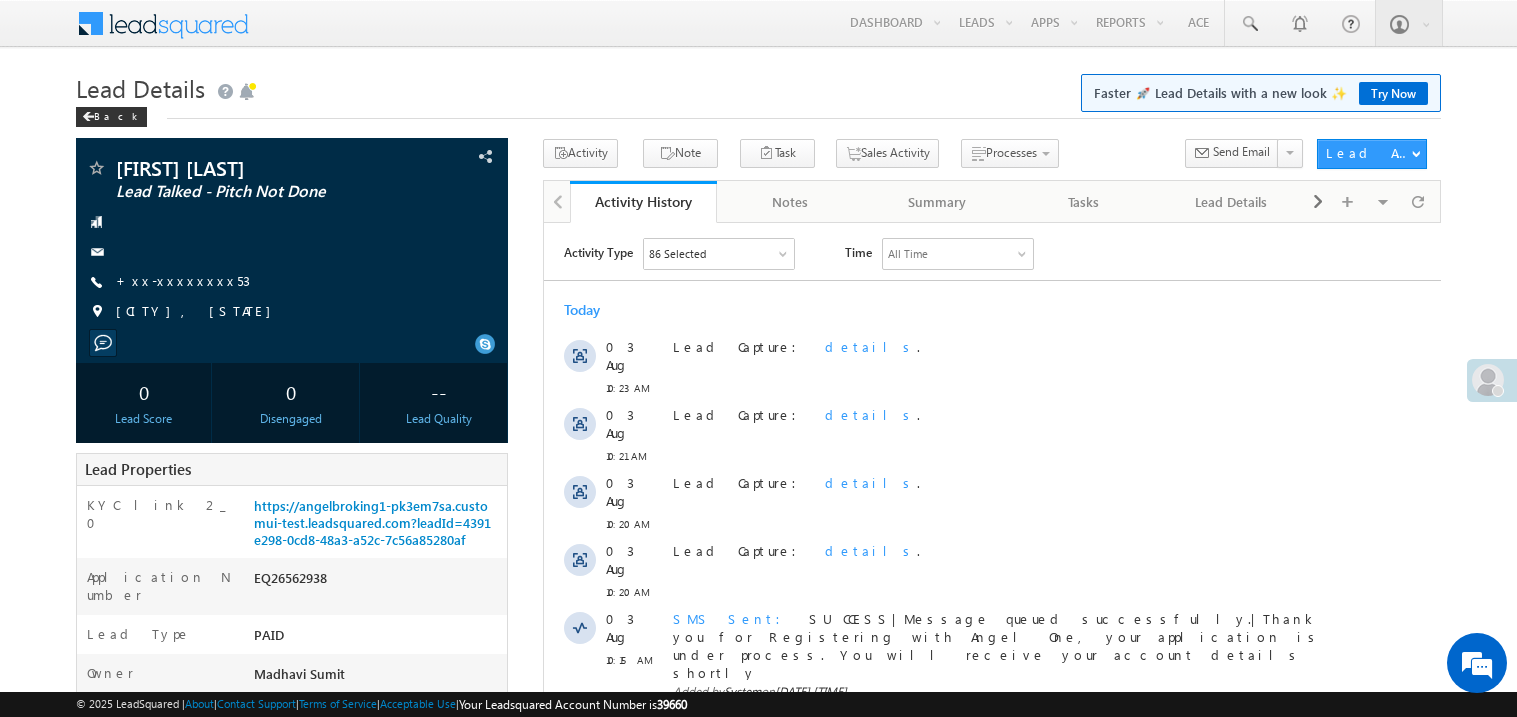 scroll, scrollTop: 0, scrollLeft: 0, axis: both 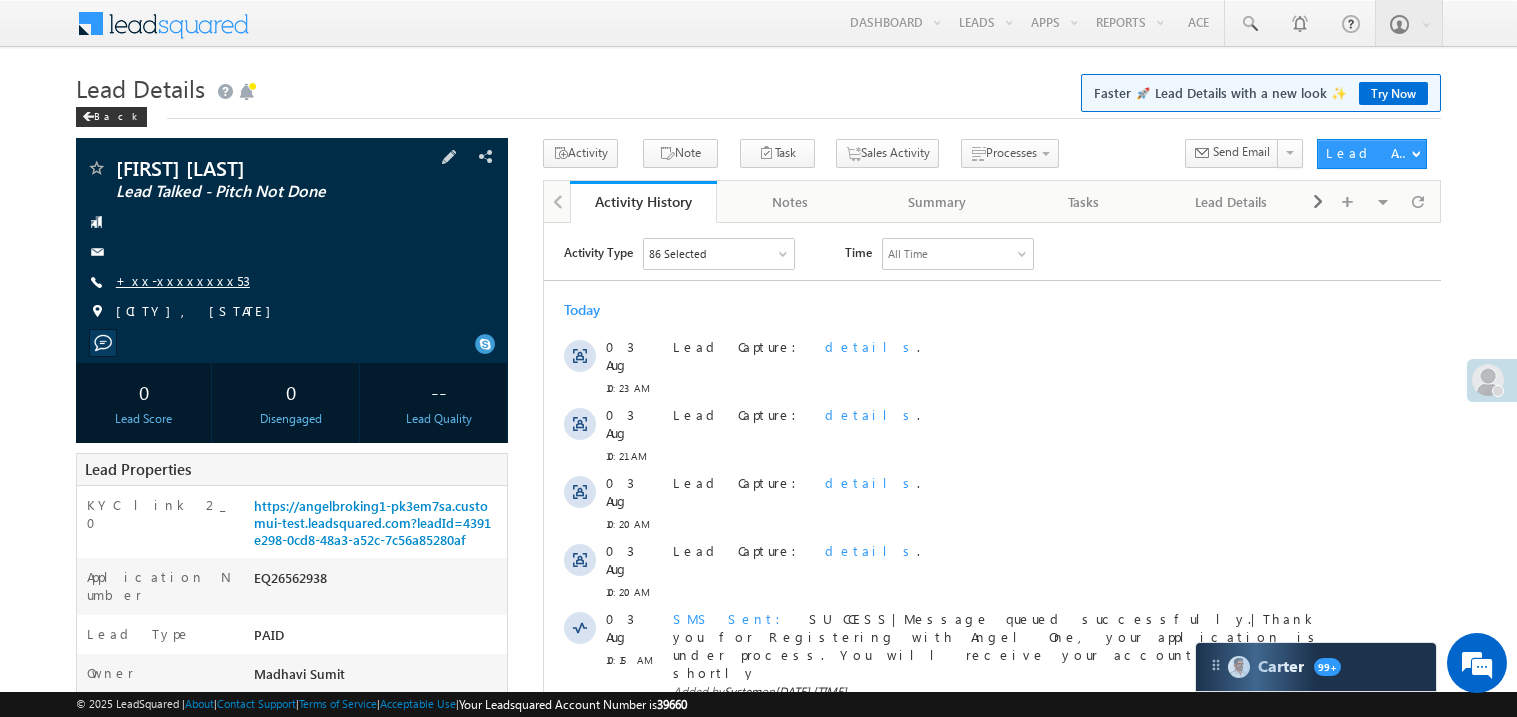 click on "+xx-xxxxxxxx53" at bounding box center [183, 280] 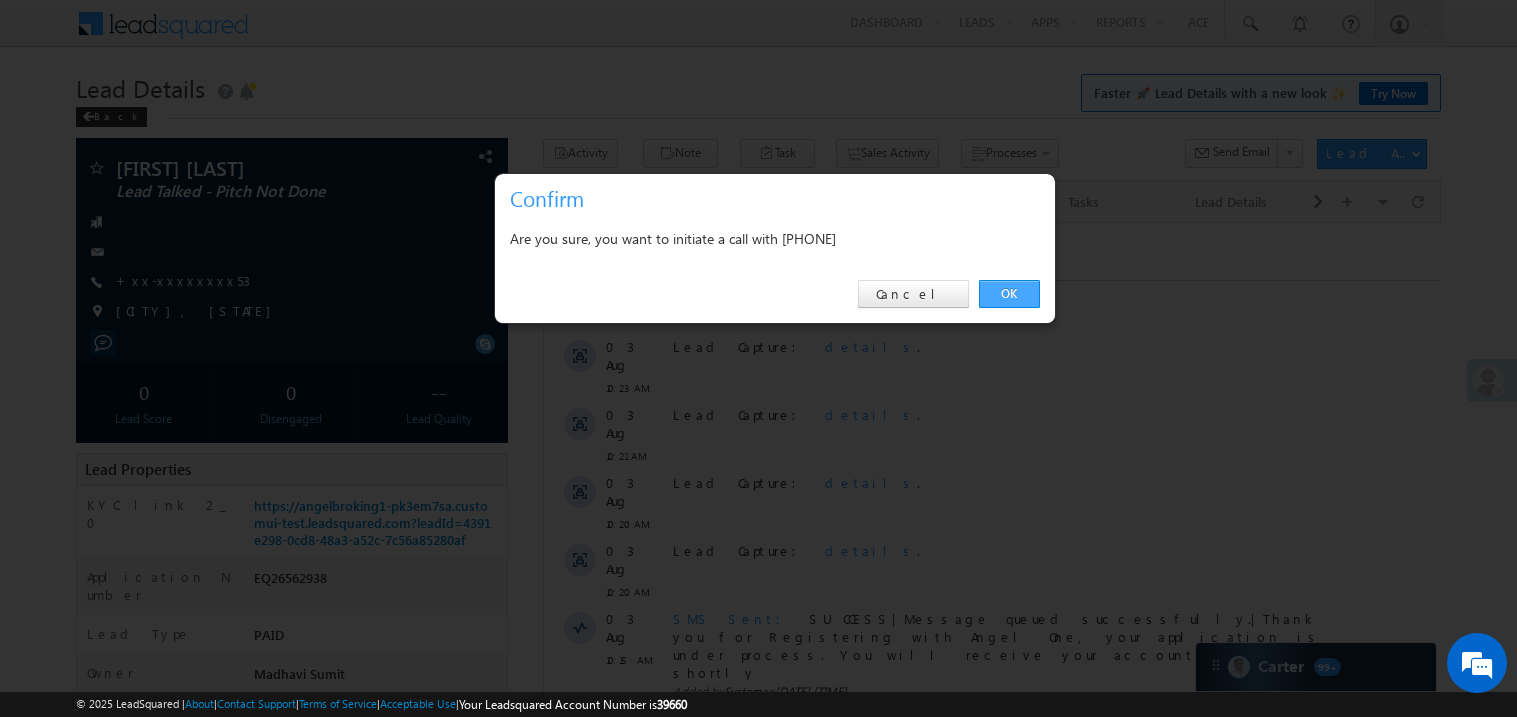 click on "OK" at bounding box center [1009, 294] 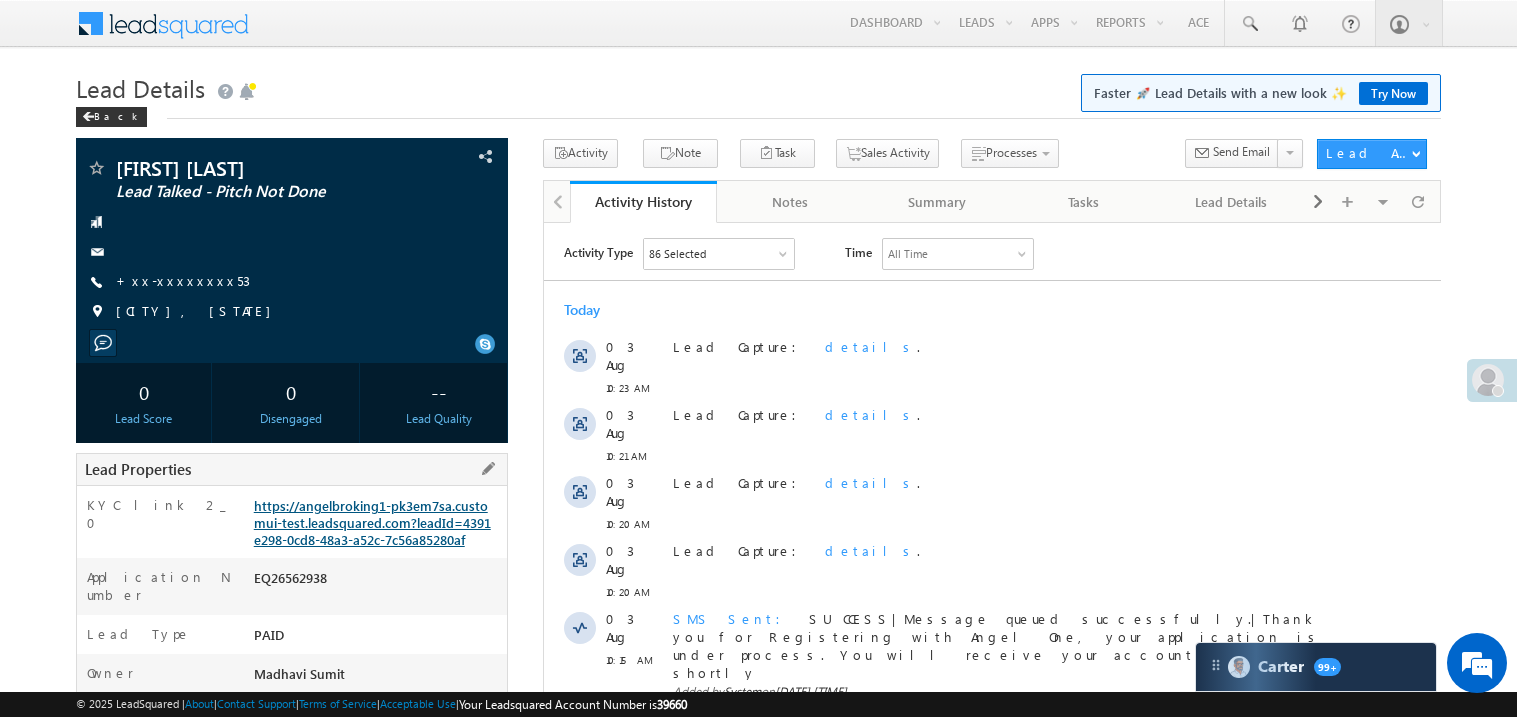 click on "https://angelbroking1-pk3em7sa.customui-test.leadsquared.com?leadId=4391e298-0cd8-48a3-a52c-7c56a85280af" at bounding box center (372, 522) 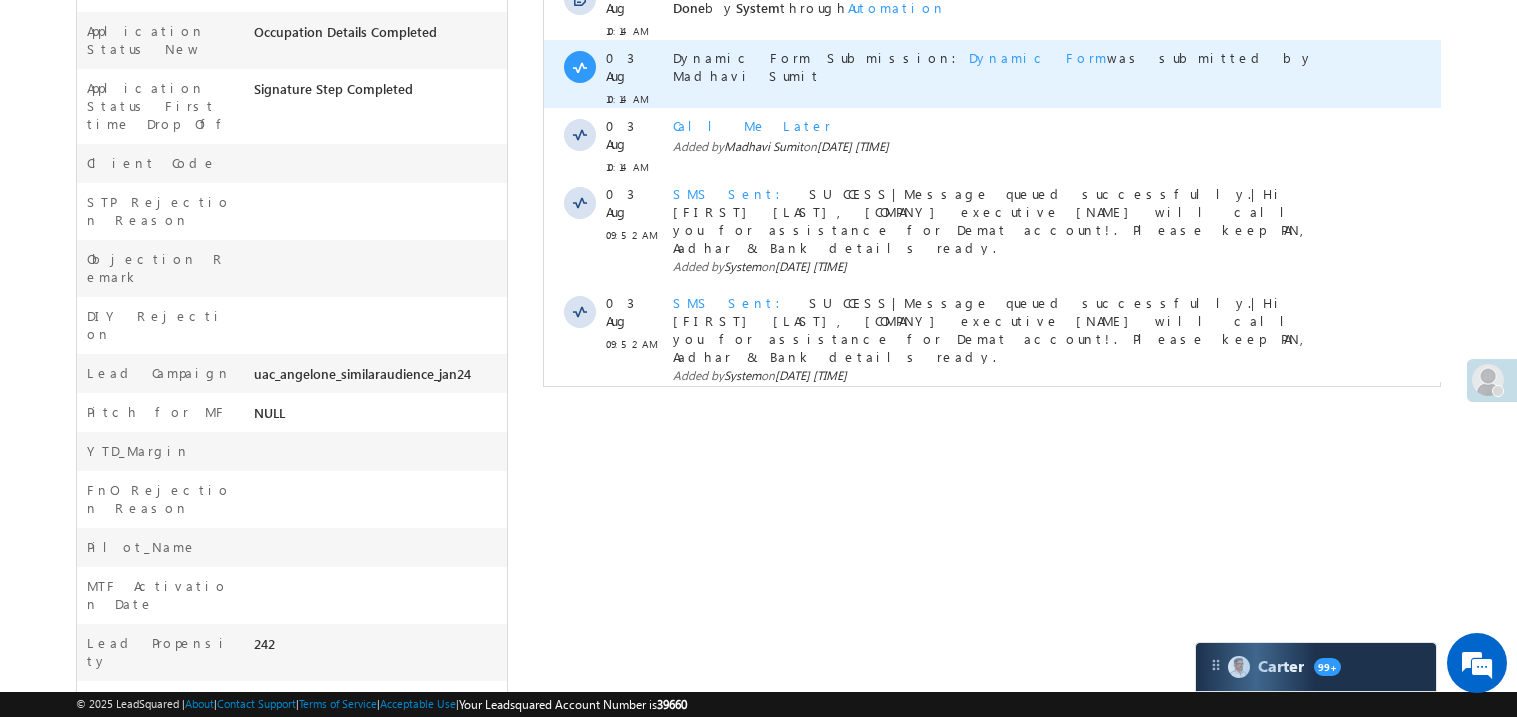 scroll, scrollTop: 795, scrollLeft: 0, axis: vertical 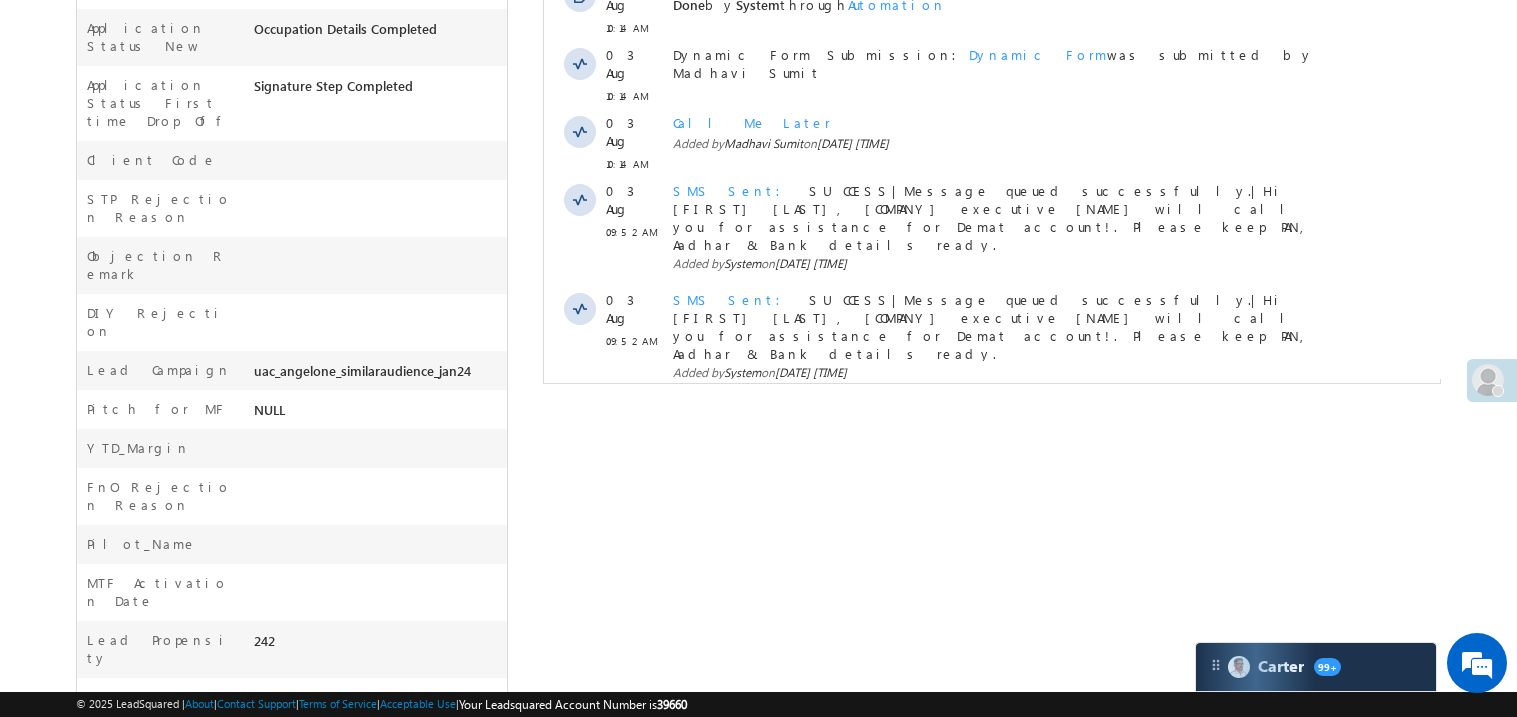 click on "Show More" at bounding box center [991, 426] 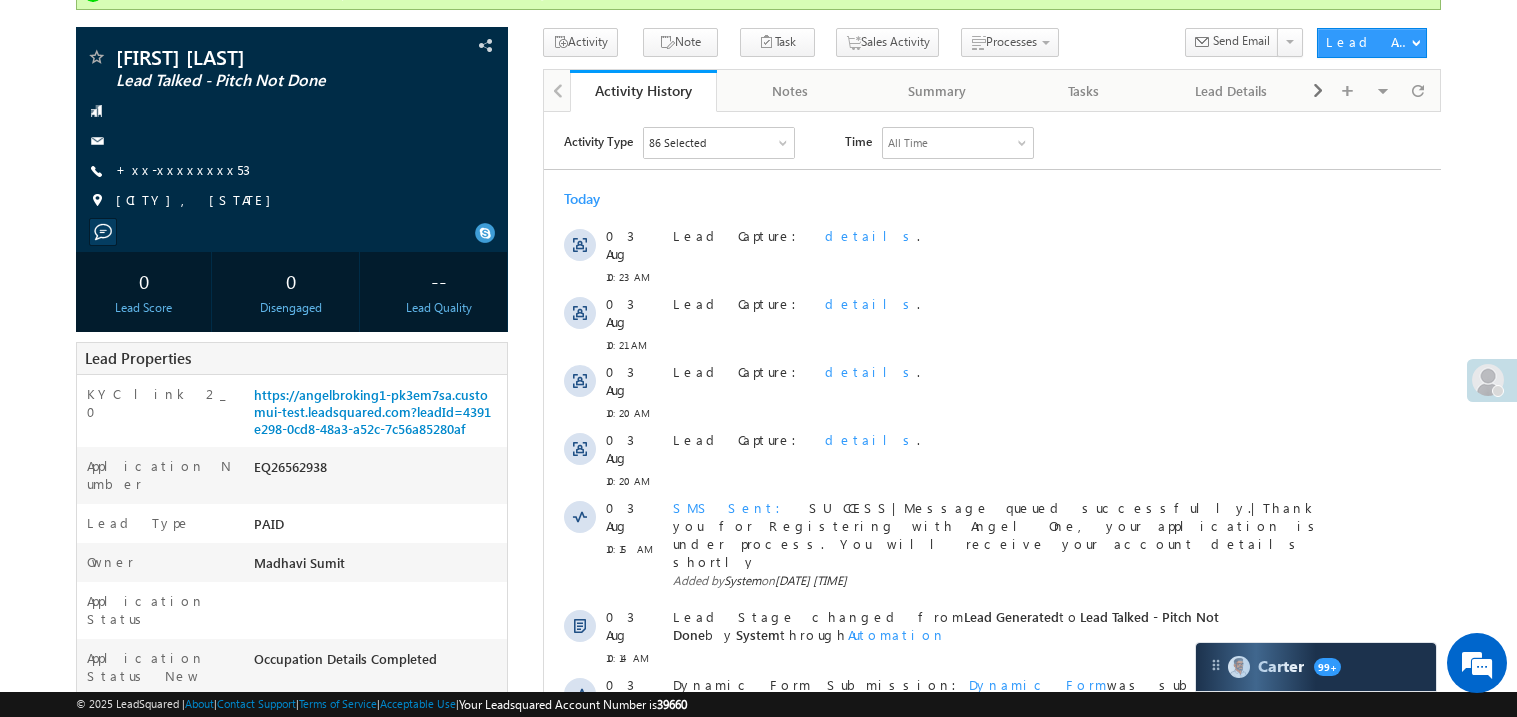 scroll, scrollTop: 0, scrollLeft: 0, axis: both 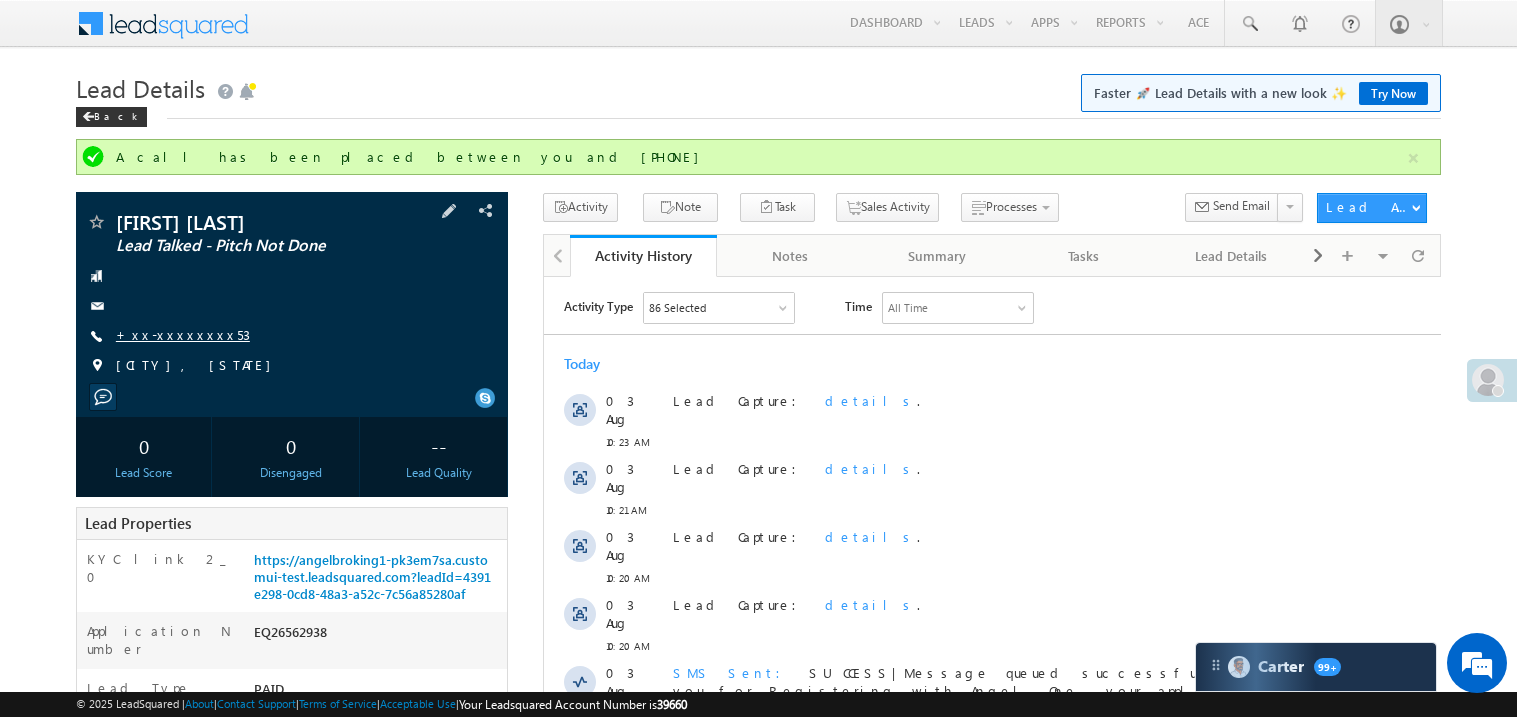 click on "+xx-xxxxxxxx53" at bounding box center (183, 334) 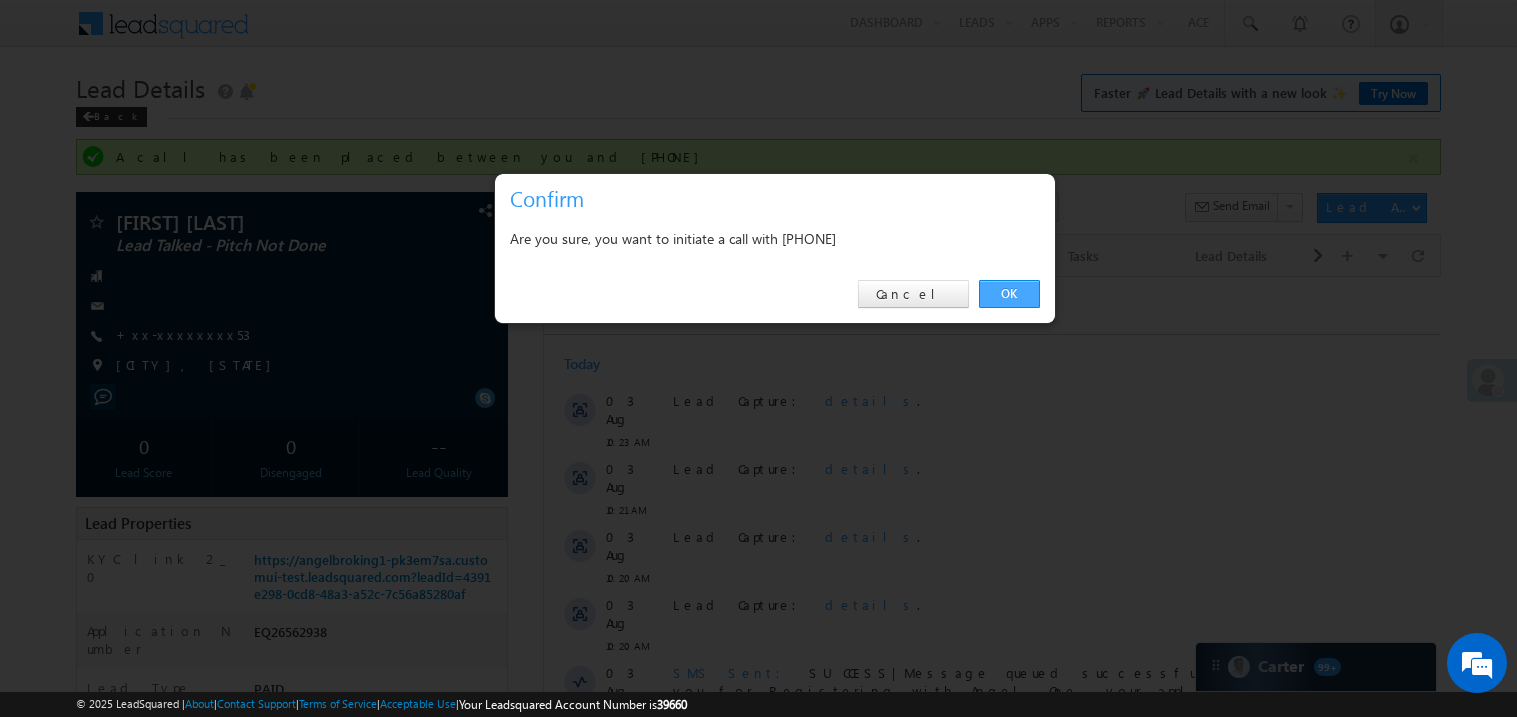 click on "OK" at bounding box center (1009, 294) 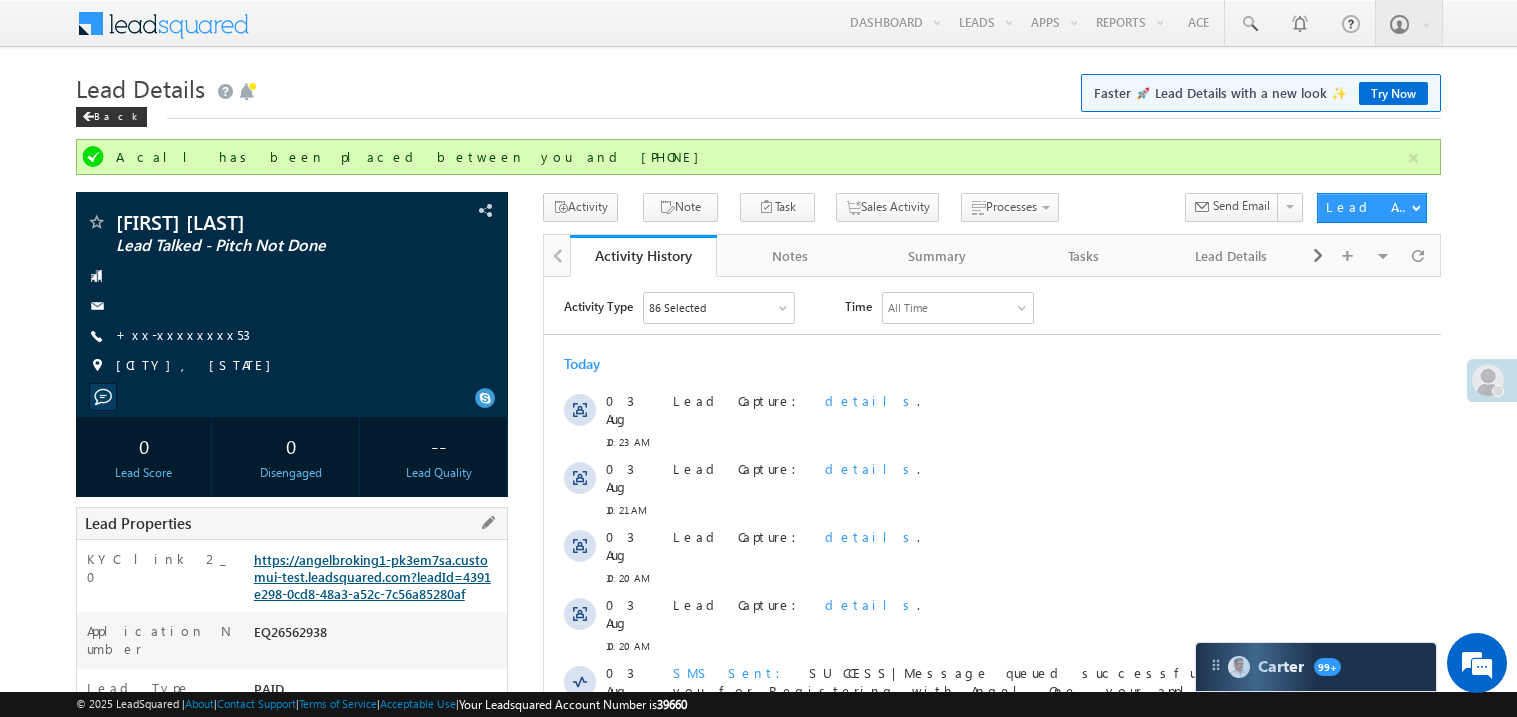 click on "https://angelbroking1-pk3em7sa.customui-test.leadsquared.com?leadId=4391e298-0cd8-48a3-a52c-7c56a85280af" at bounding box center (372, 576) 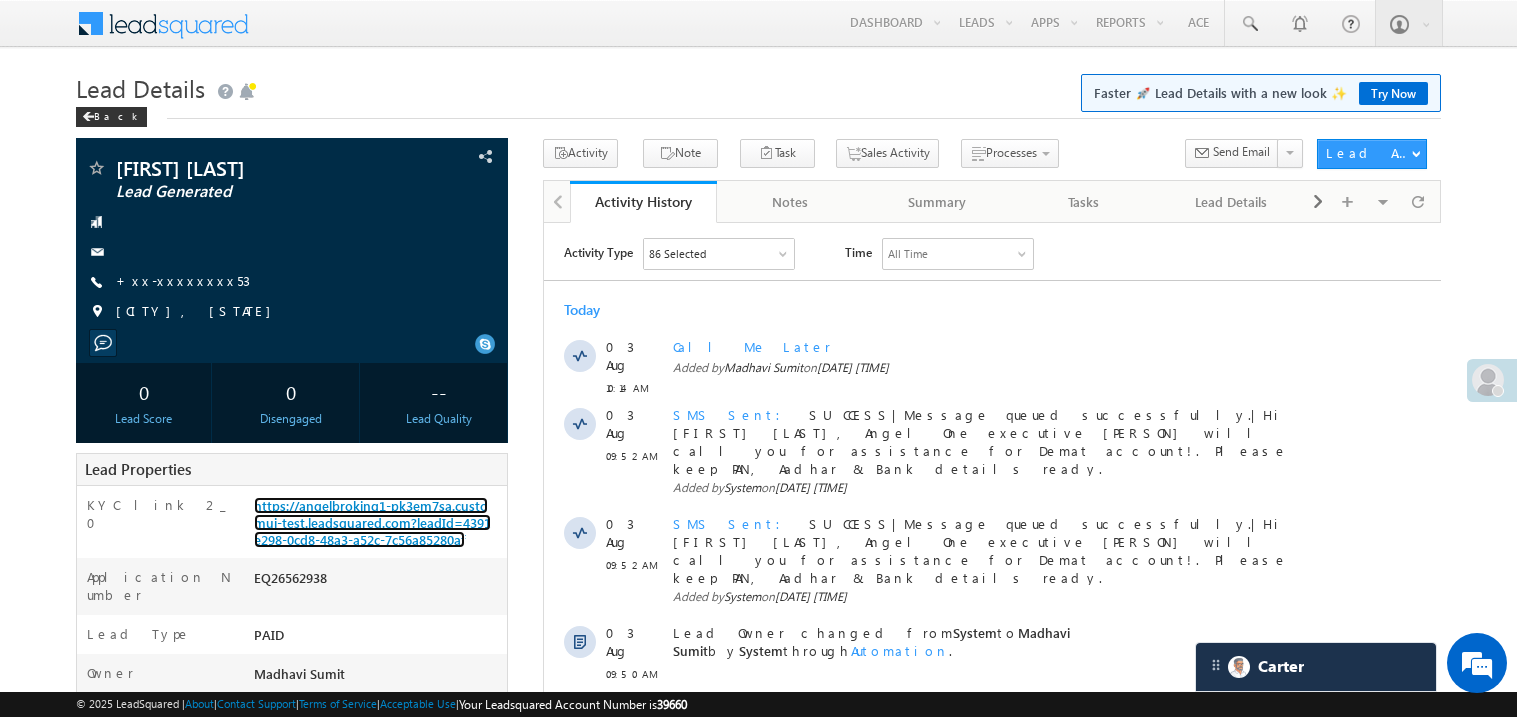 scroll, scrollTop: 0, scrollLeft: 0, axis: both 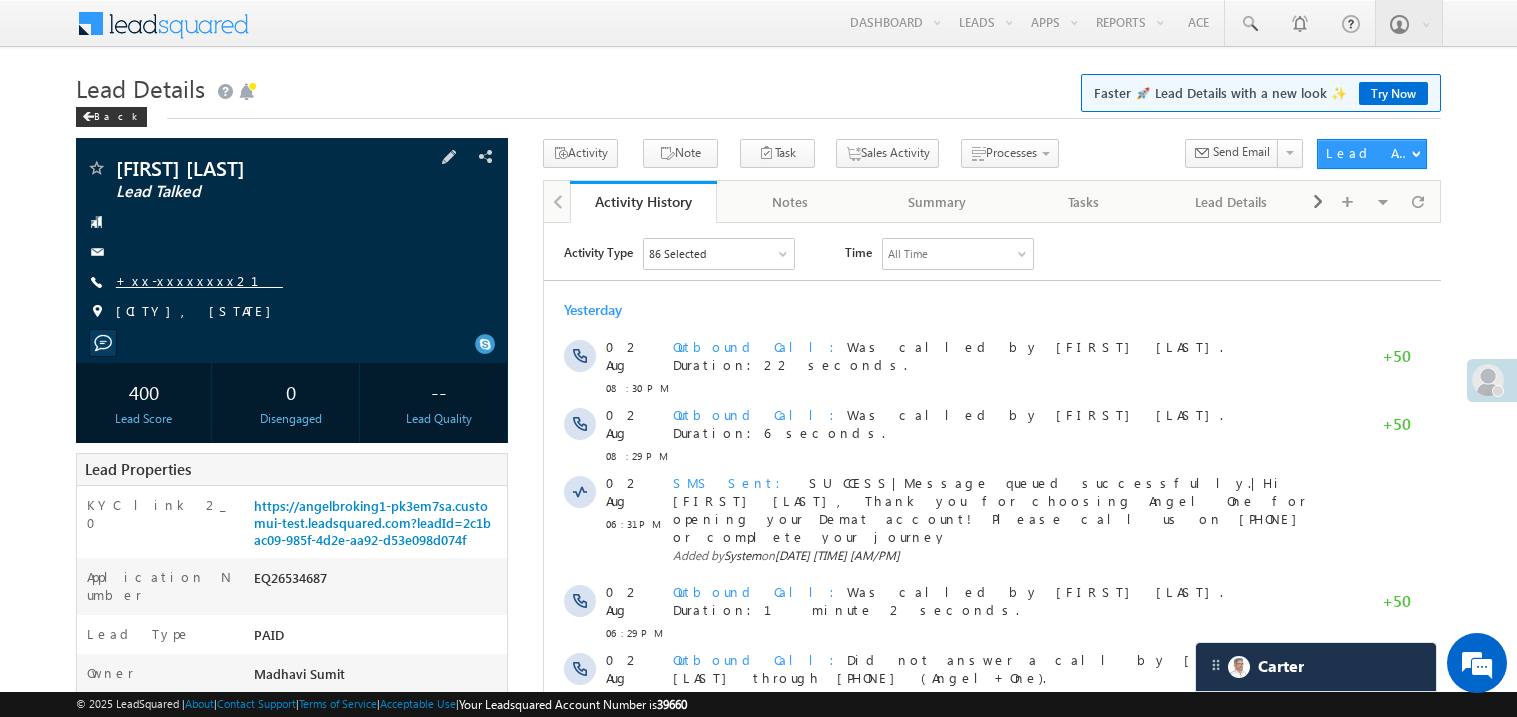 click on "+xx-xxxxxxxx21" at bounding box center [199, 280] 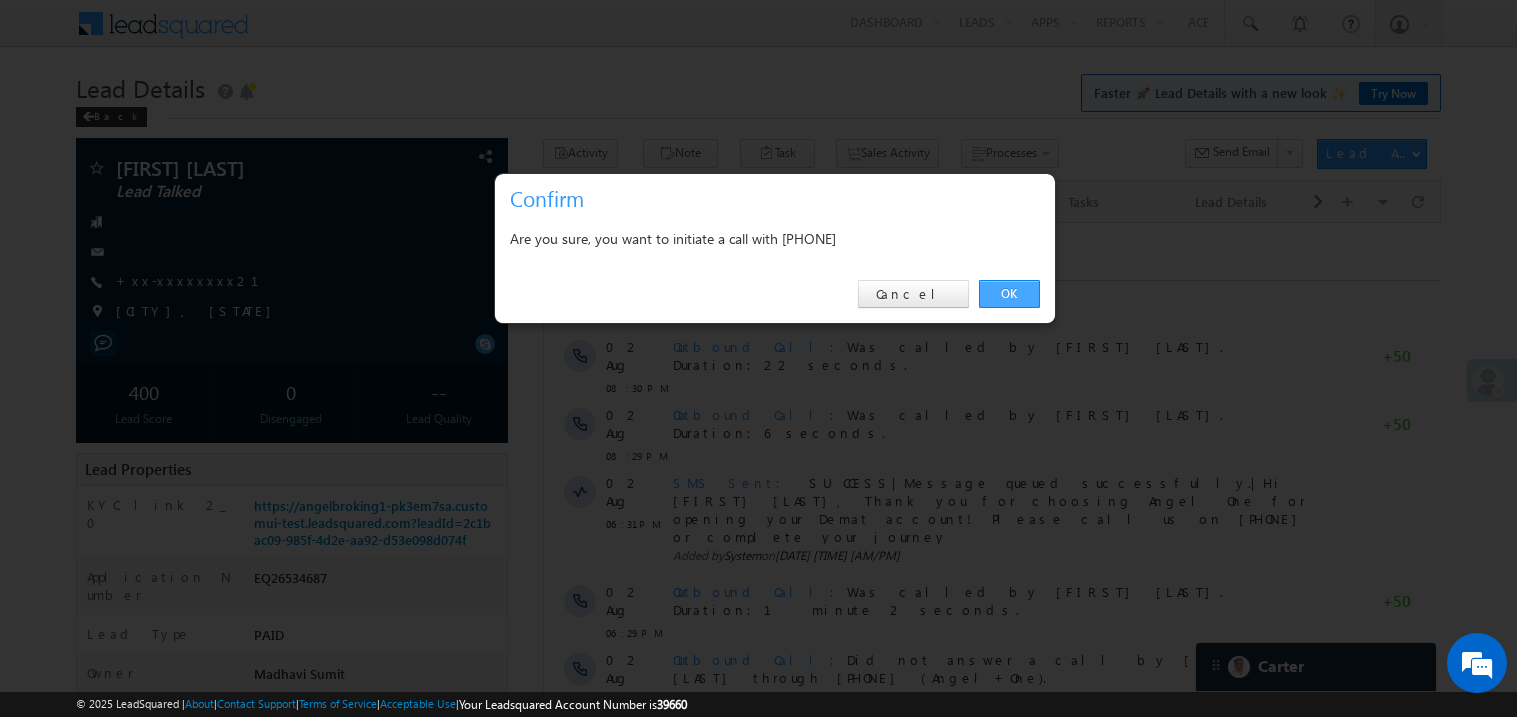 click on "OK" at bounding box center [1009, 294] 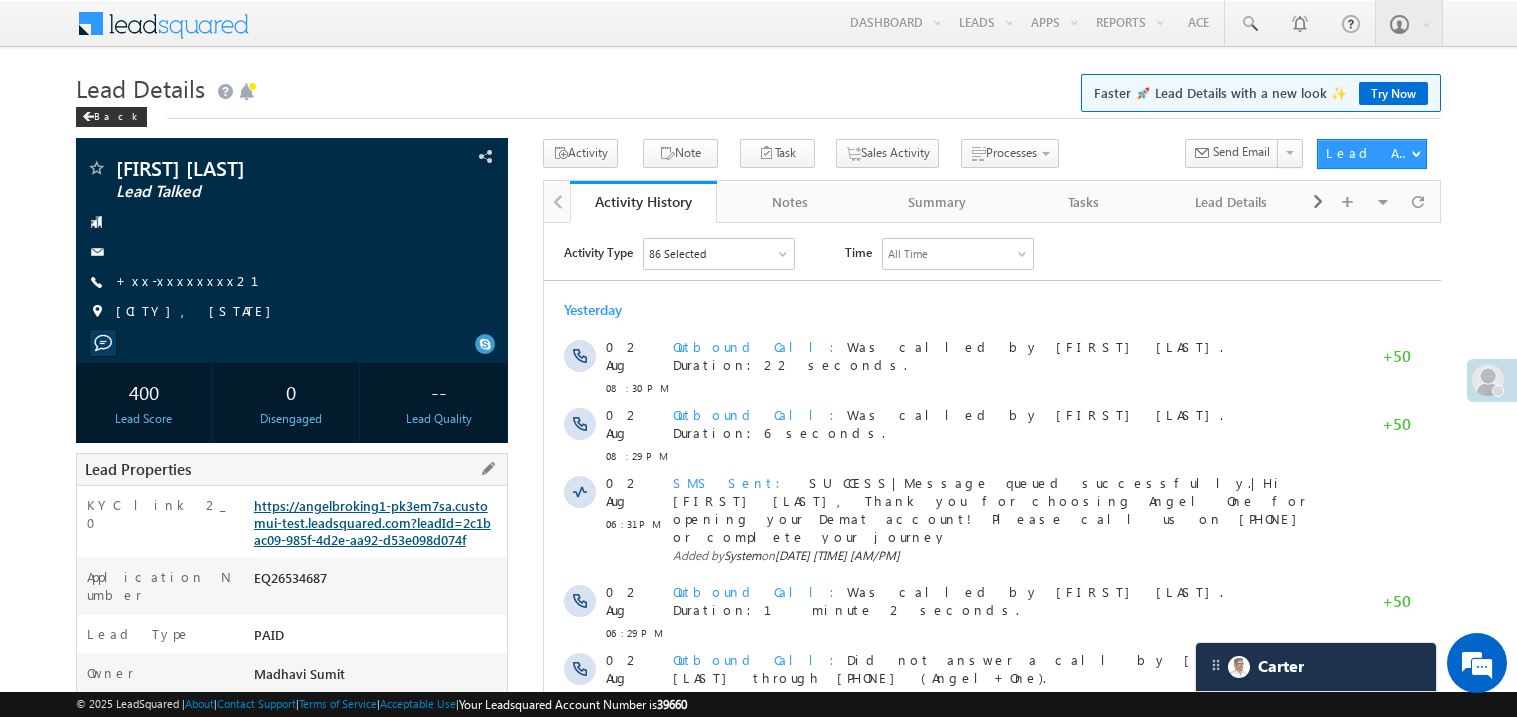 click on "Lead Properties" at bounding box center [292, 469] 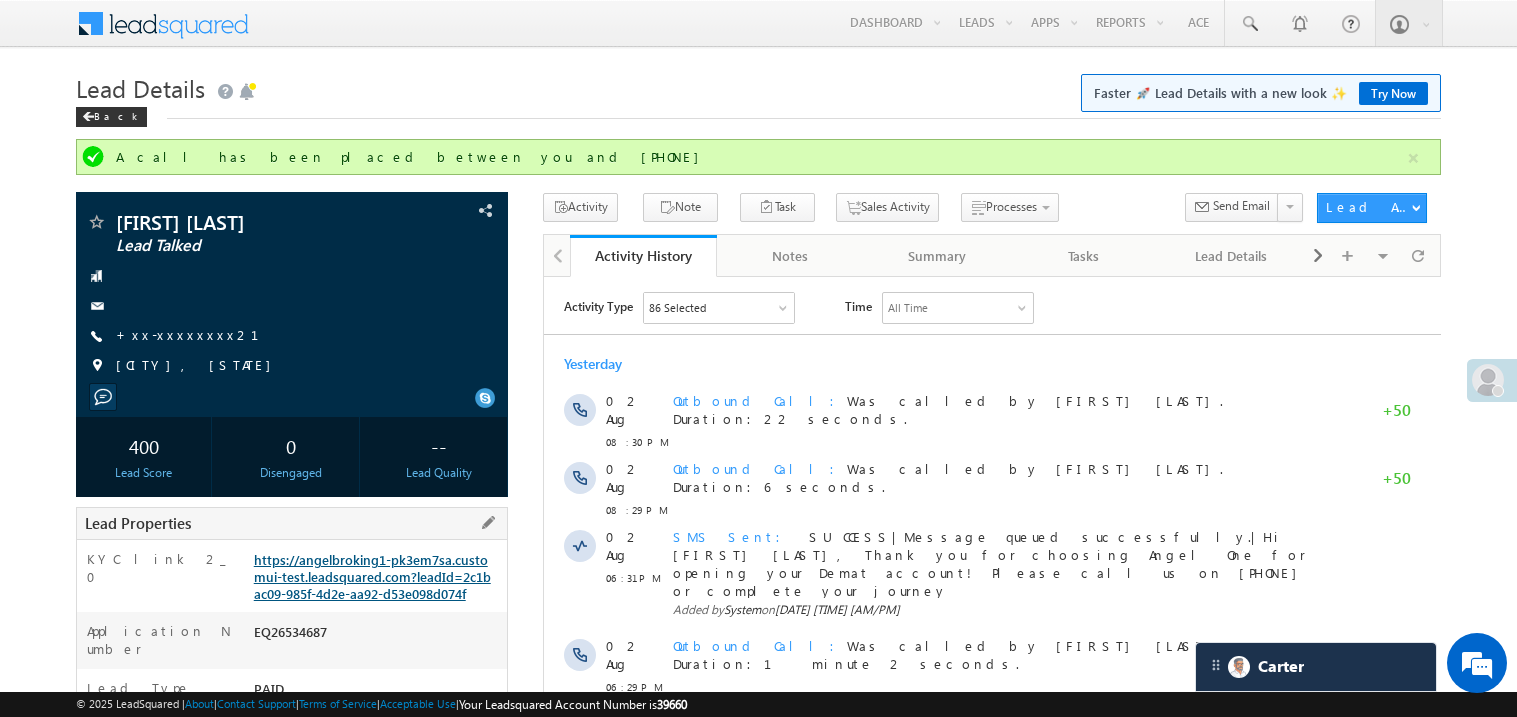 click on "https://angelbroking1-pk3em7sa.customui-test.leadsquared.com?leadId=2c1bac09-985f-4d2e-aa92-d53e098d074f" at bounding box center [372, 576] 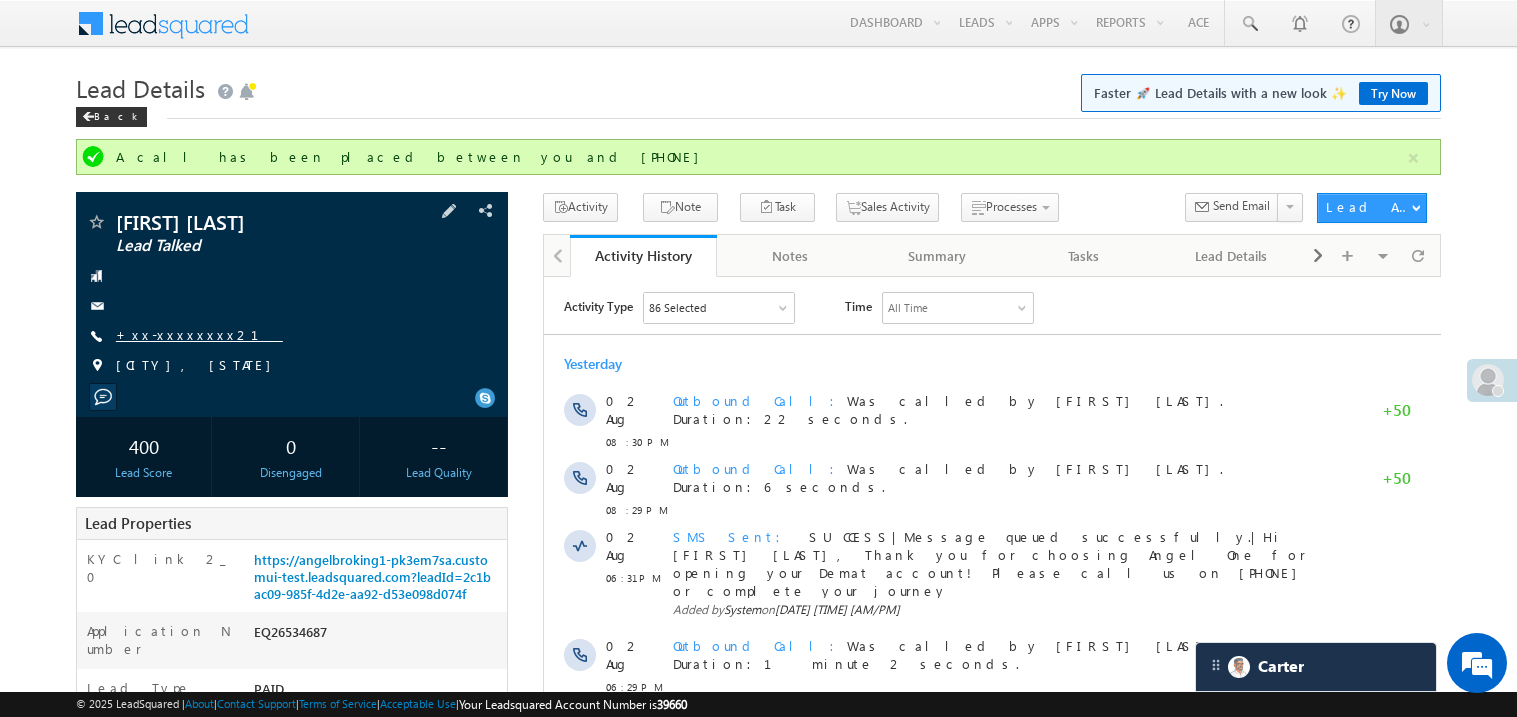 click on "+xx-xxxxxxxx21" at bounding box center [199, 334] 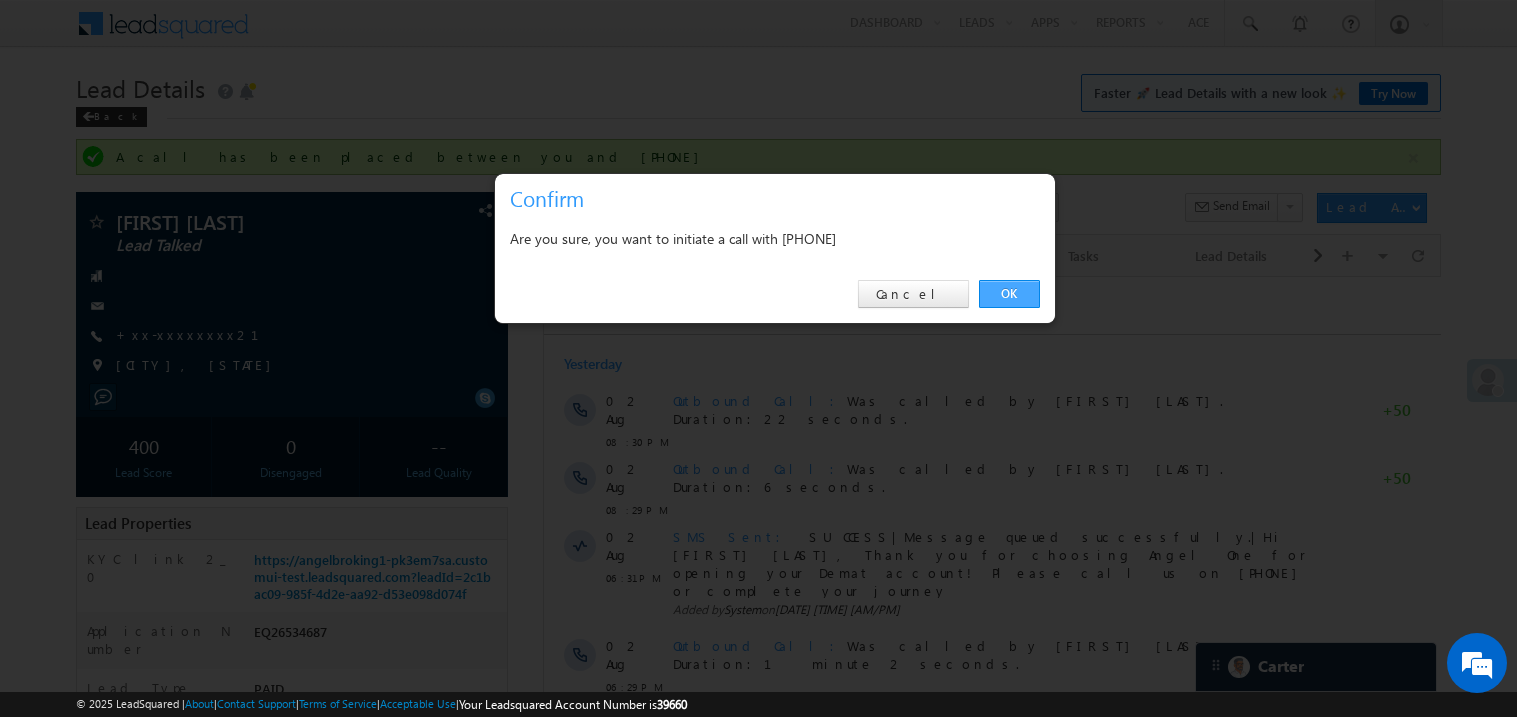 click on "OK" at bounding box center (1009, 294) 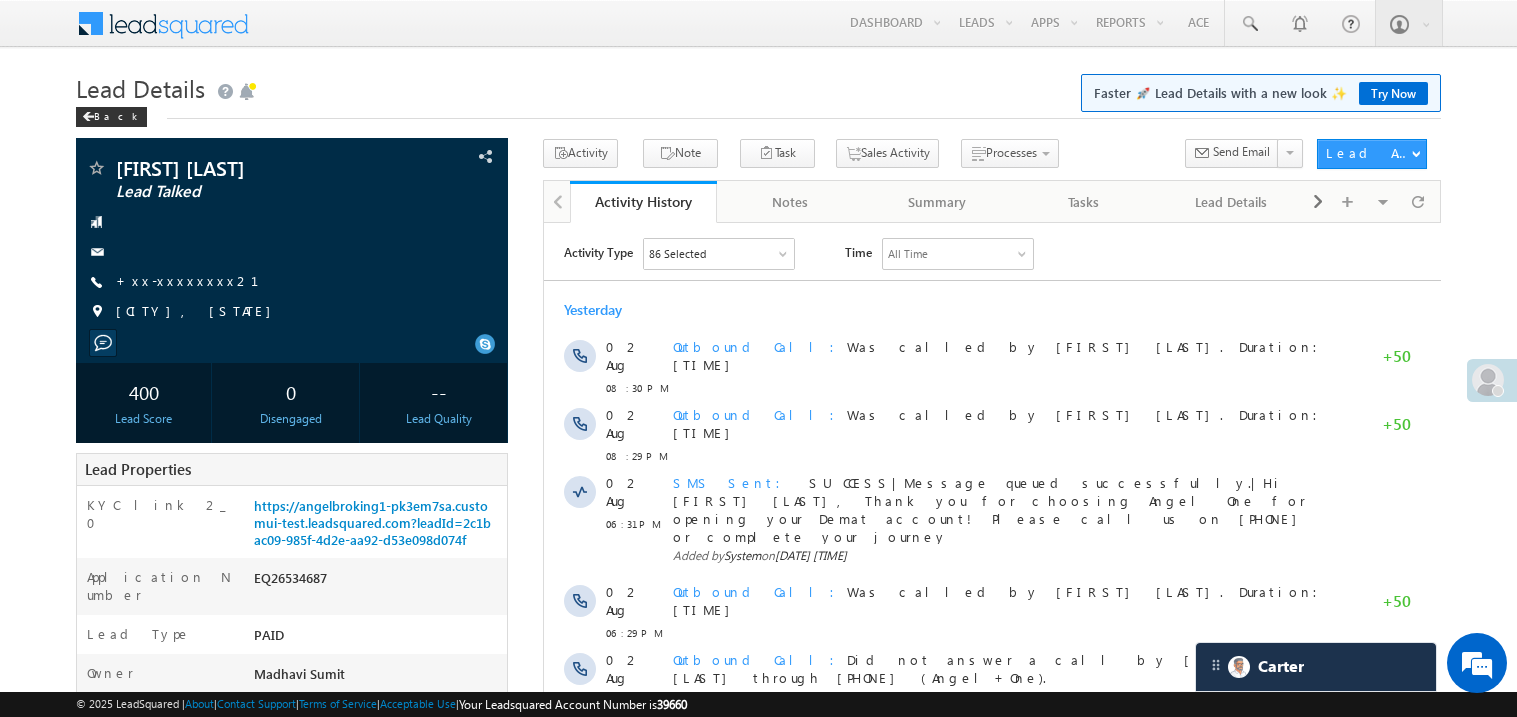 scroll, scrollTop: 0, scrollLeft: 0, axis: both 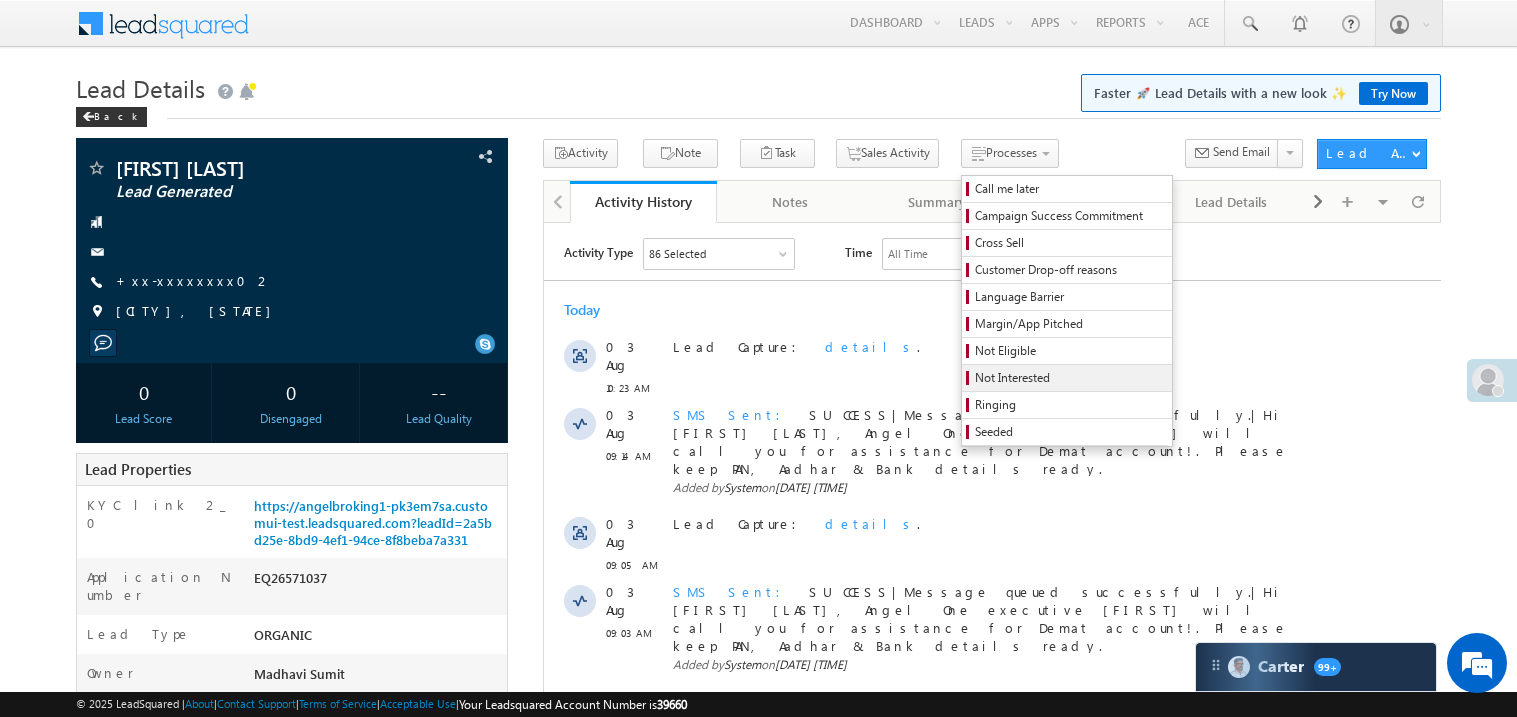 click on "Not Interested" at bounding box center (1070, 378) 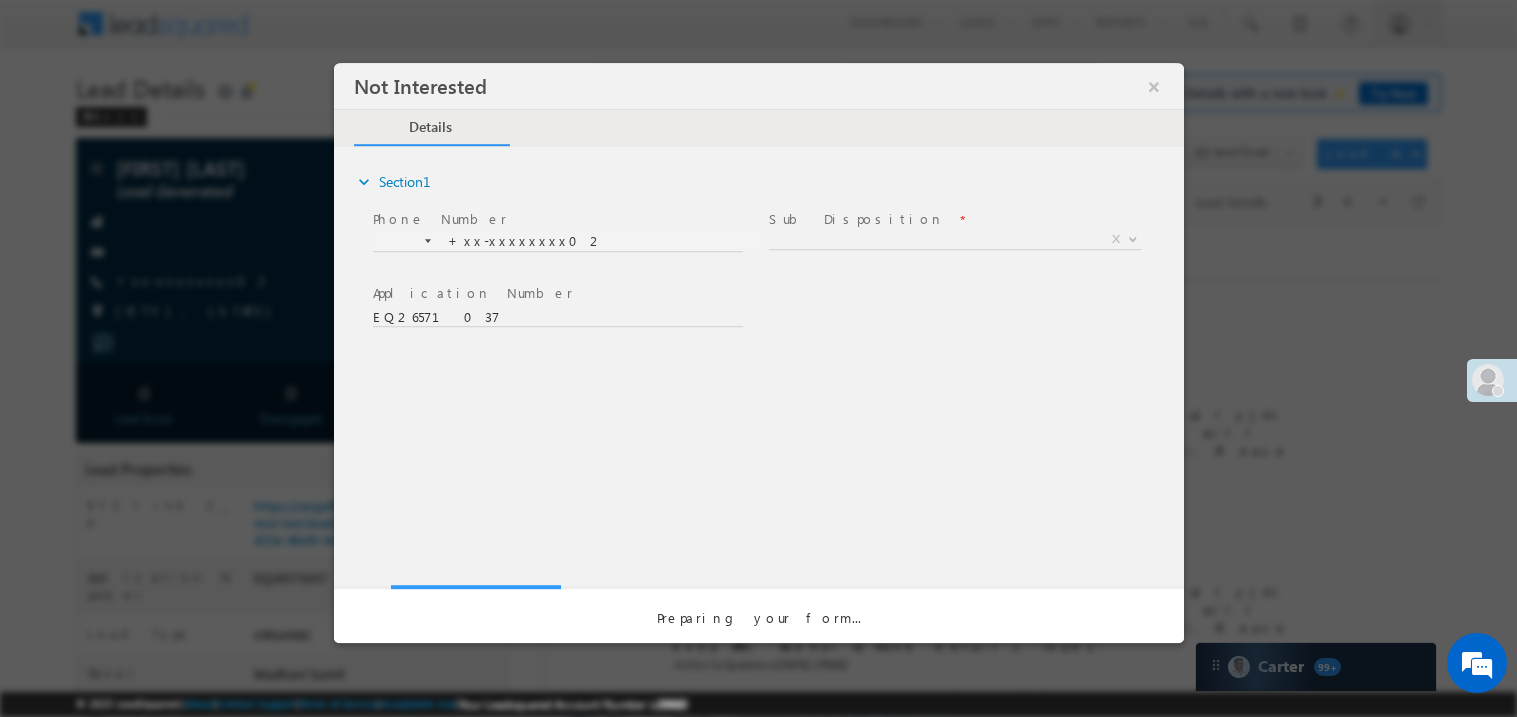 scroll, scrollTop: 0, scrollLeft: 0, axis: both 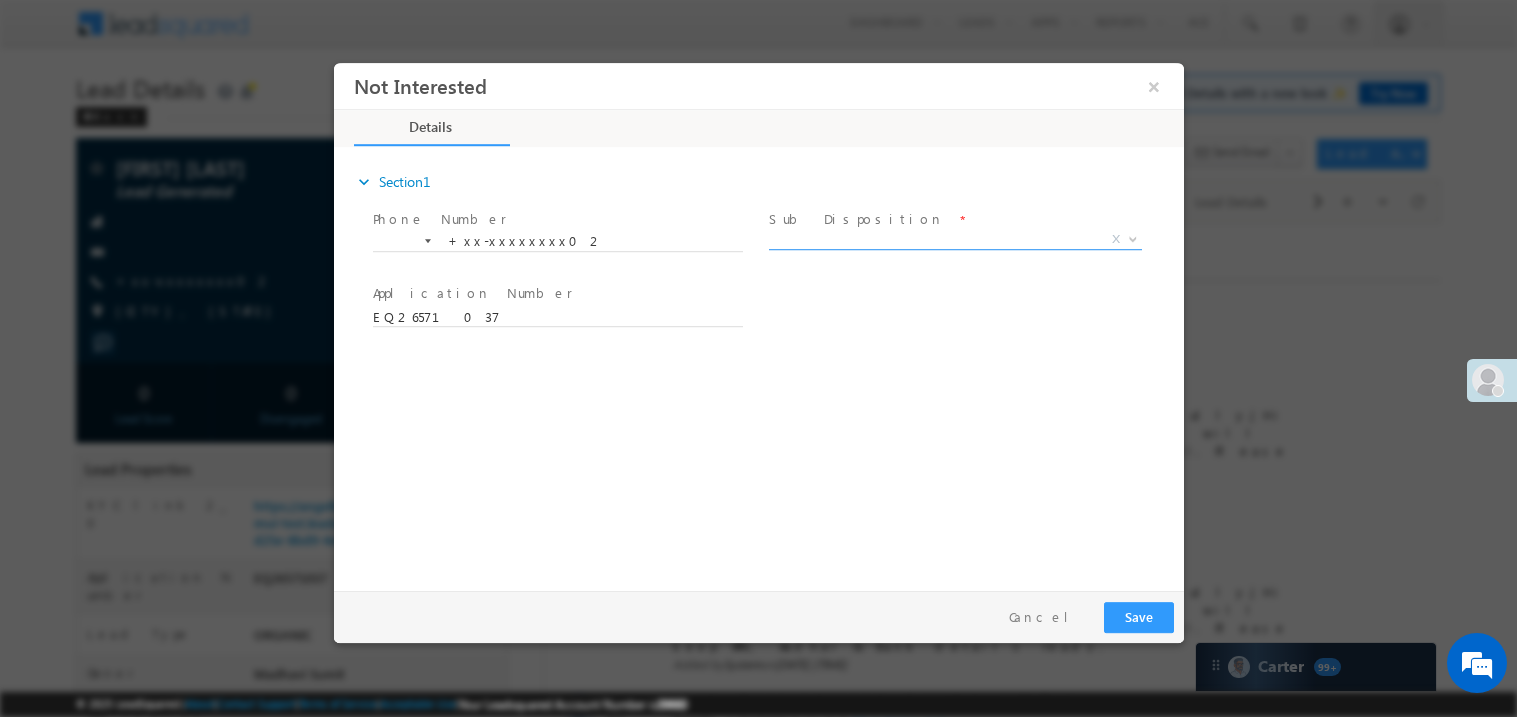 click on "X" at bounding box center [954, 239] 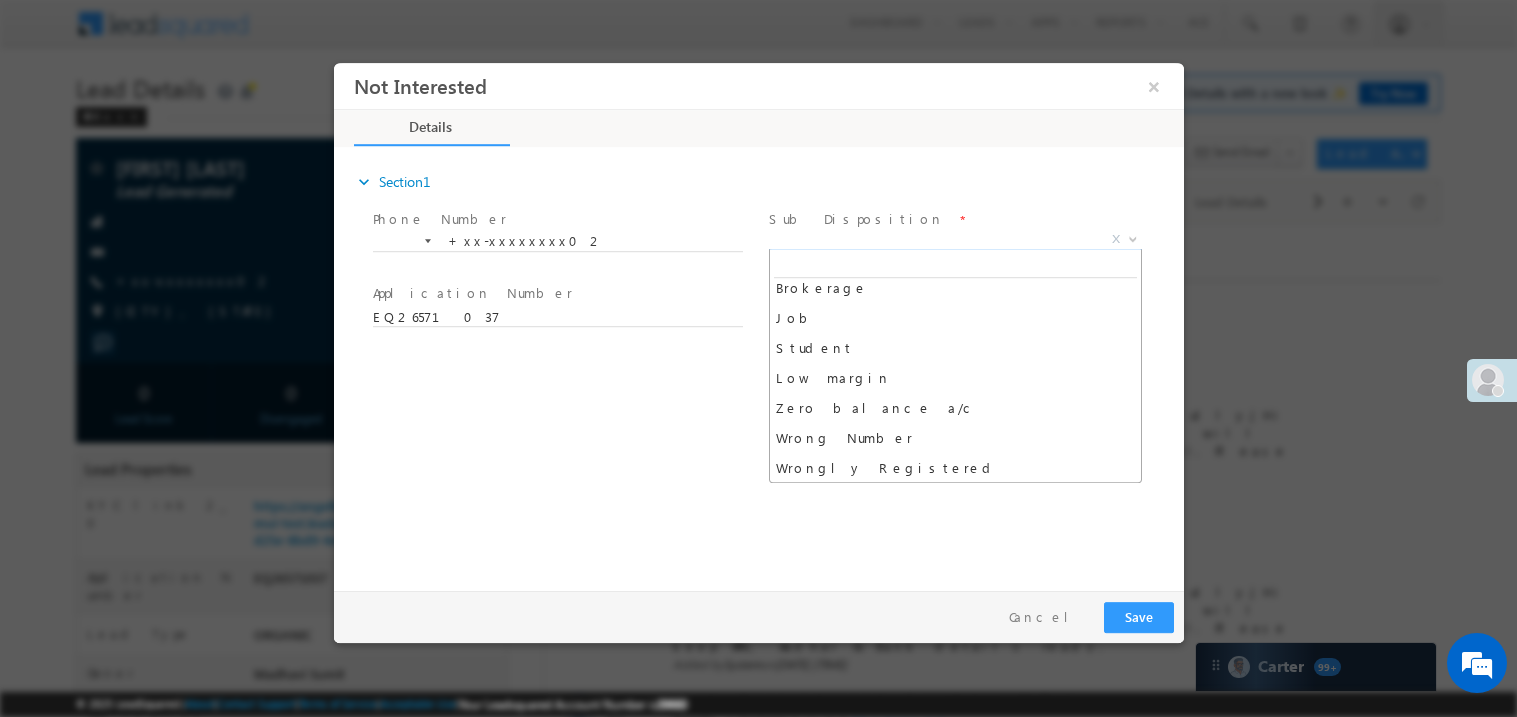 scroll, scrollTop: 69, scrollLeft: 0, axis: vertical 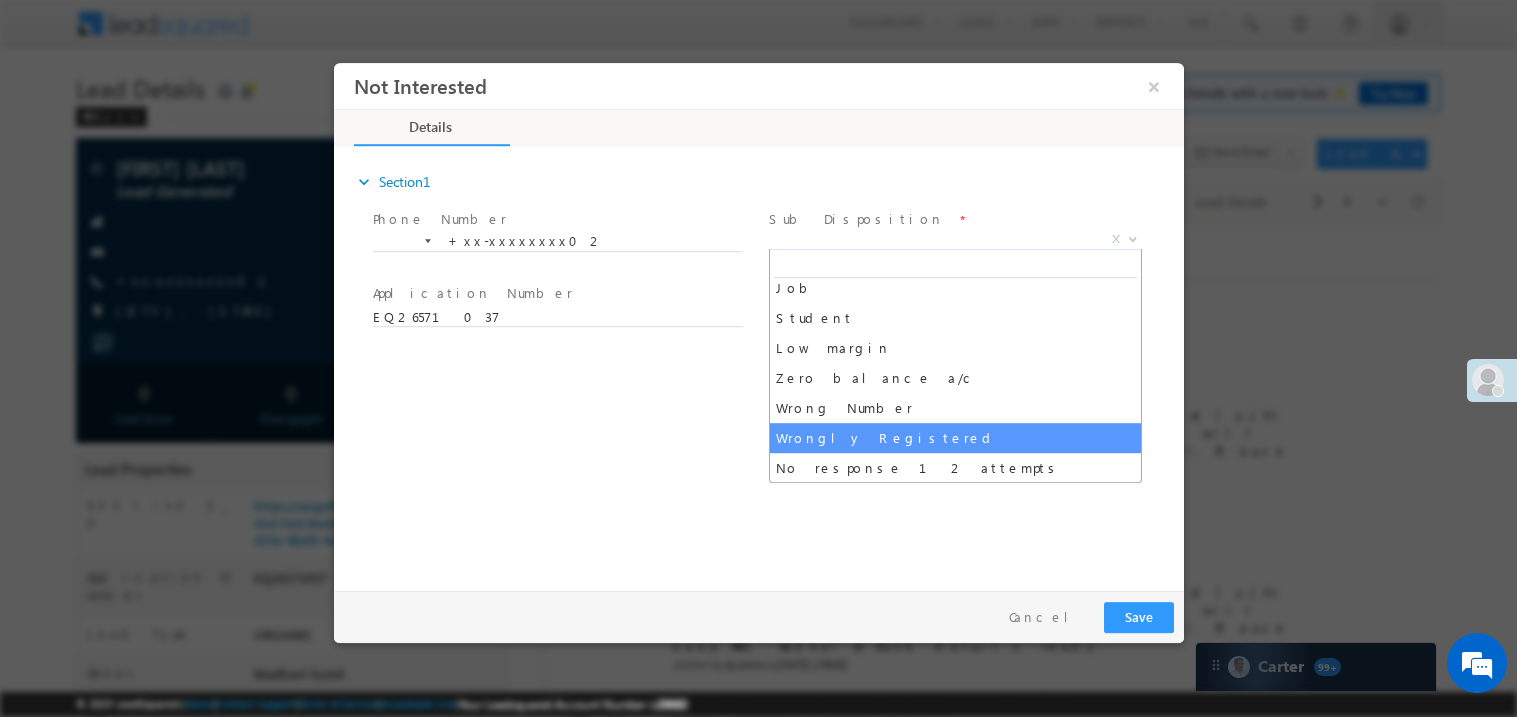 select on "Wrongly Registered" 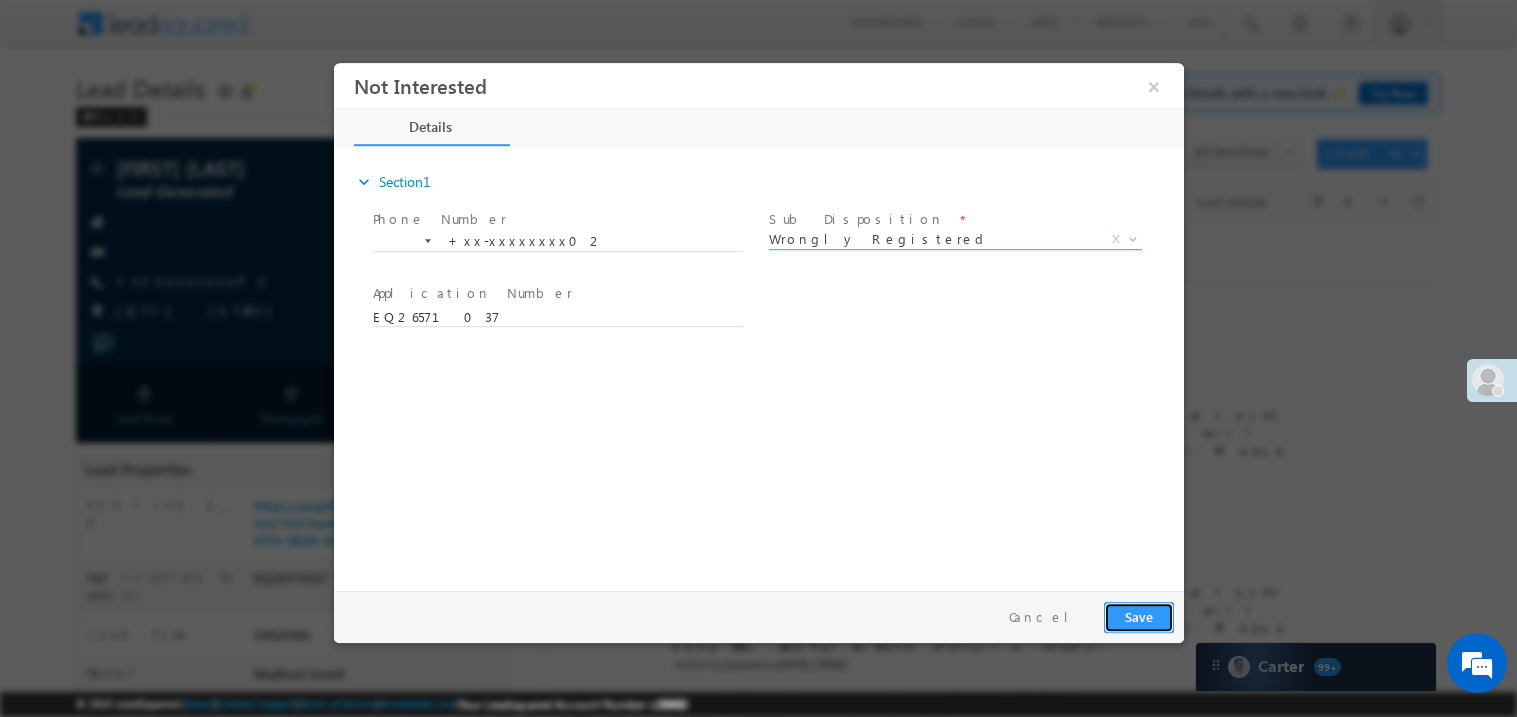 click on "Save" at bounding box center (1138, 616) 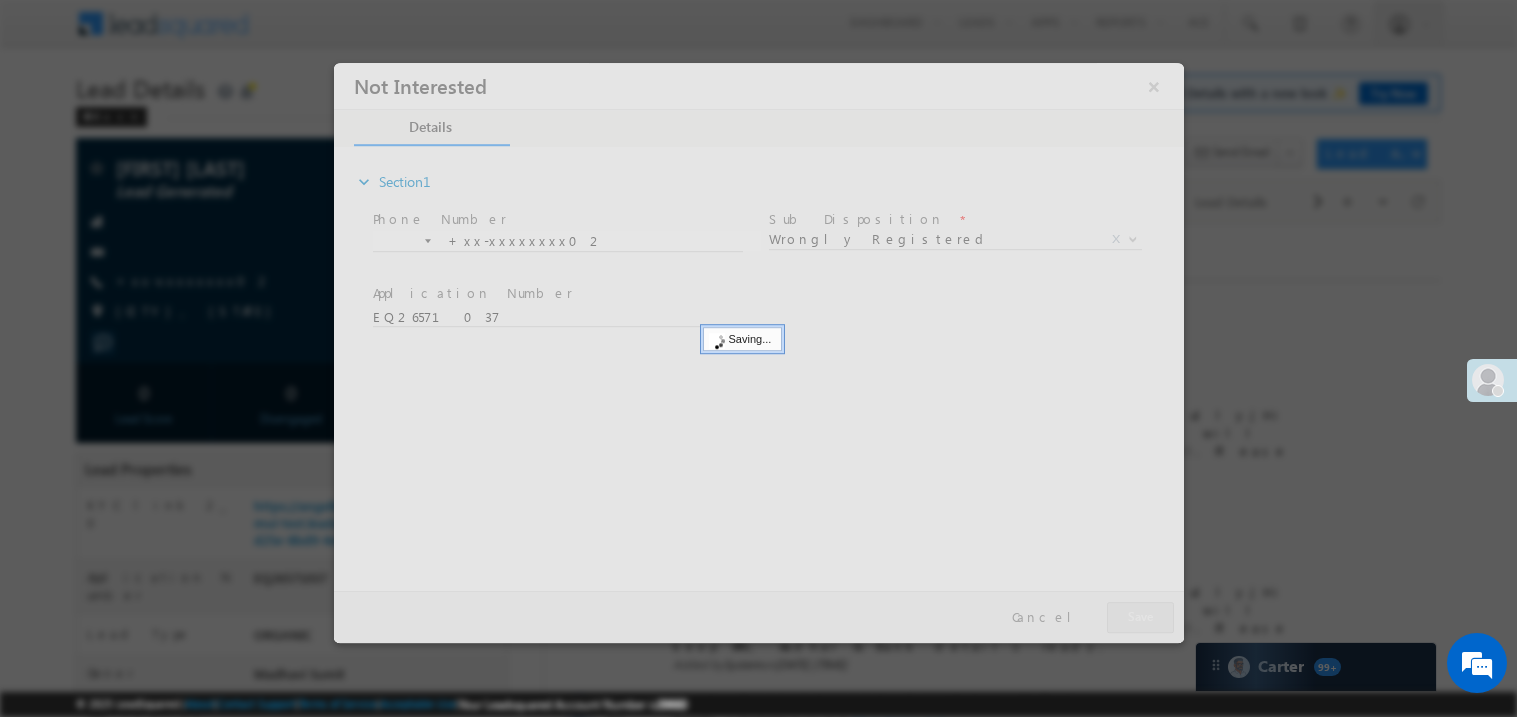 click at bounding box center (758, 352) 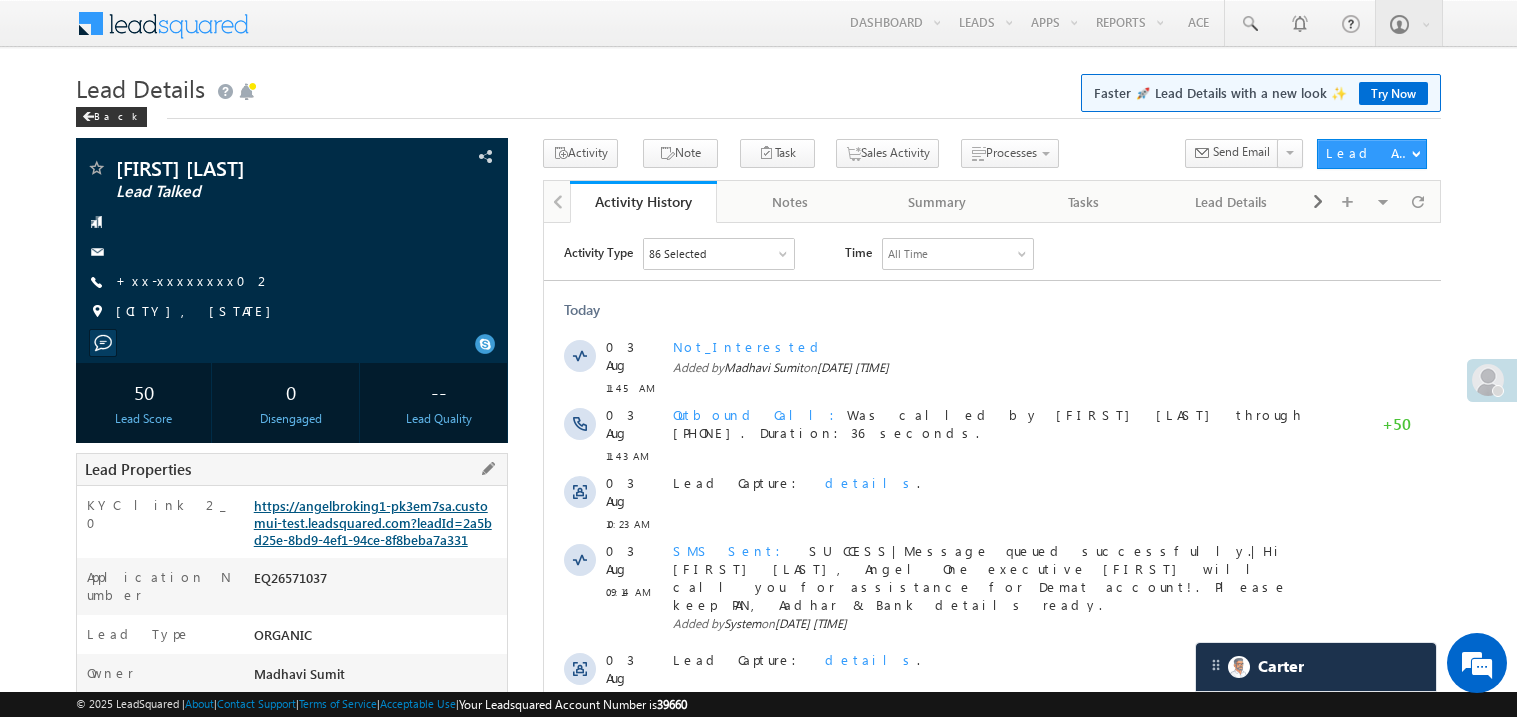 click on "https://angelbroking1-pk3em7sa.customui-test.leadsquared.com?leadId=2a5bd25e-8bd9-4ef1-94ce-8f8beba7a331" at bounding box center (373, 522) 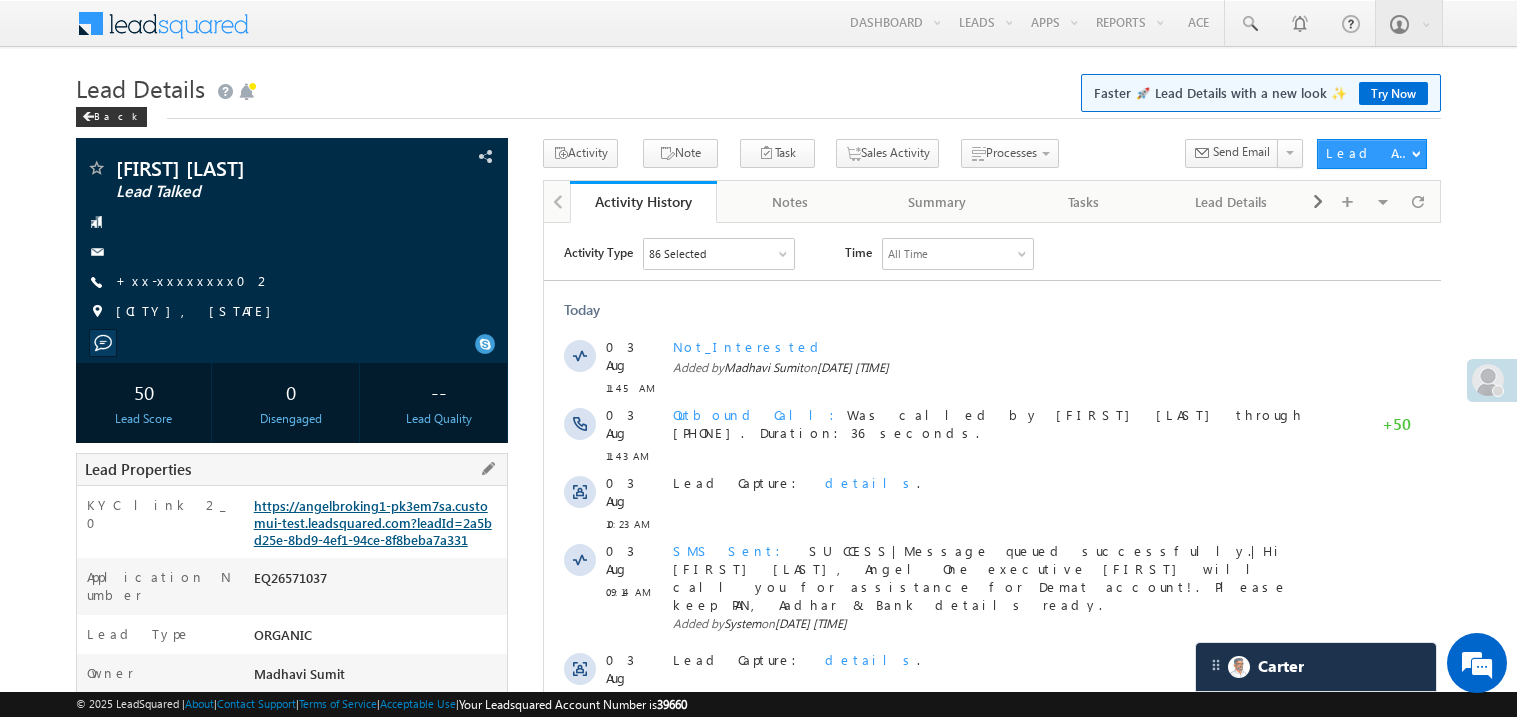 click on "https://angelbroking1-pk3em7sa.customui-test.leadsquared.com?leadId=2a5bd25e-8bd9-4ef1-94ce-8f8beba7a331" at bounding box center (373, 522) 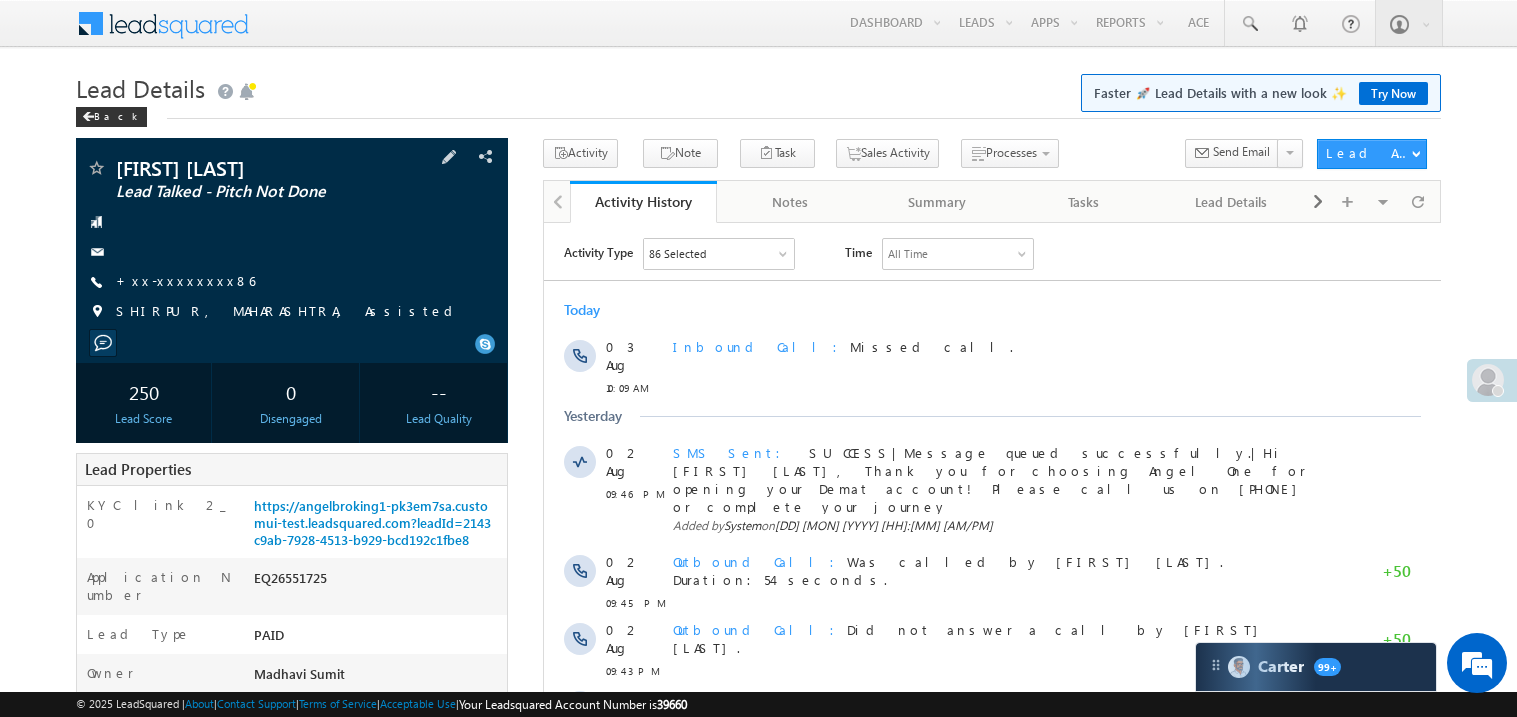 scroll, scrollTop: 0, scrollLeft: 0, axis: both 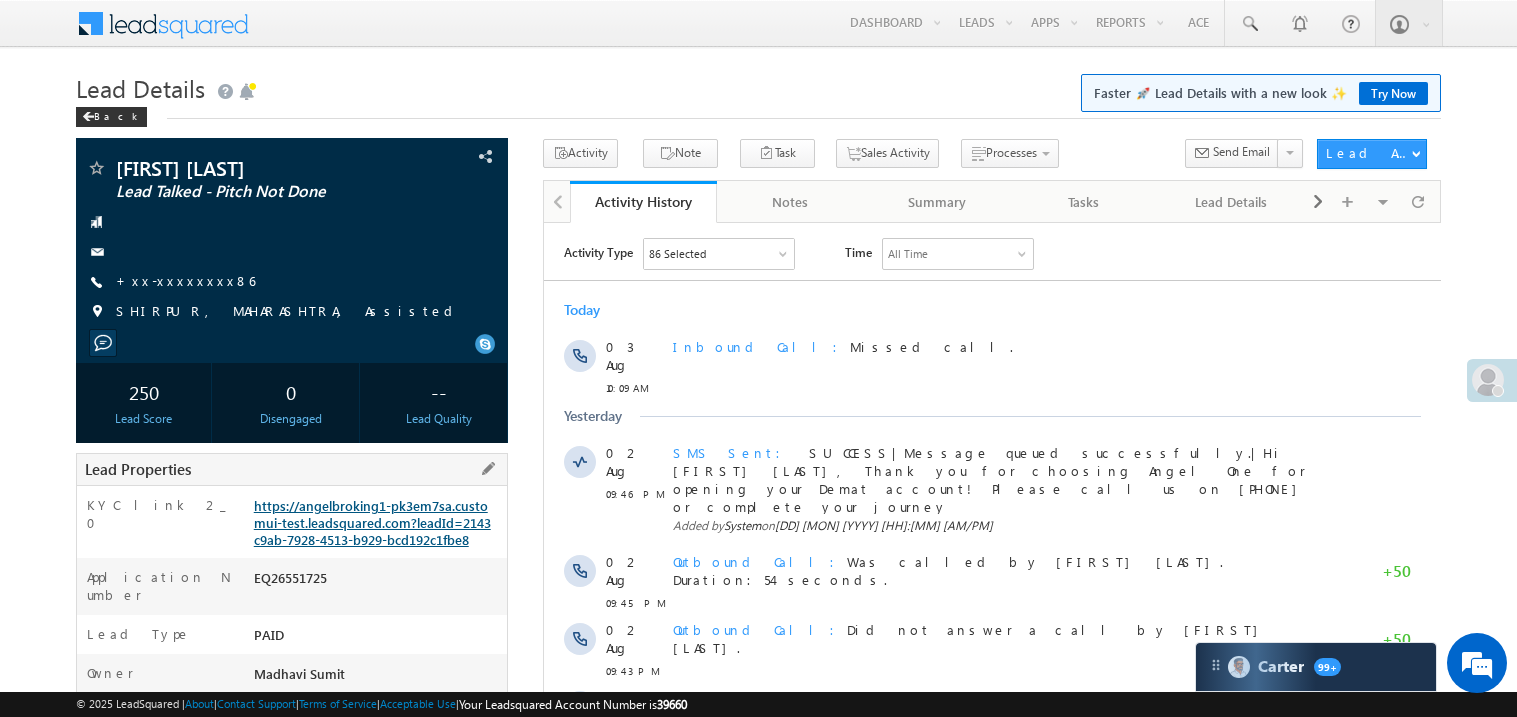click on "https://angelbroking1-pk3em7sa.customui-test.leadsquared.com?leadId=2143c9ab-7928-4513-b929-bcd192c1fbe8" at bounding box center (372, 522) 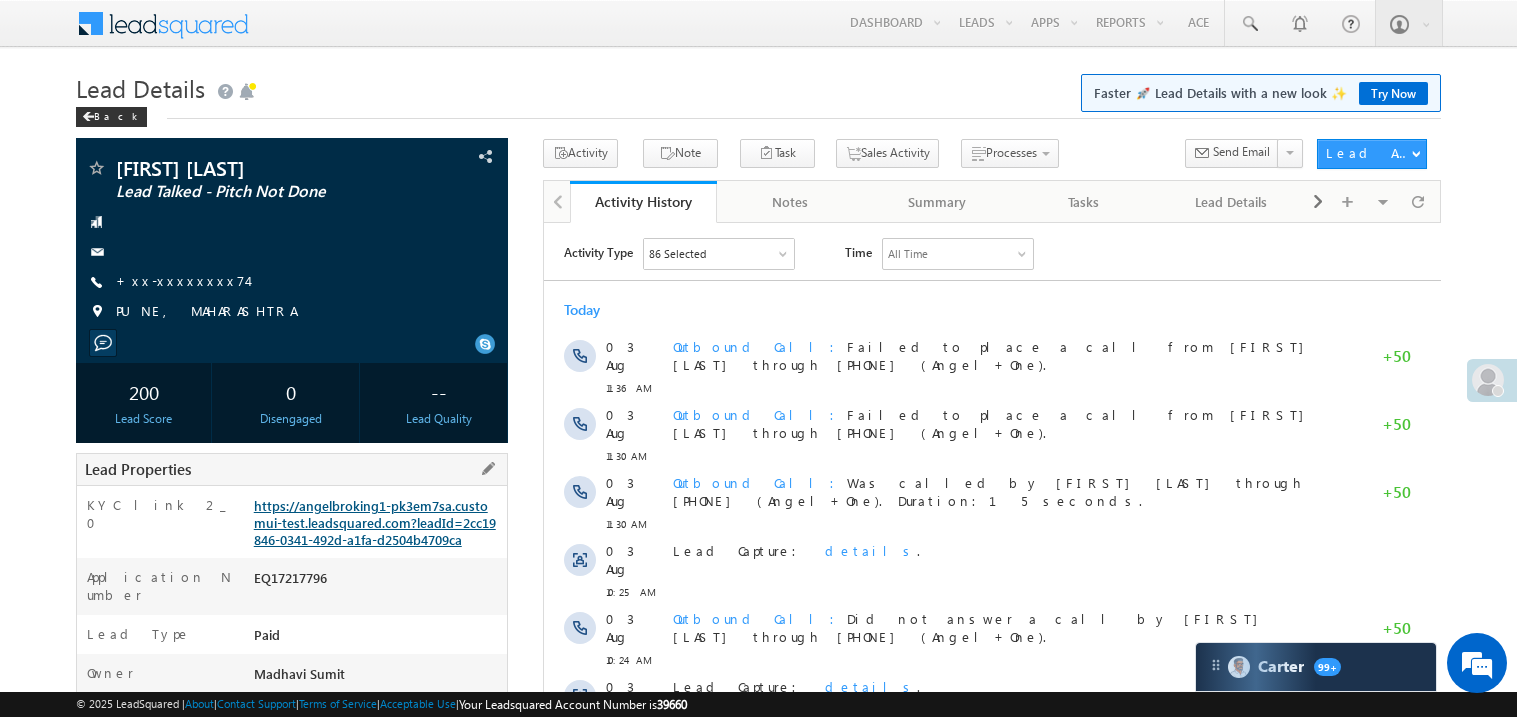 scroll, scrollTop: 0, scrollLeft: 0, axis: both 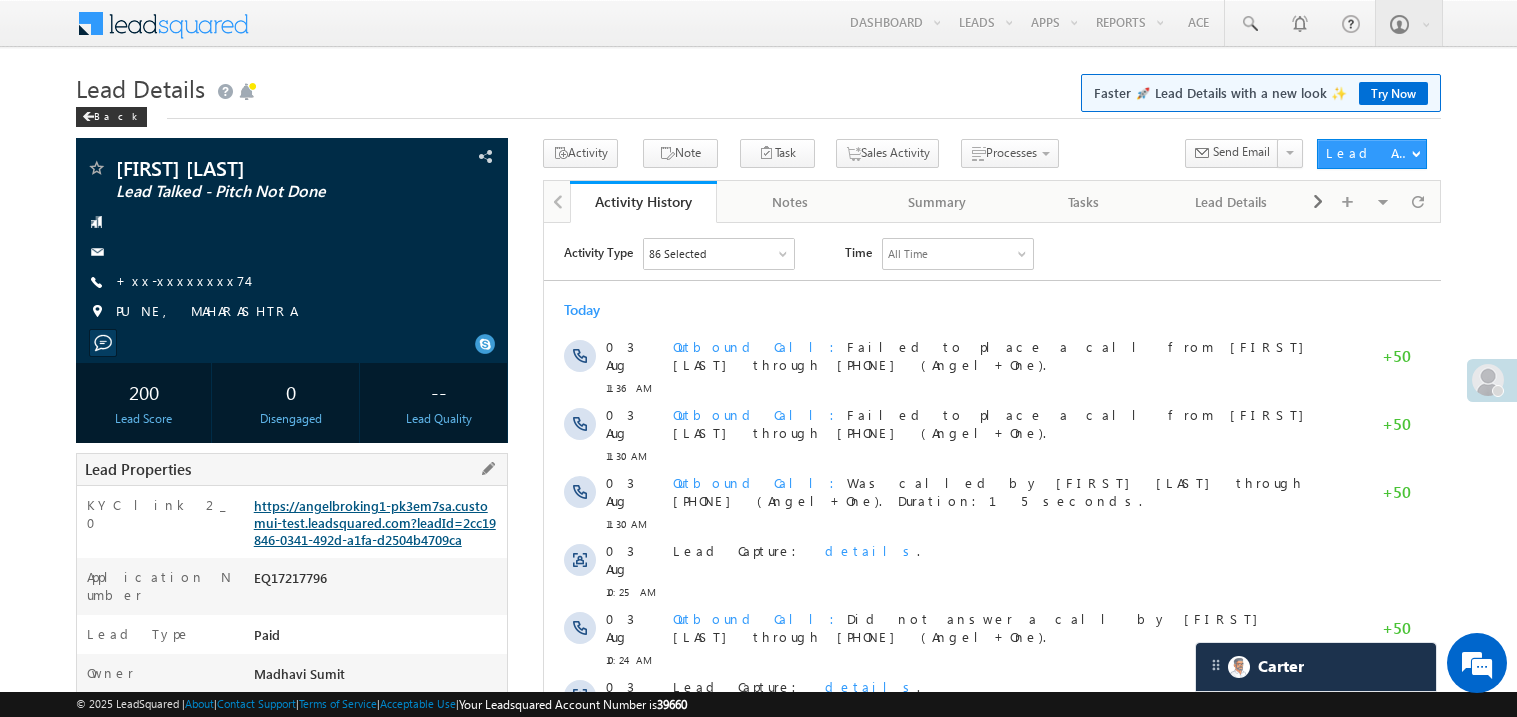 click on "https://angelbroking1-pk3em7sa.customui-test.leadsquared.com?leadId=2cc19846-0341-492d-a1fa-d2504b4709ca" at bounding box center (375, 522) 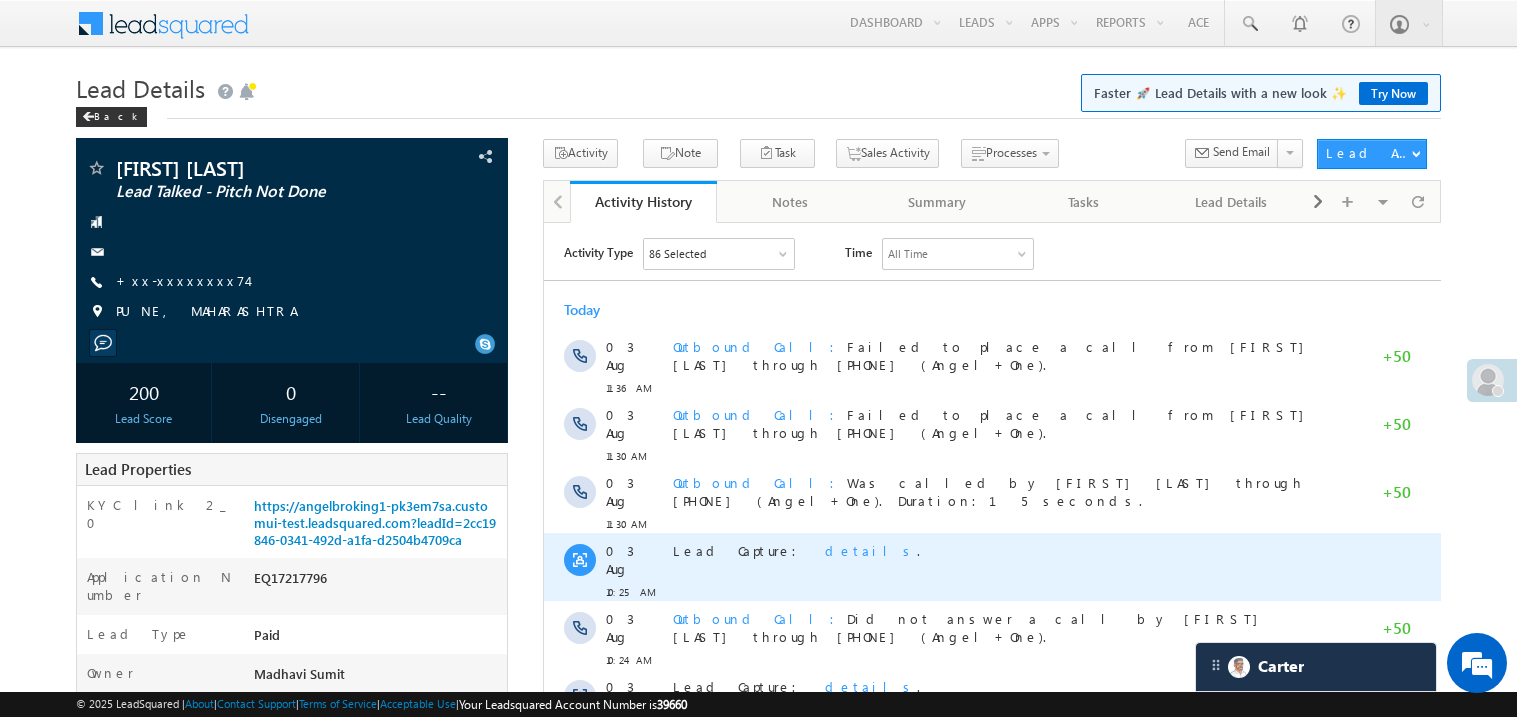 click on "Lead Capture:
details ." at bounding box center [1001, 550] 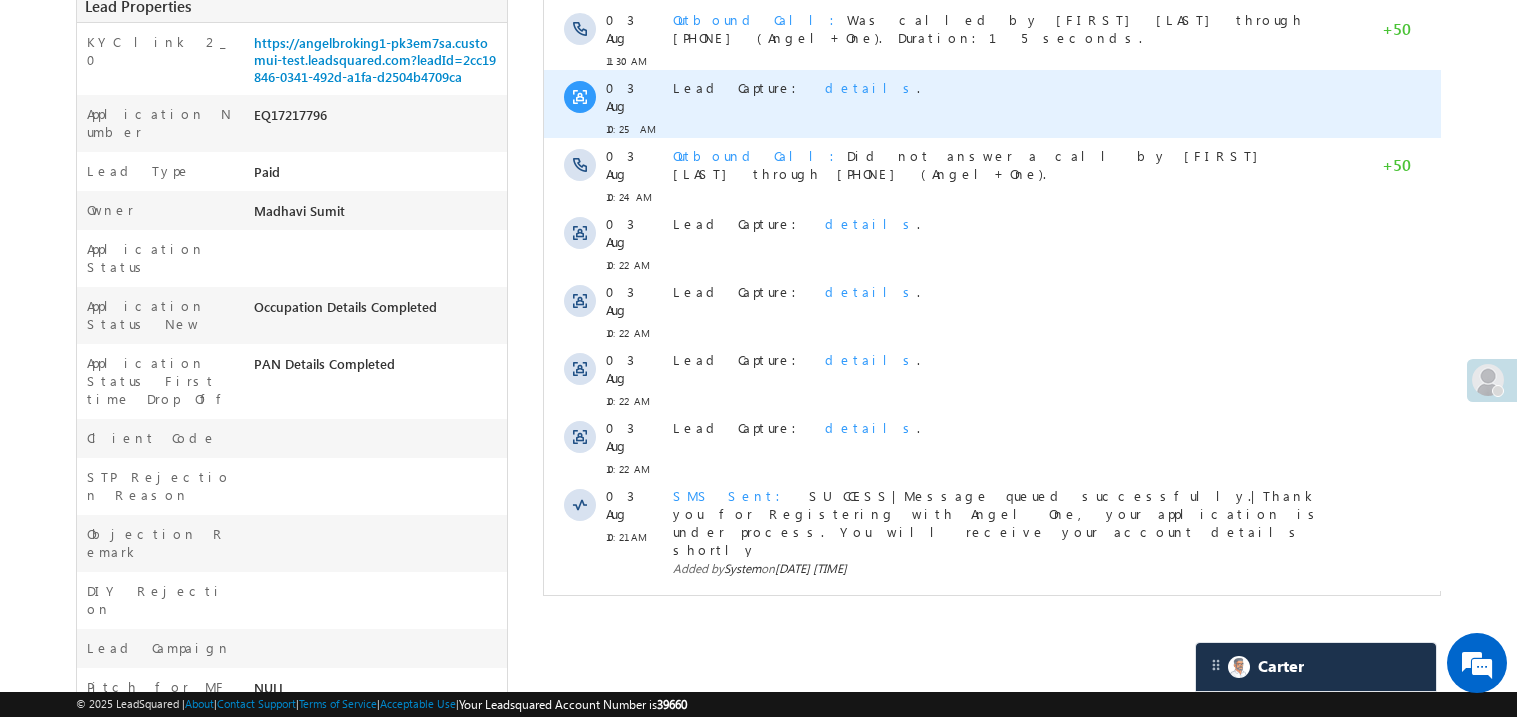 scroll, scrollTop: 559, scrollLeft: 0, axis: vertical 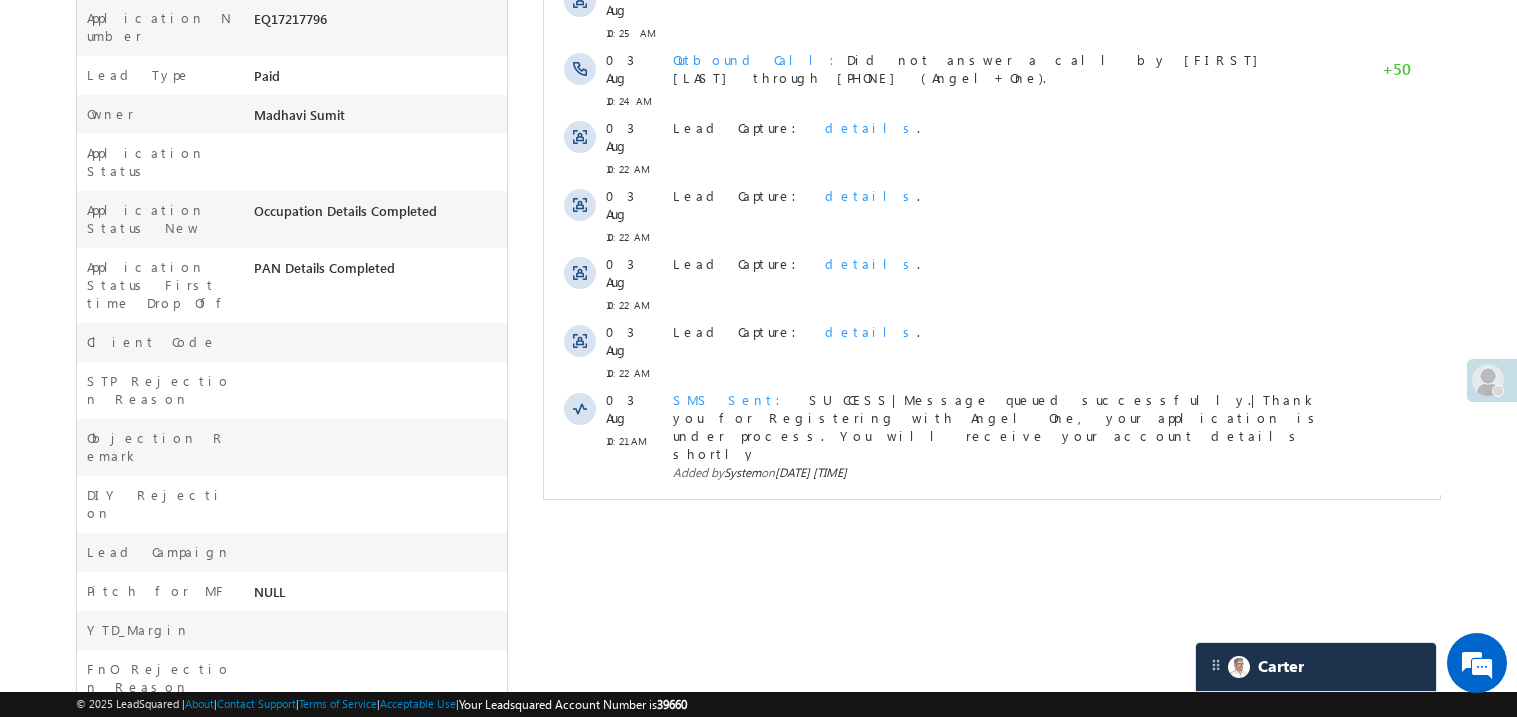 click on "Activity Type
86 Selected
Select All Sales Activities 1 Sales Activity Email Activities 18 Email Bounced Email Link Clicked Email Marked Spam Email Opened Inbound Lead through Email Mailing preference link clicked Negative Response to Email Neutral Response to Email Positive Response to Email Resubscribed Subscribed To Newsletter Subscribed To Promotional Emails Unsubscribe Link Clicked Unsubscribed Unsubscribed From Newsletter Unsubscribed From Promotional Emails View in browser link Clicked Email Sent Web Activities 5 Conversion Button Clicked Converted to Lead Form Submitted on Website Page Visited on Website Tracking URL Clicked Lead Capture Activities 1 Lead Capture Phone Call Activities 2 Inbound Phone Call Activity Outbound Phone Call Activity Other Activities 175 3 Hours Redistribution Account Inactive Date Add_Alternate_Number Agreed for Payment App Downloaded cscs" at bounding box center [991, 112] 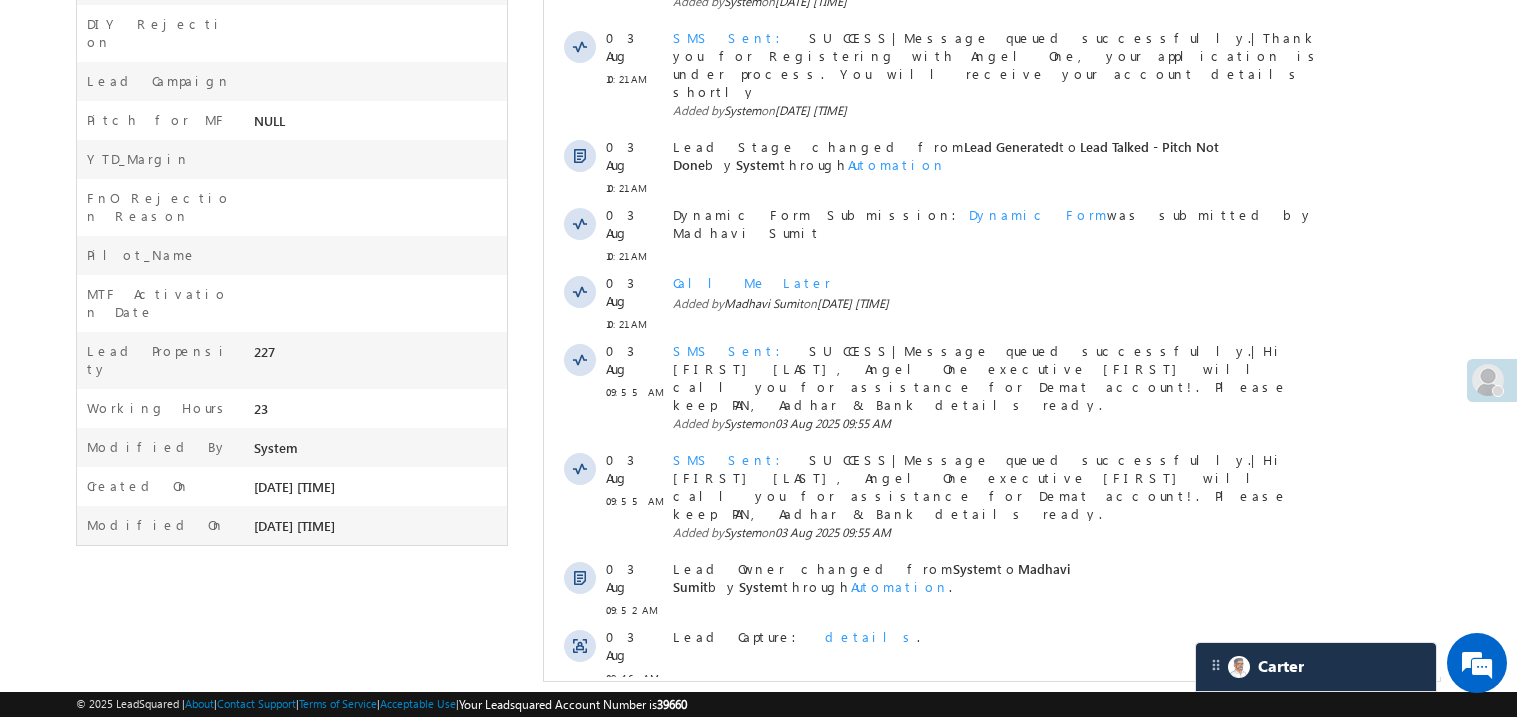 scroll, scrollTop: 1045, scrollLeft: 0, axis: vertical 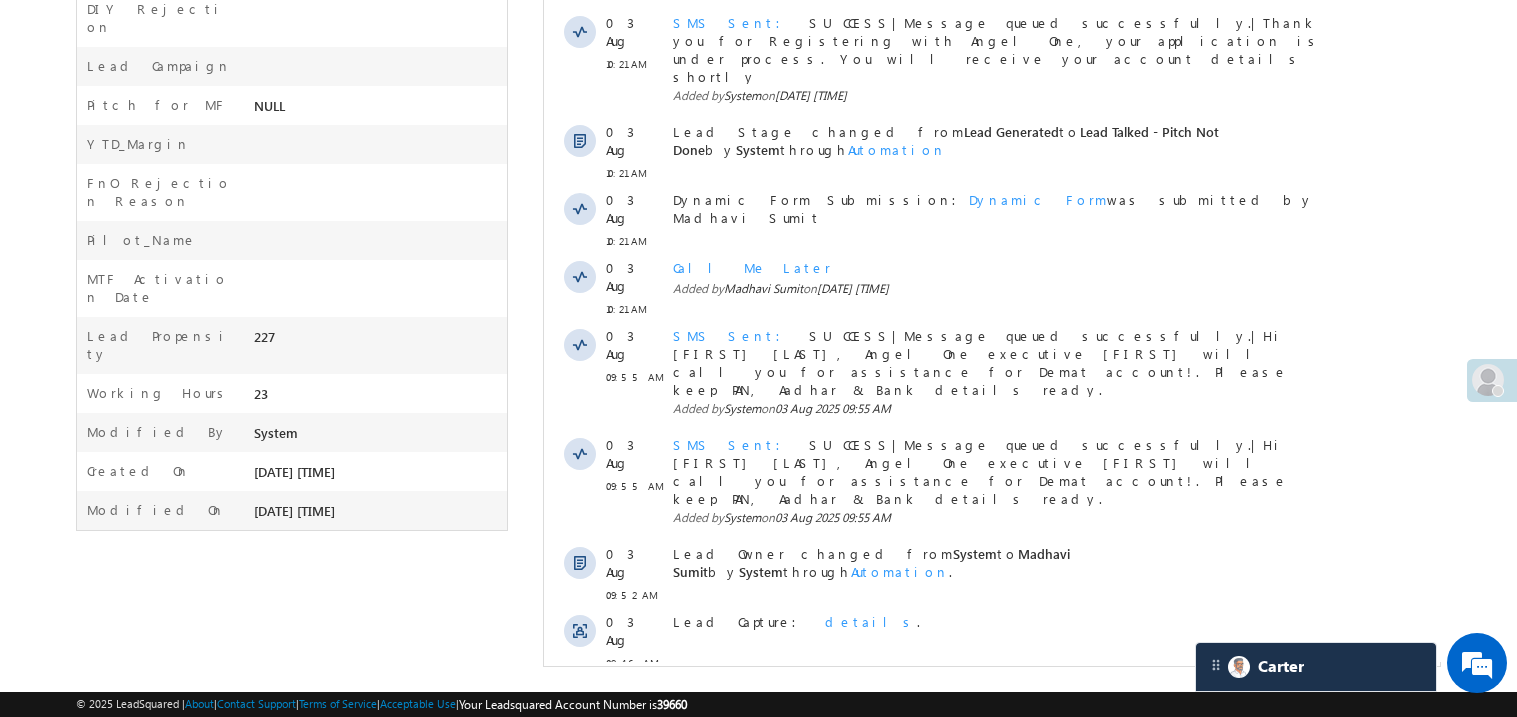 click on "Show More" at bounding box center [991, 843] 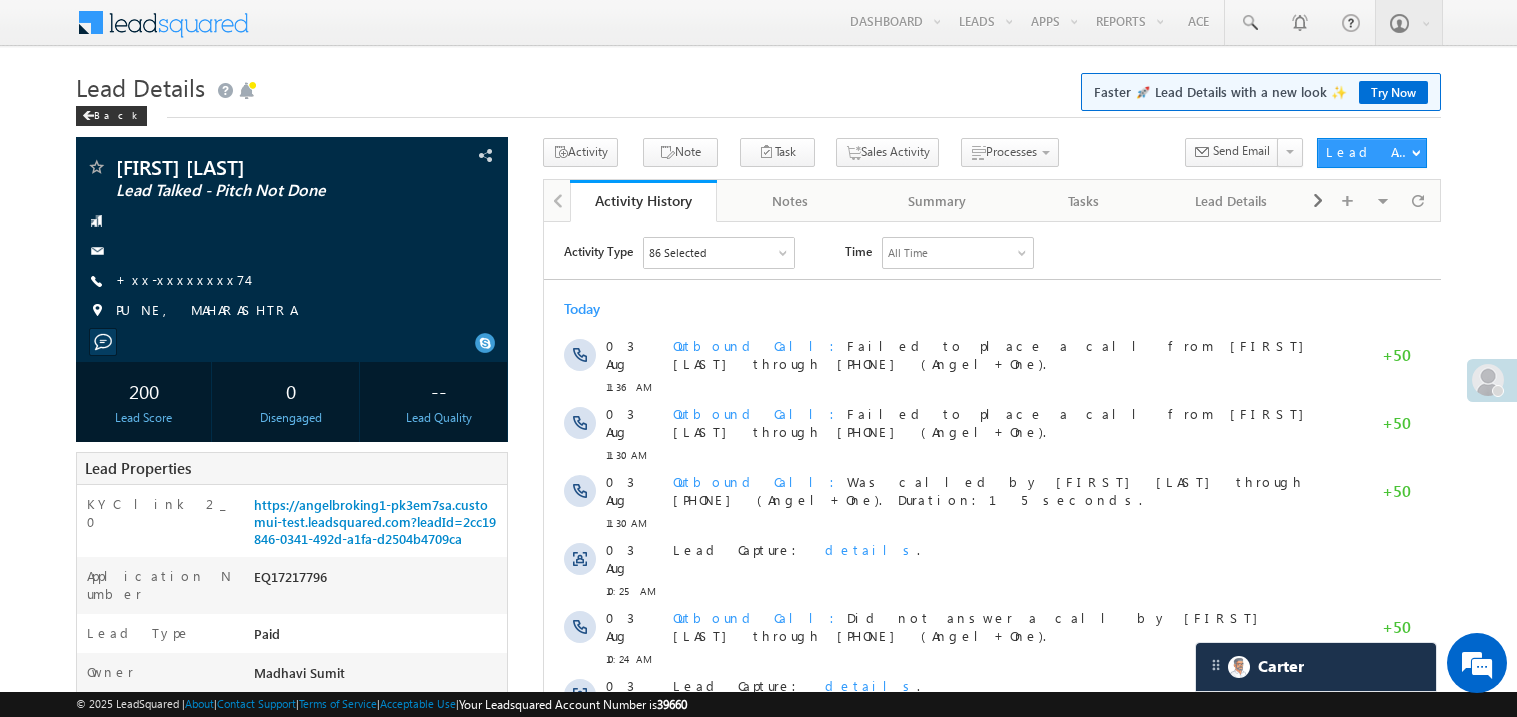 scroll, scrollTop: 0, scrollLeft: 0, axis: both 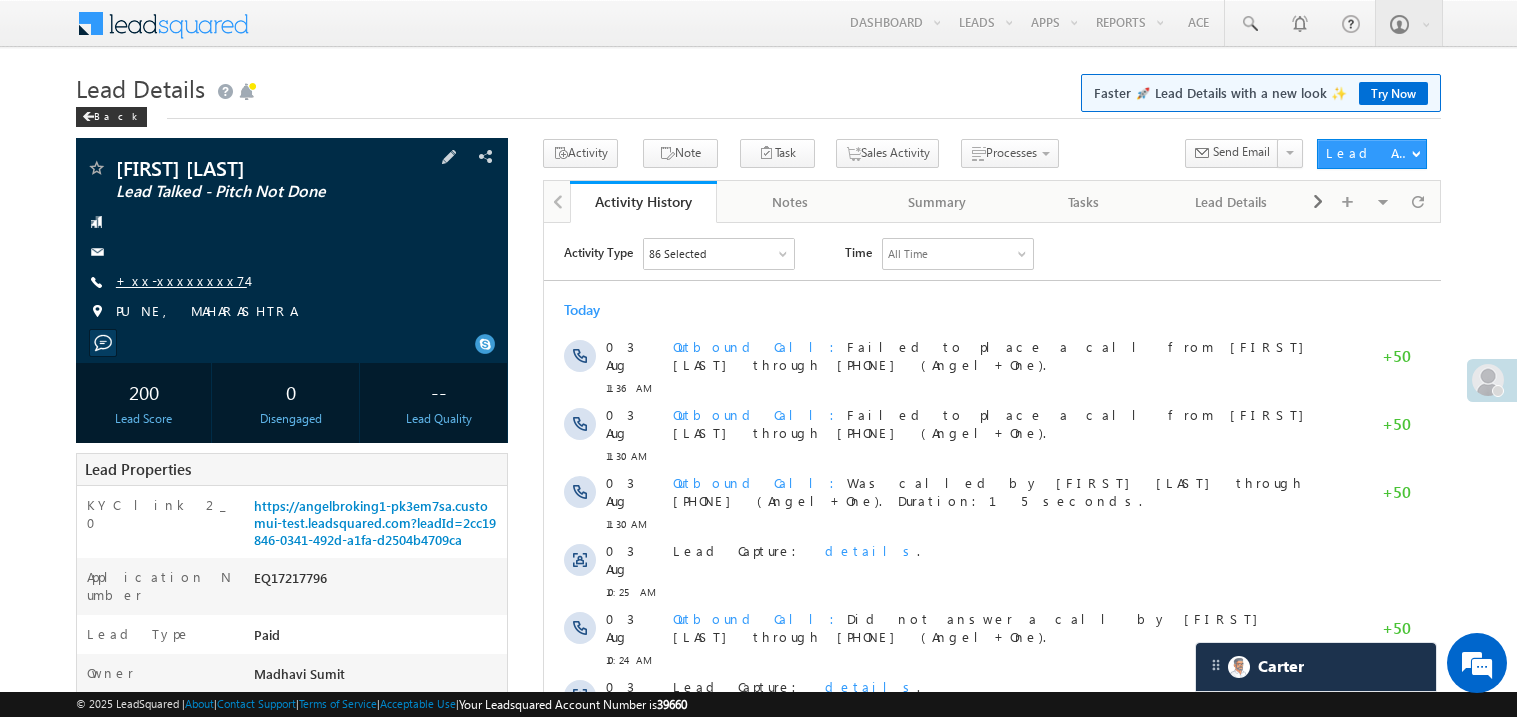 click on "+xx-xxxxxxxx74" at bounding box center [181, 280] 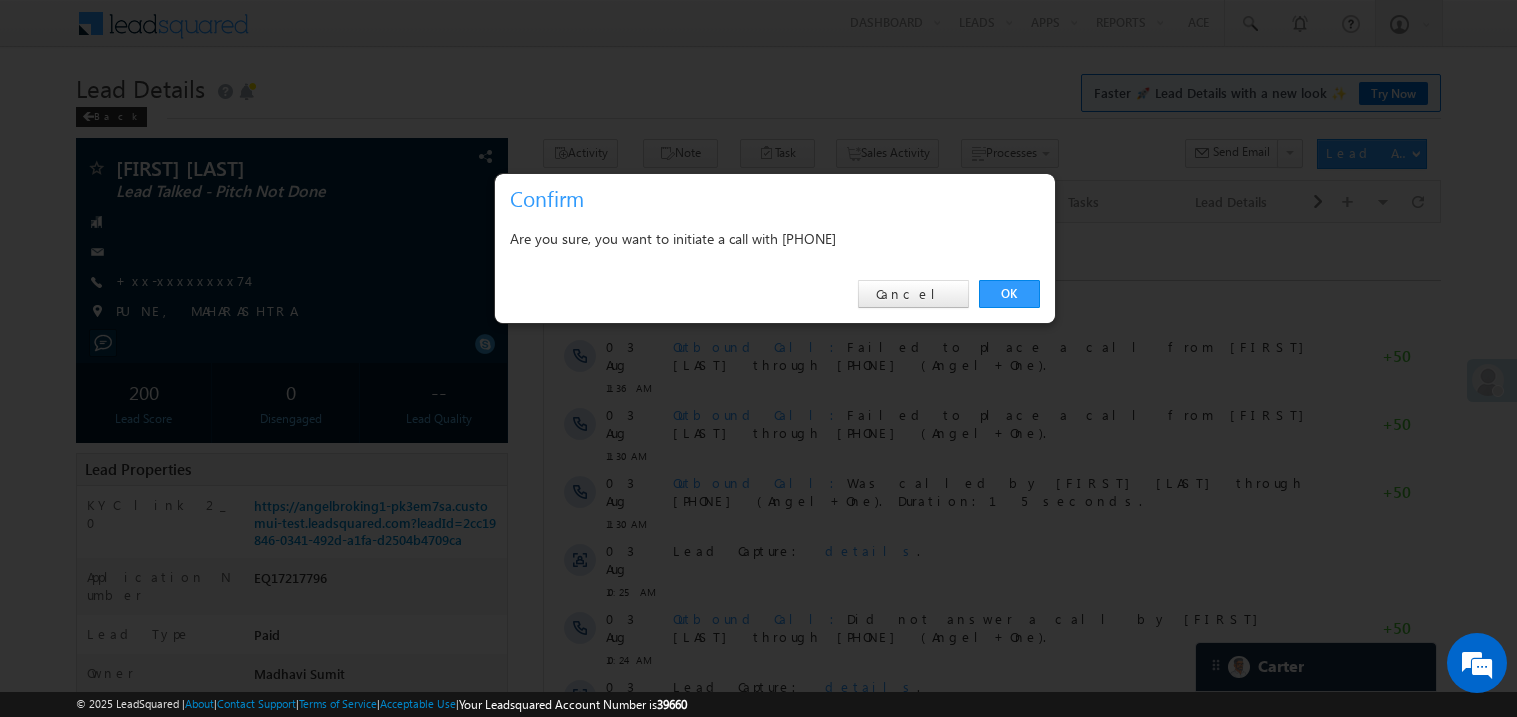 click on "OK Cancel" at bounding box center (775, 294) 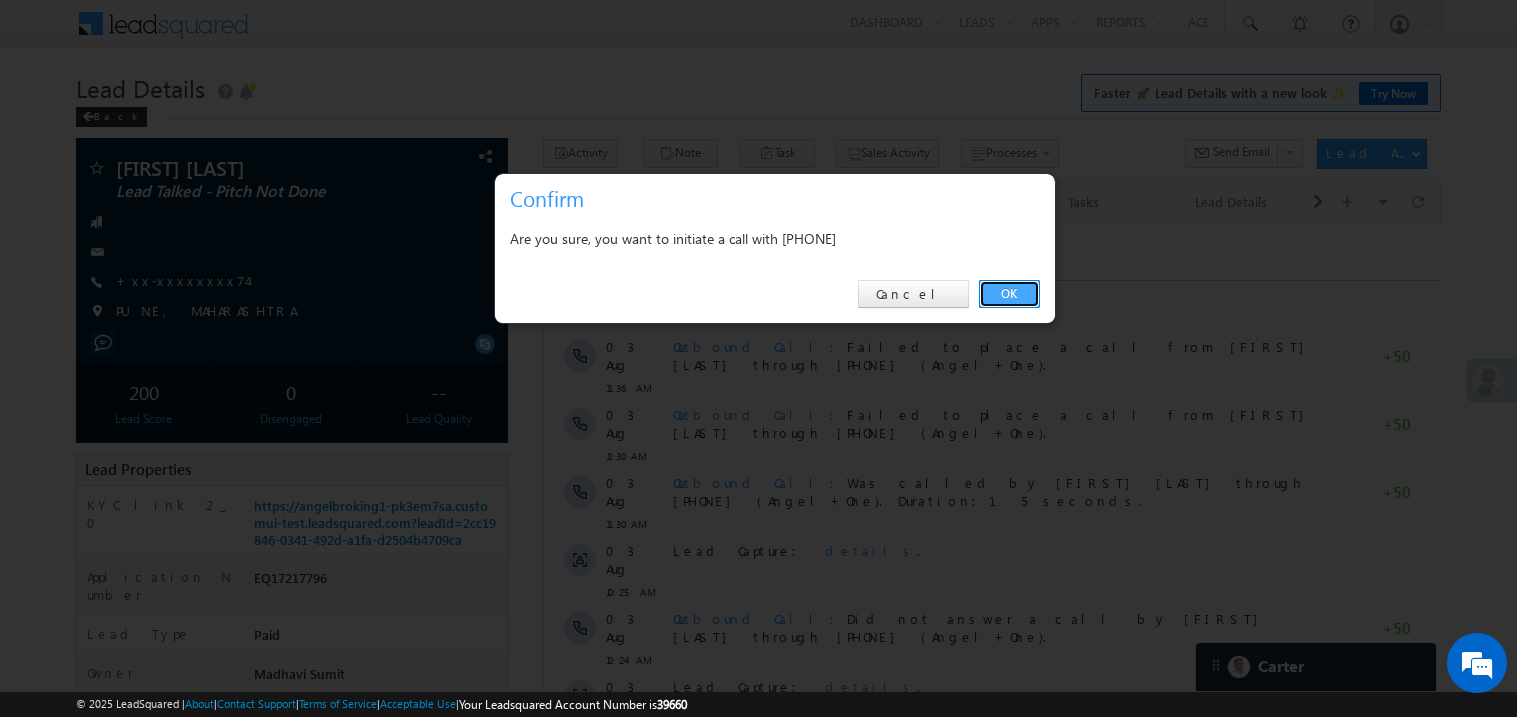 click on "OK" at bounding box center [1009, 294] 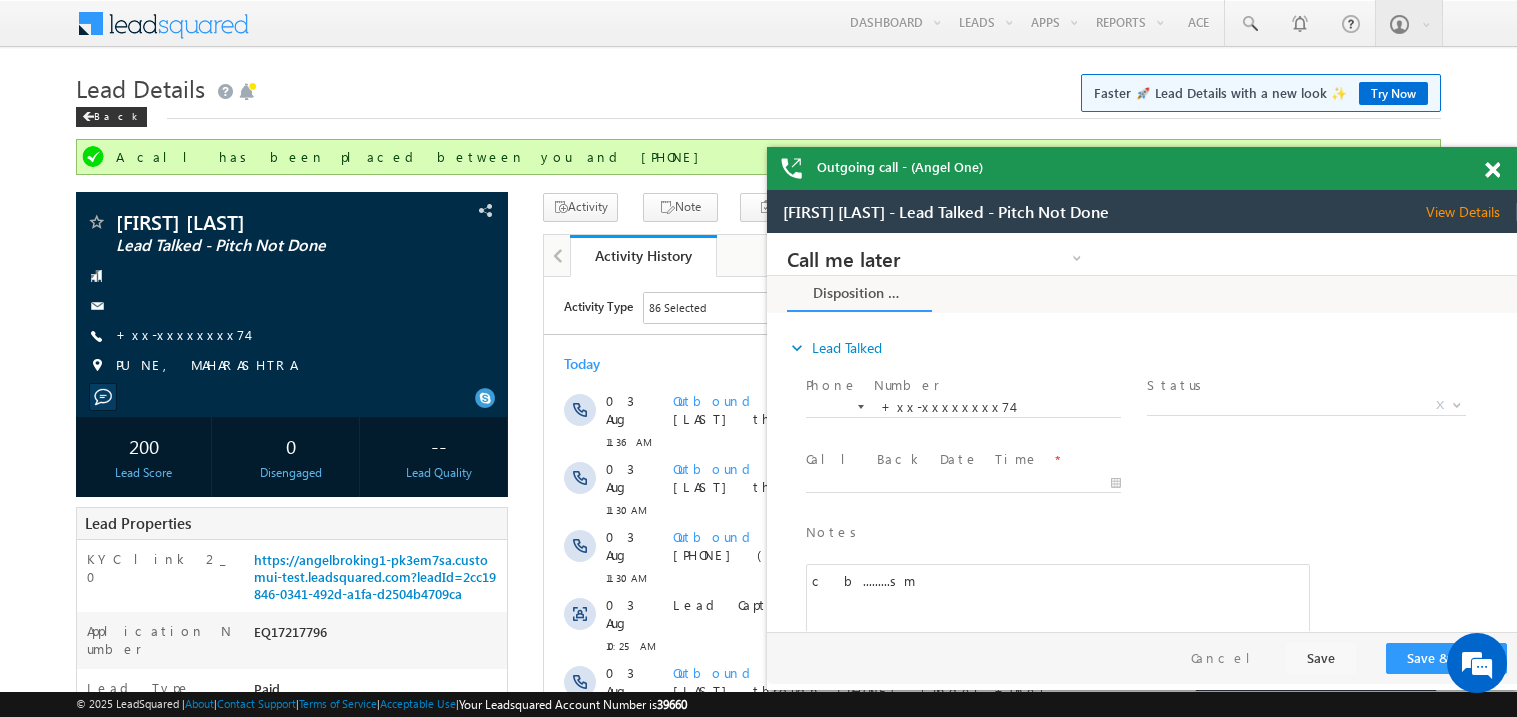 scroll, scrollTop: 0, scrollLeft: 0, axis: both 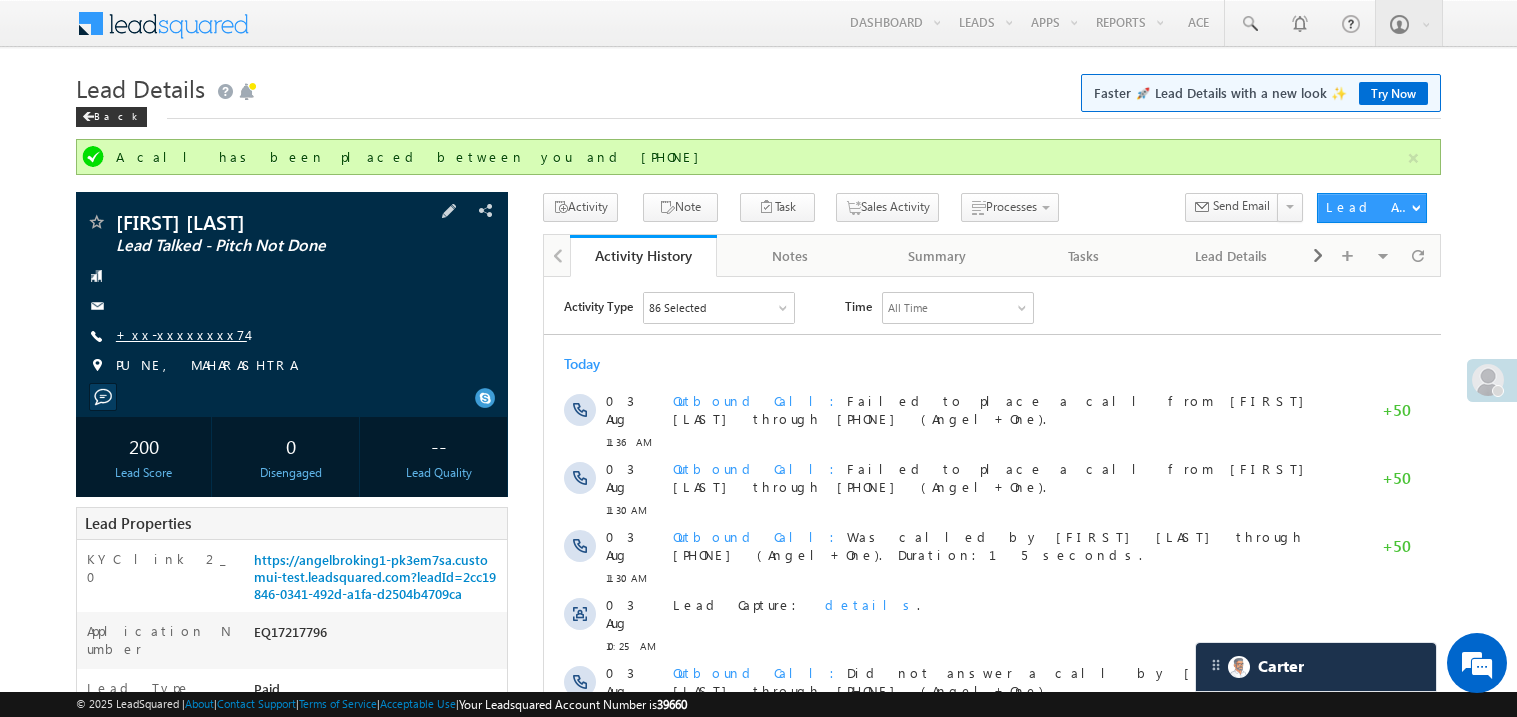click on "+xx-xxxxxxxx74" at bounding box center [181, 334] 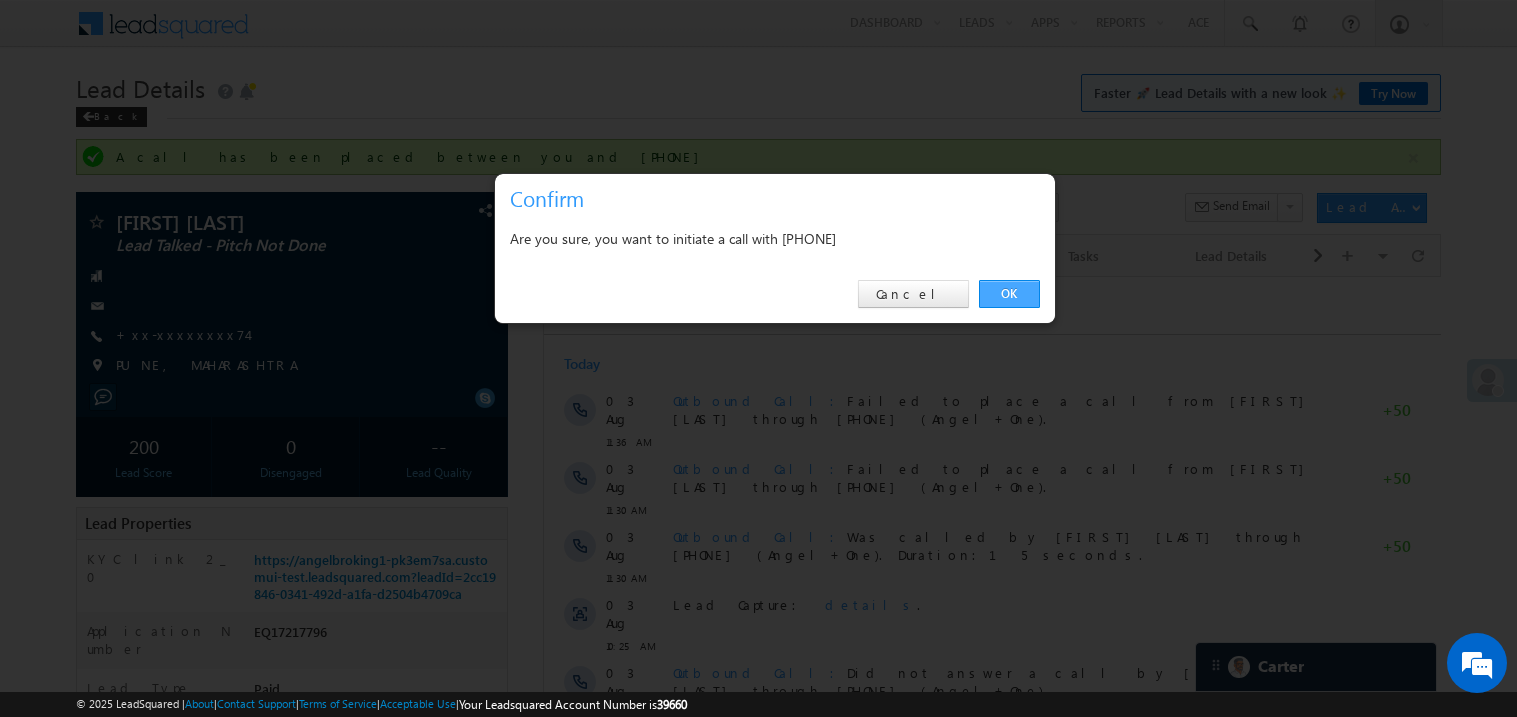click on "OK" at bounding box center [1009, 294] 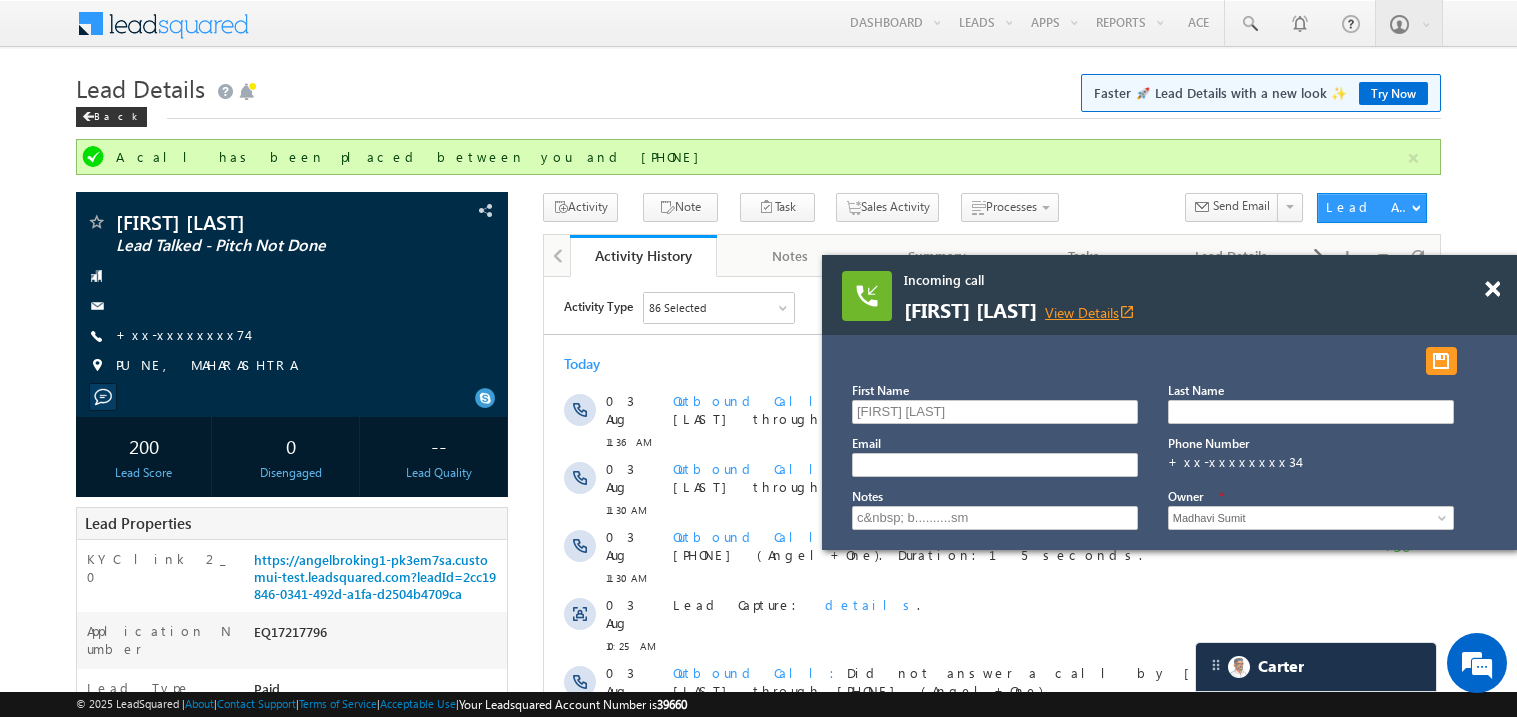 click on "View Details  open_in_new" at bounding box center (1090, 312) 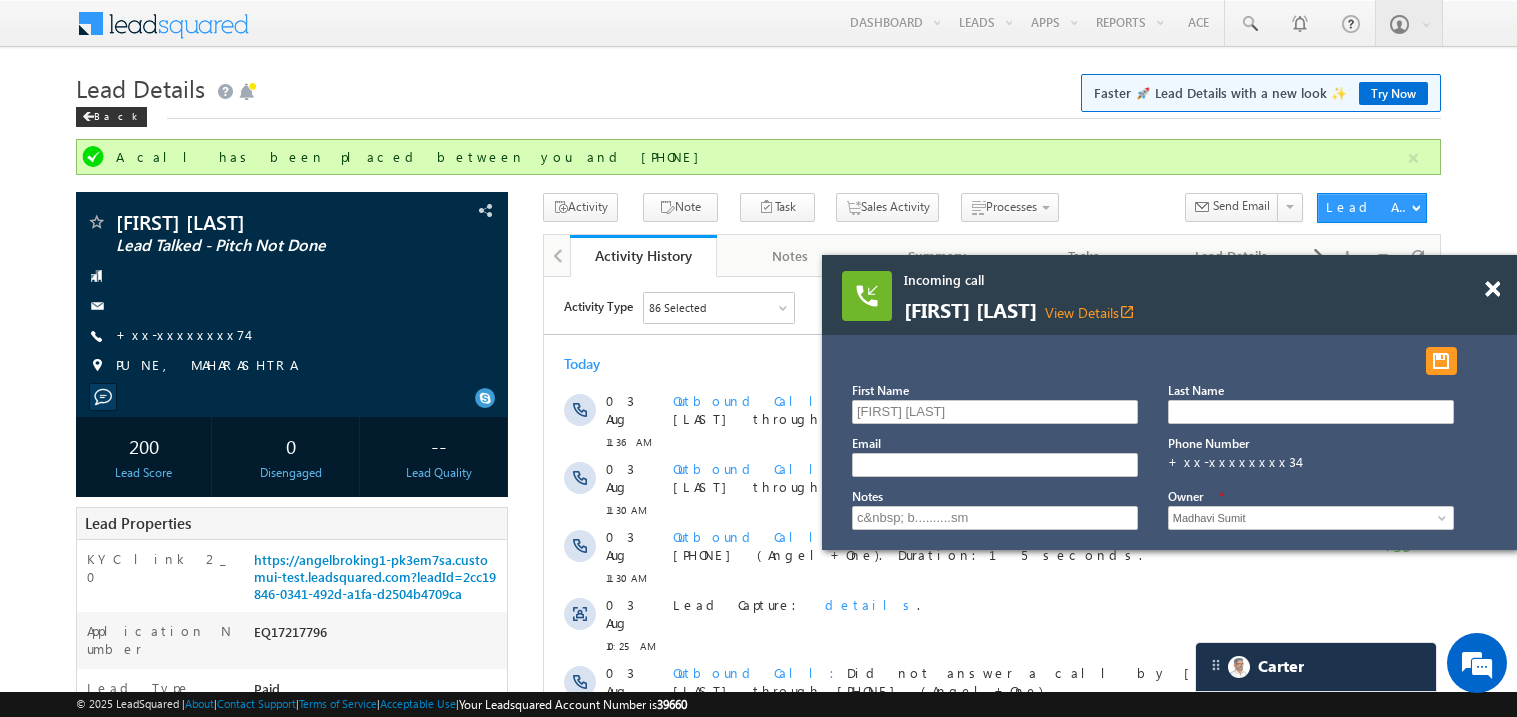 click at bounding box center (1503, 280) 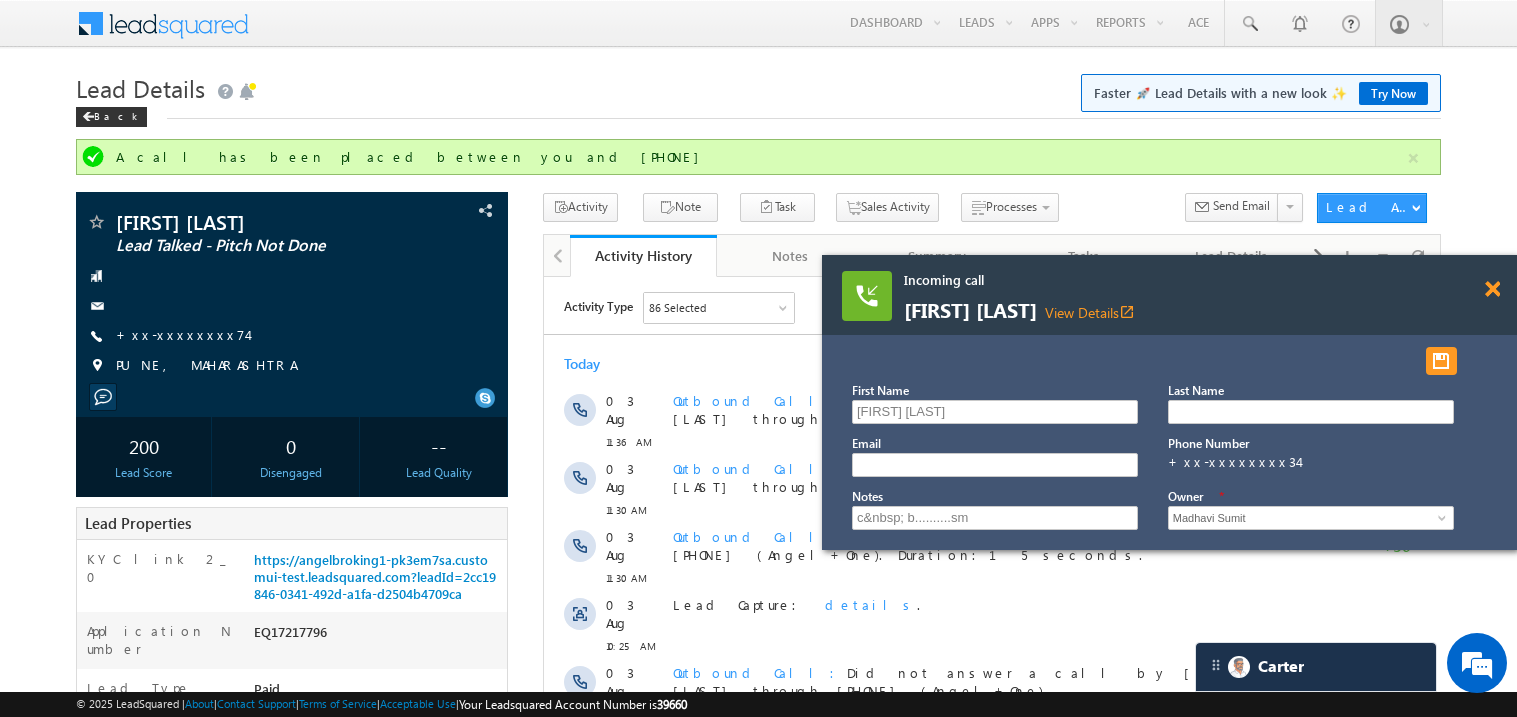 click at bounding box center [1492, 289] 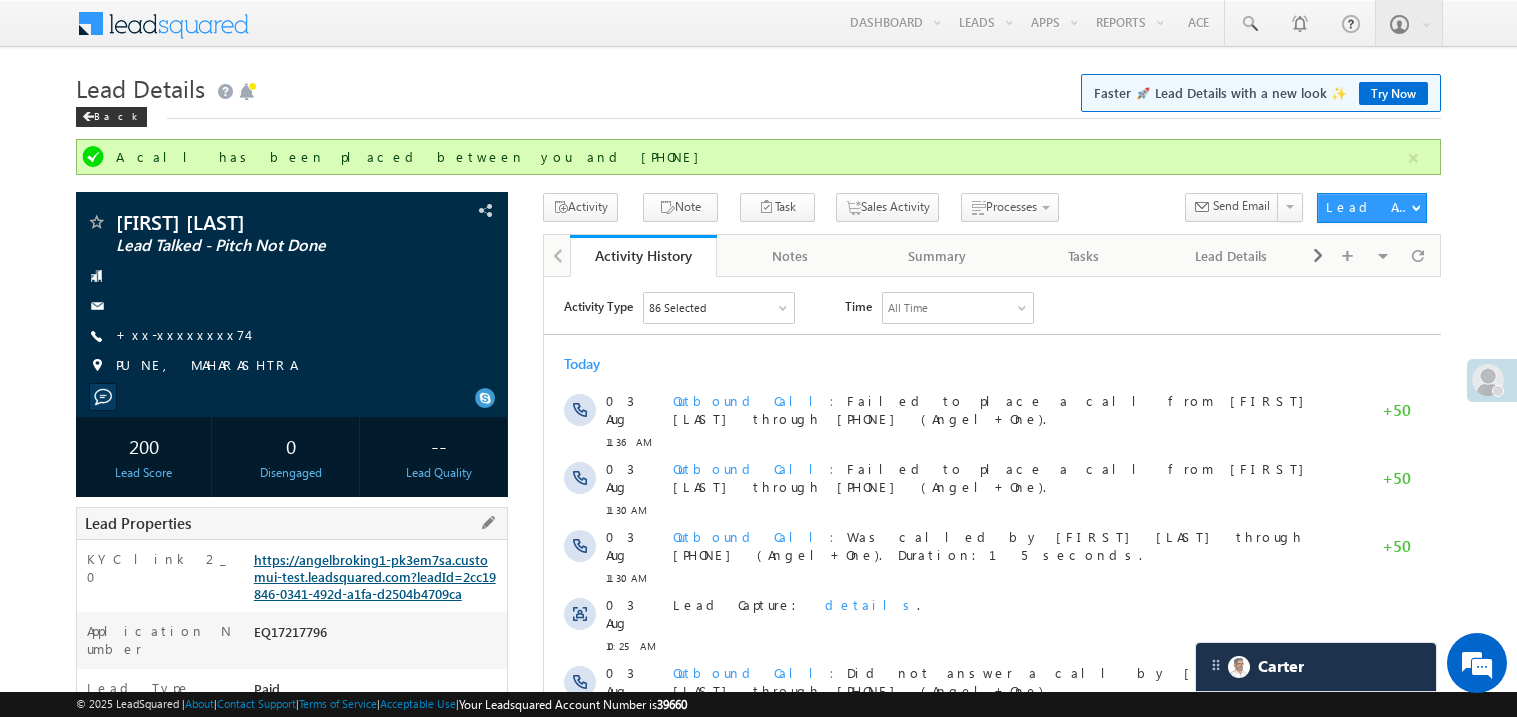 click on "https://angelbroking1-pk3em7sa.customui-test.leadsquared.com?leadId=2cc19846-0341-492d-a1fa-d2504b4709ca" at bounding box center [375, 576] 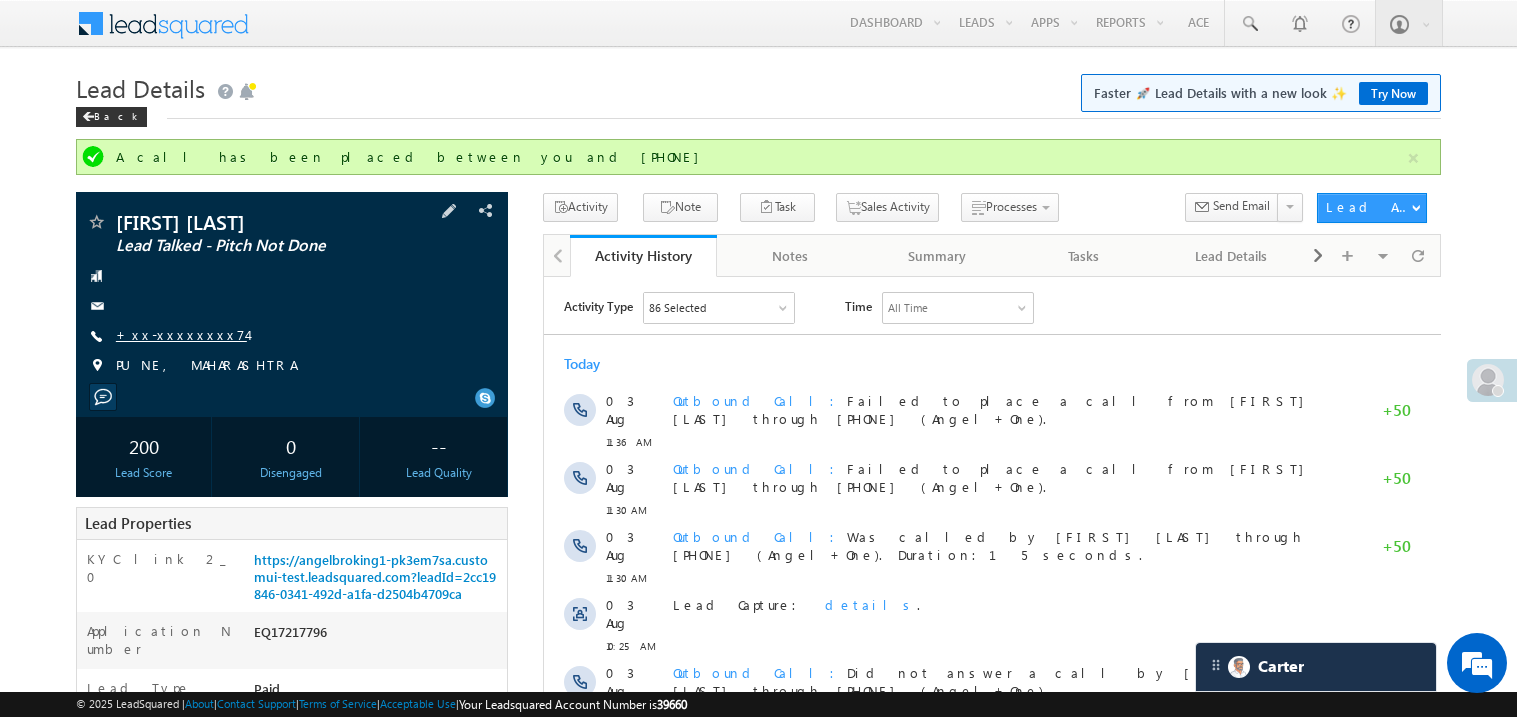 click on "+xx-xxxxxxxx74" at bounding box center (181, 334) 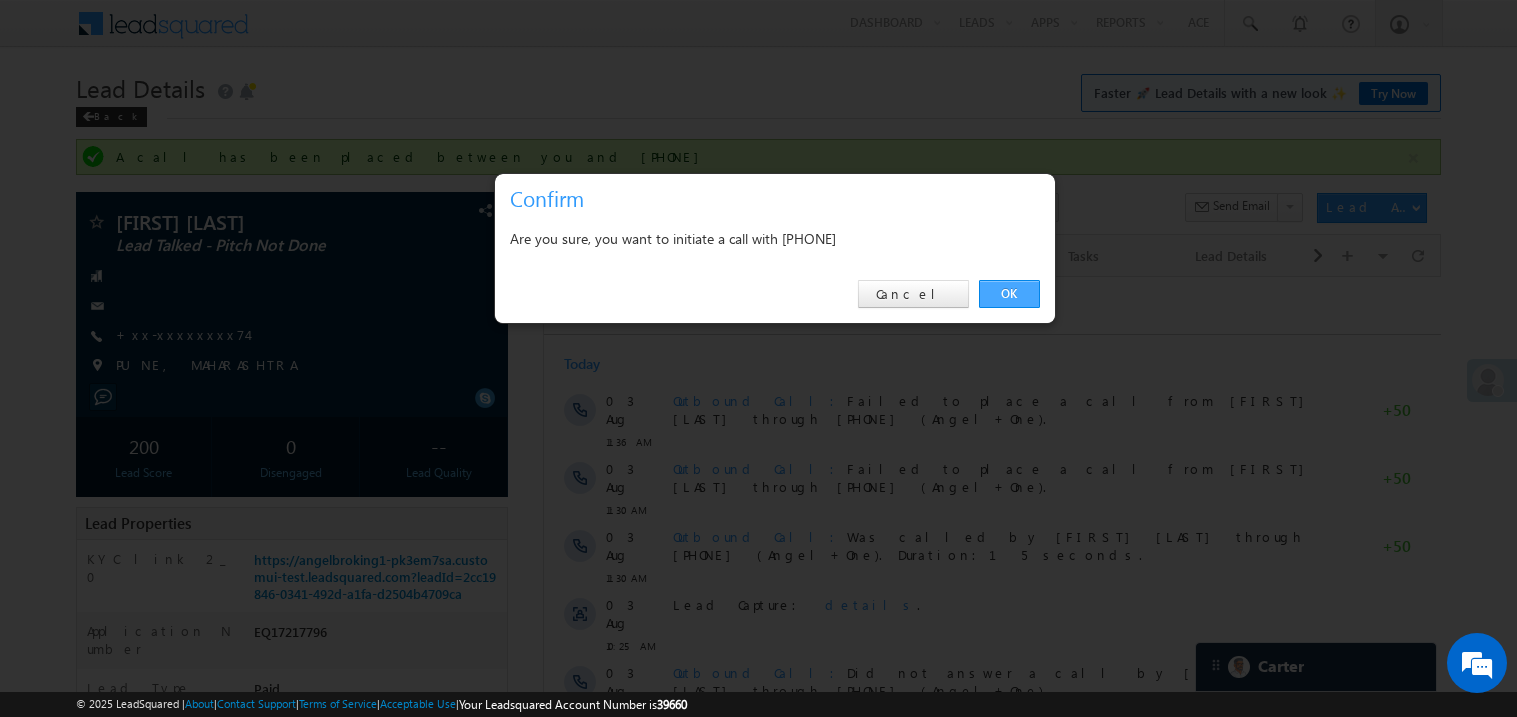 click on "OK" at bounding box center [1009, 294] 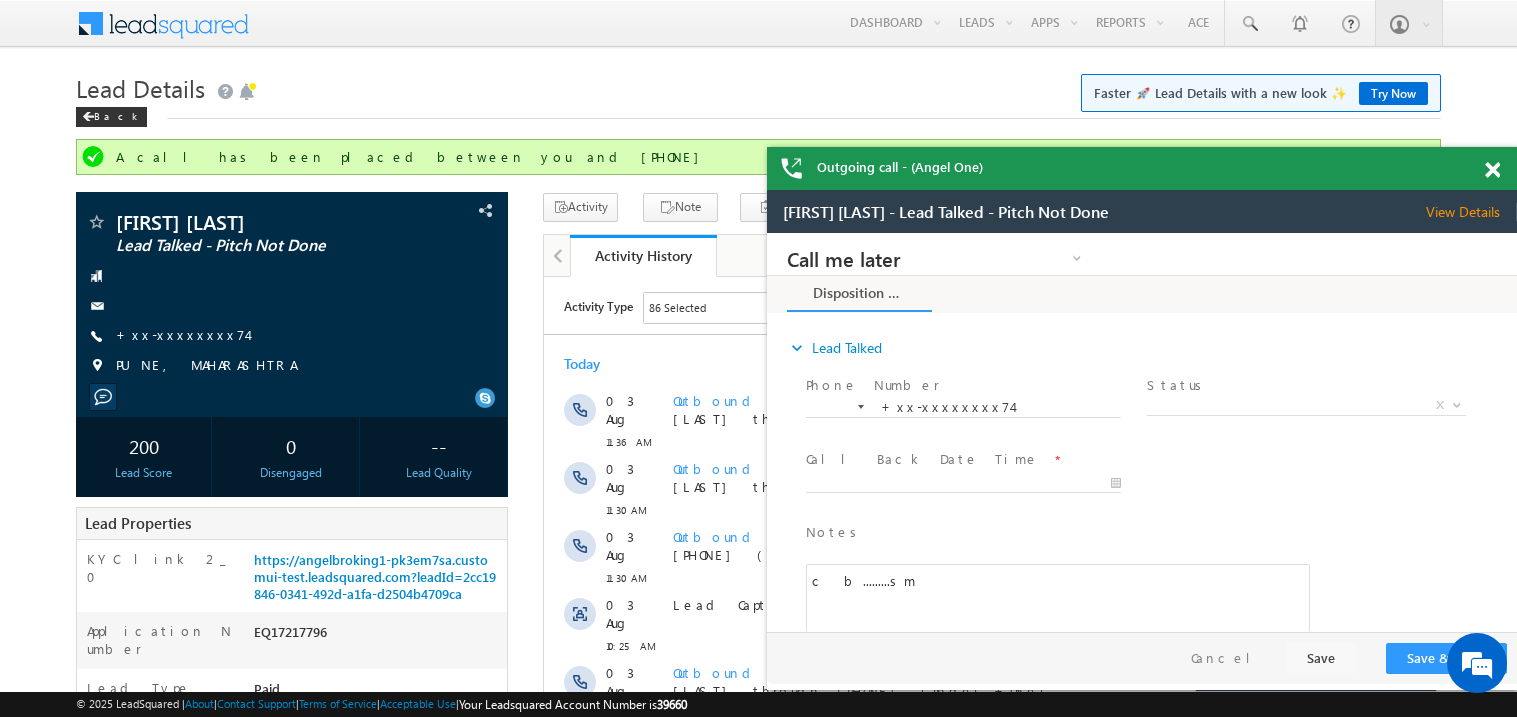 scroll, scrollTop: 0, scrollLeft: 0, axis: both 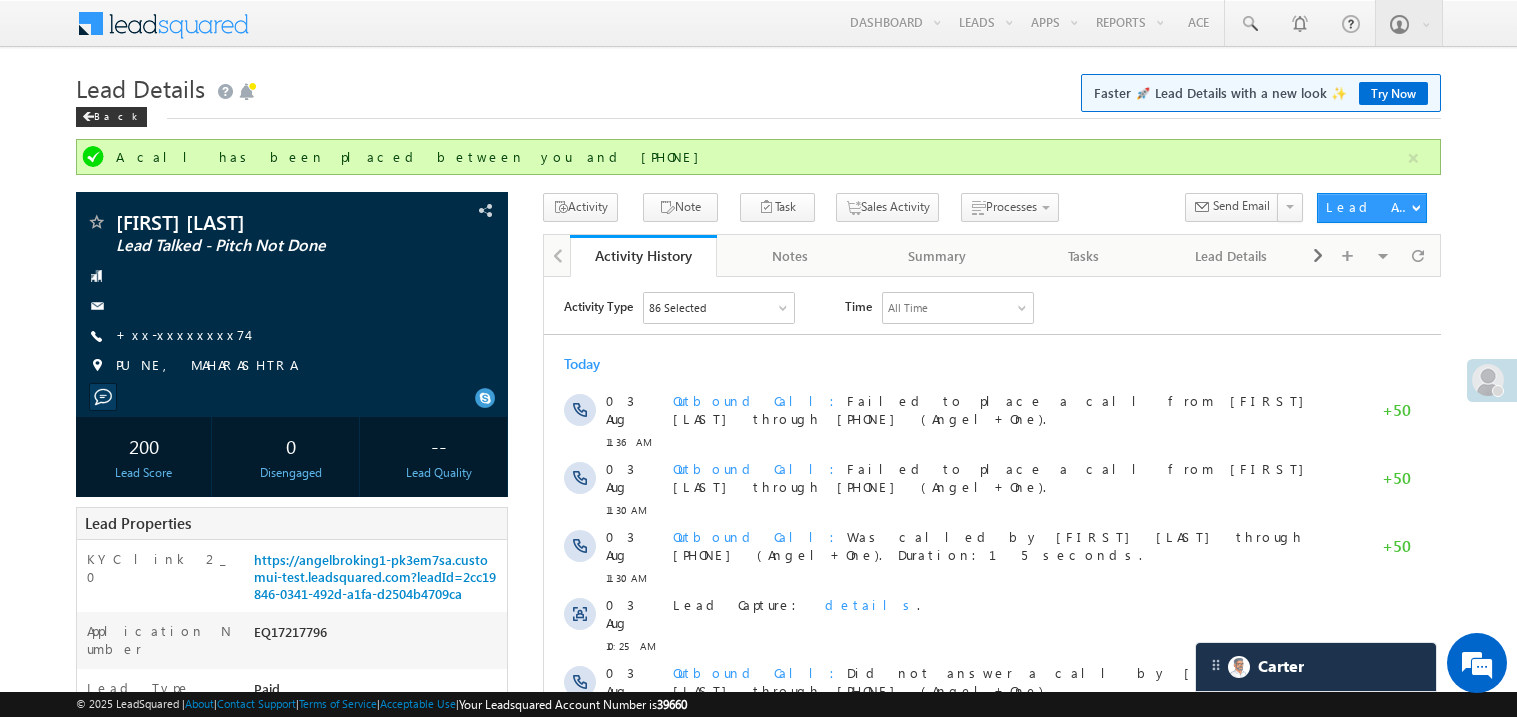 click on "Menu
Madhavi Sumit
Sumit .Madh avi@a ngelb rokin g.com" at bounding box center [758, 932] 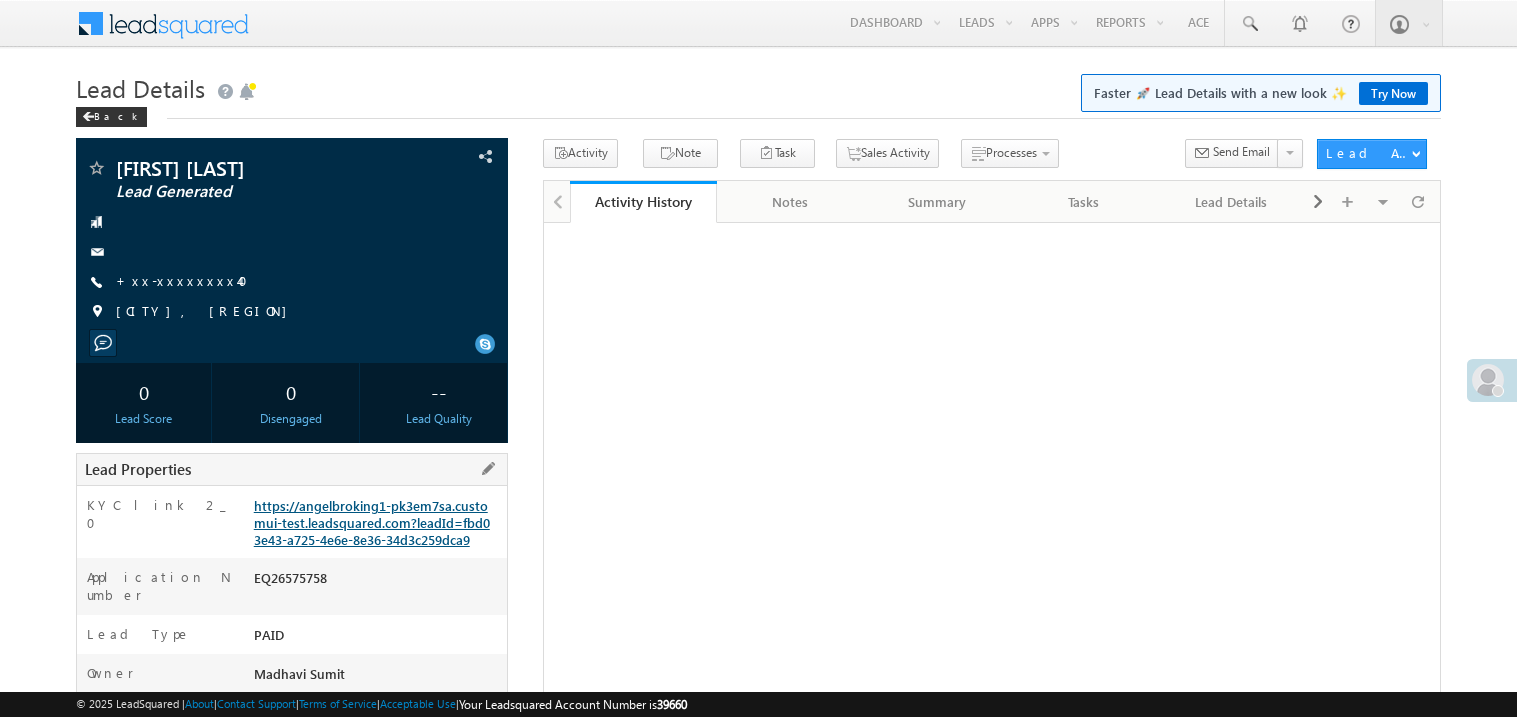 scroll, scrollTop: 0, scrollLeft: 0, axis: both 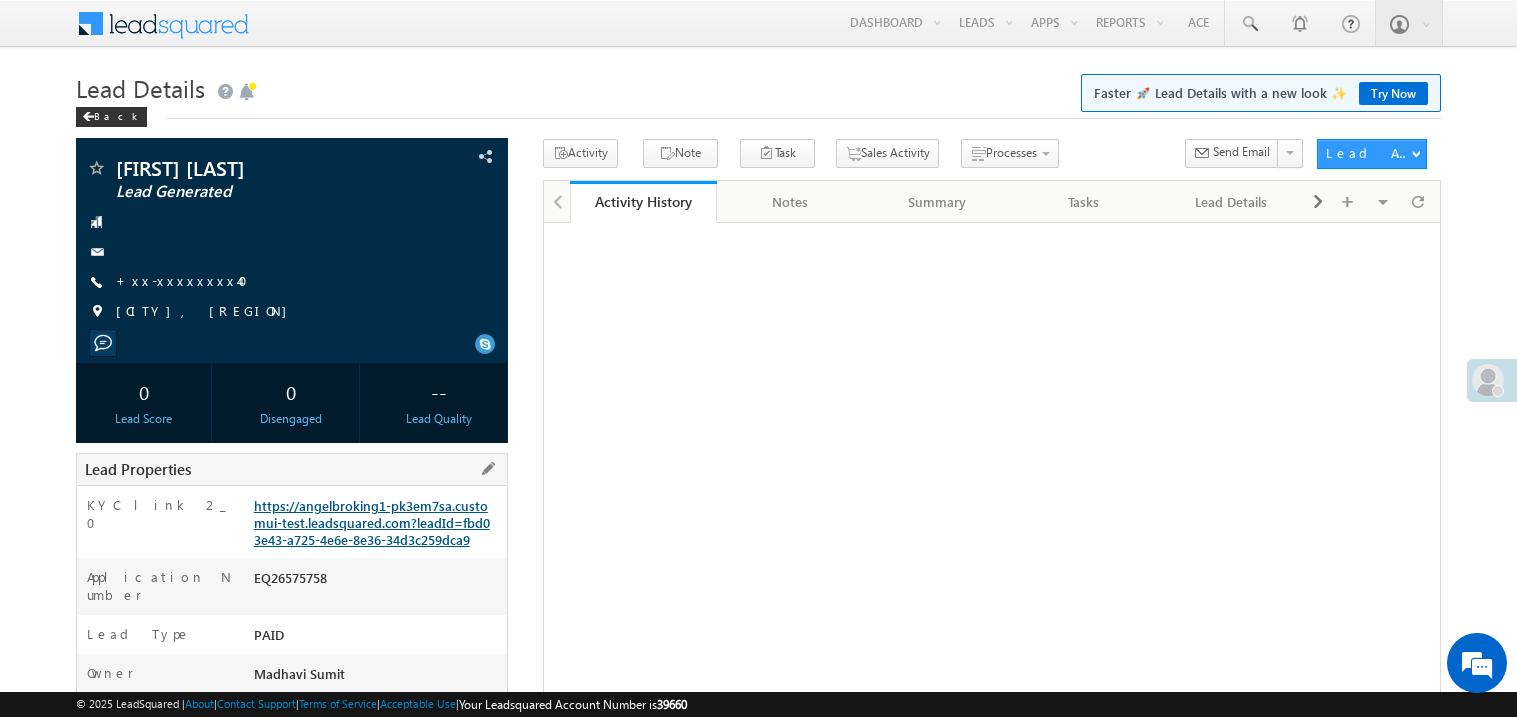 click on "https://angelbroking1-pk3em7sa.customui-test.leadsquared.com?leadId=fbd03e43-a725-4e6e-8e36-34d3c259dca9" at bounding box center [372, 522] 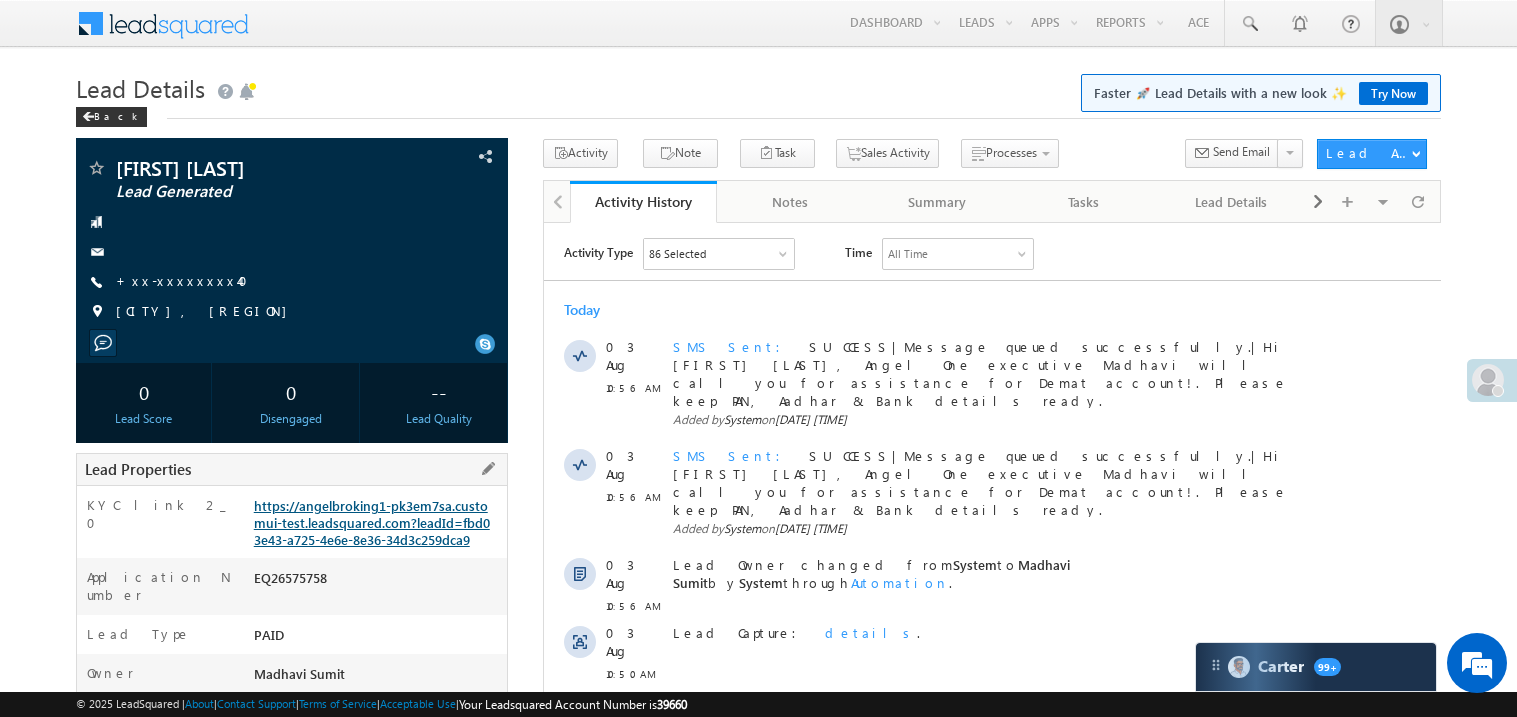 scroll, scrollTop: 0, scrollLeft: 0, axis: both 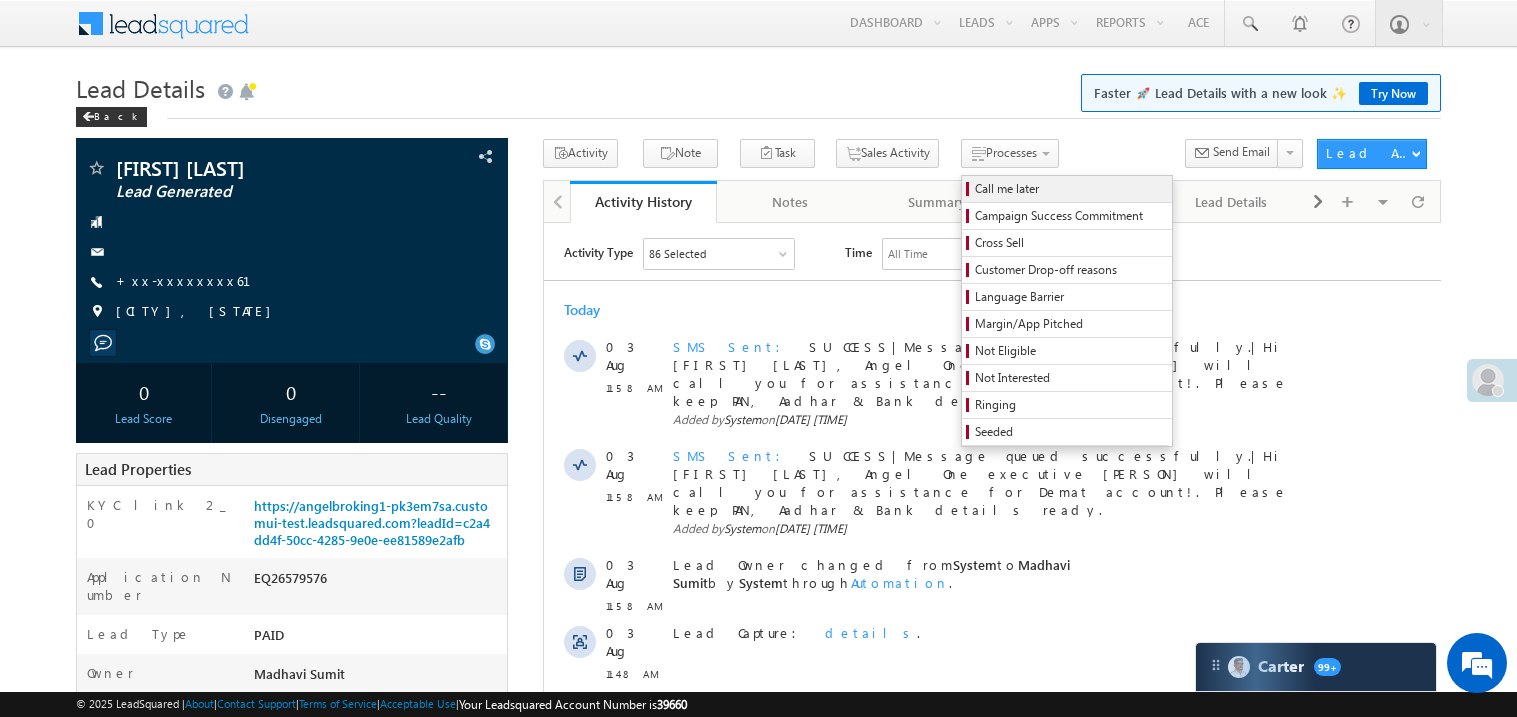 click on "Call me later" at bounding box center [1070, 189] 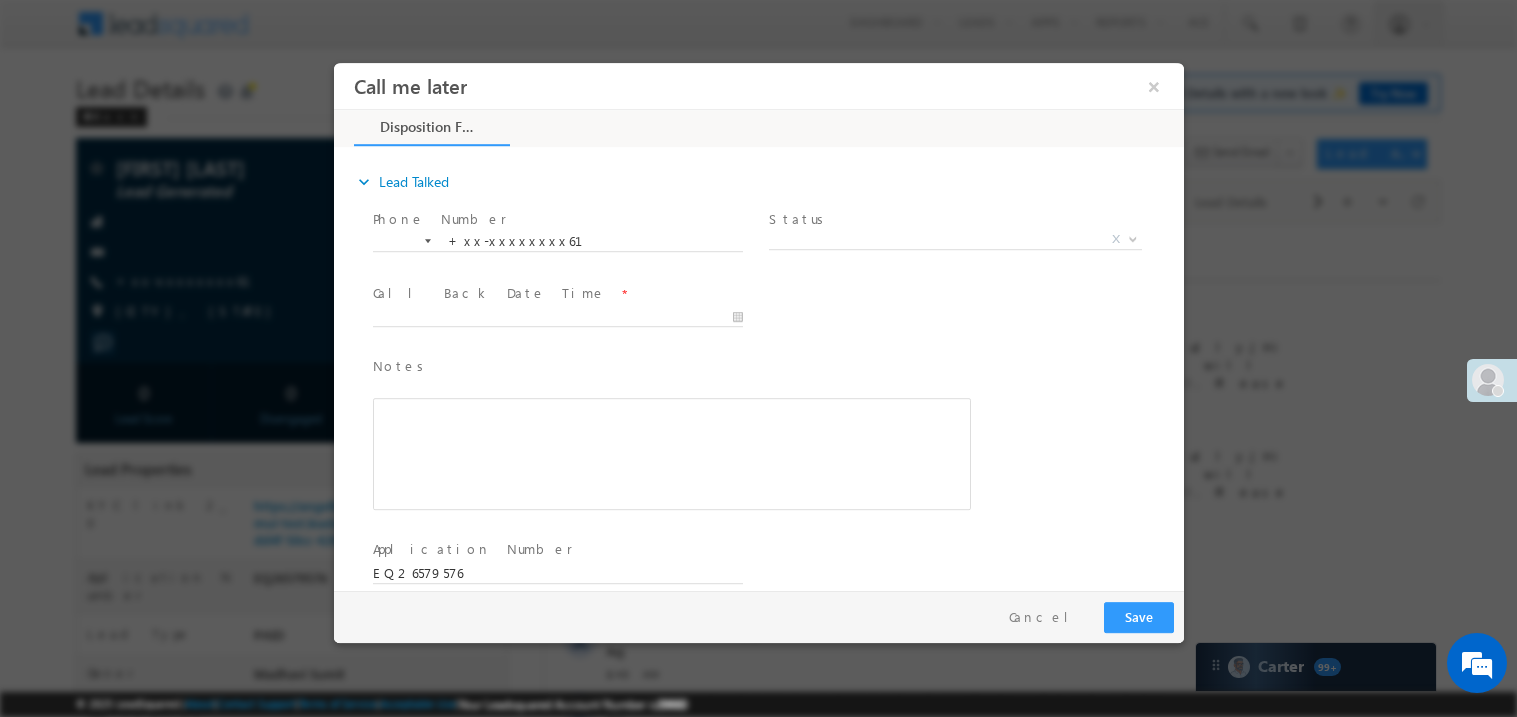scroll, scrollTop: 0, scrollLeft: 0, axis: both 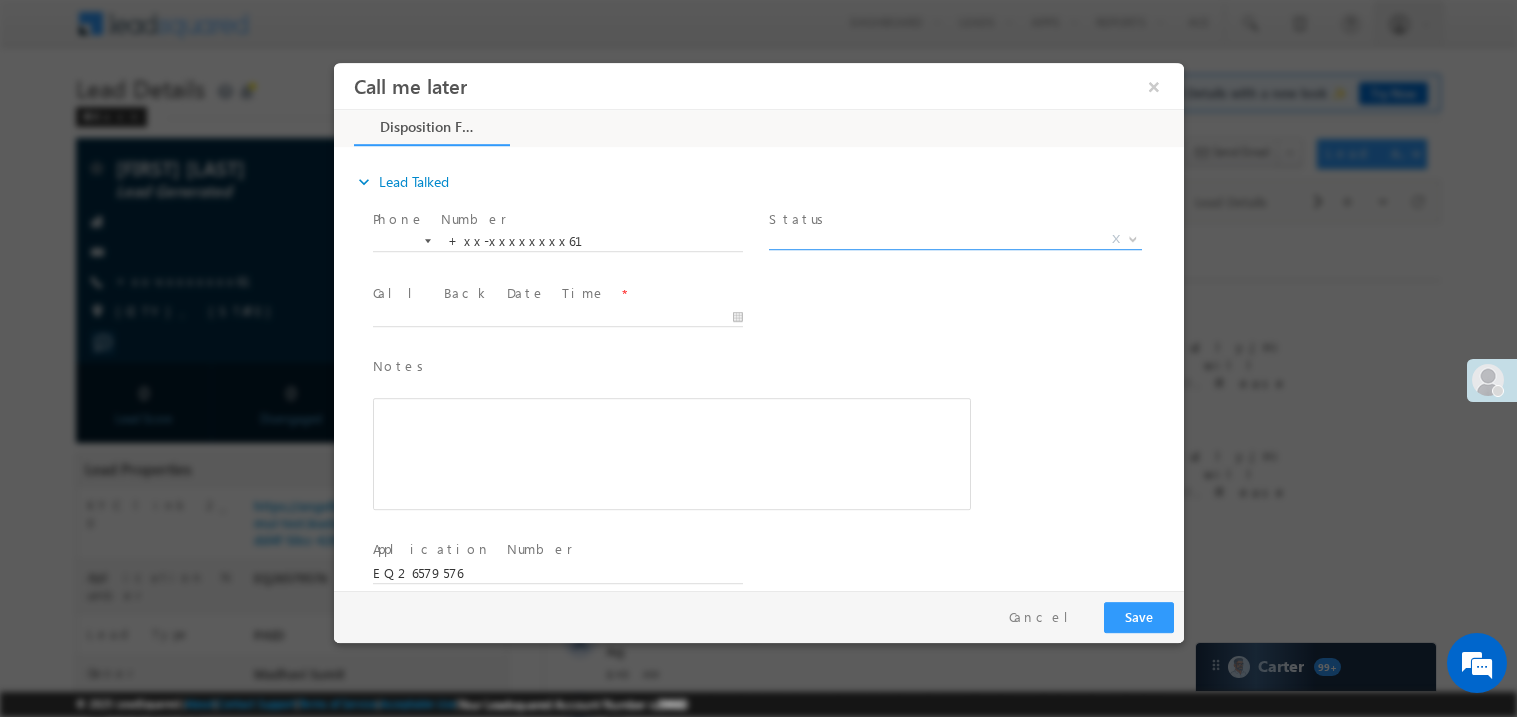 click on "X" at bounding box center [954, 239] 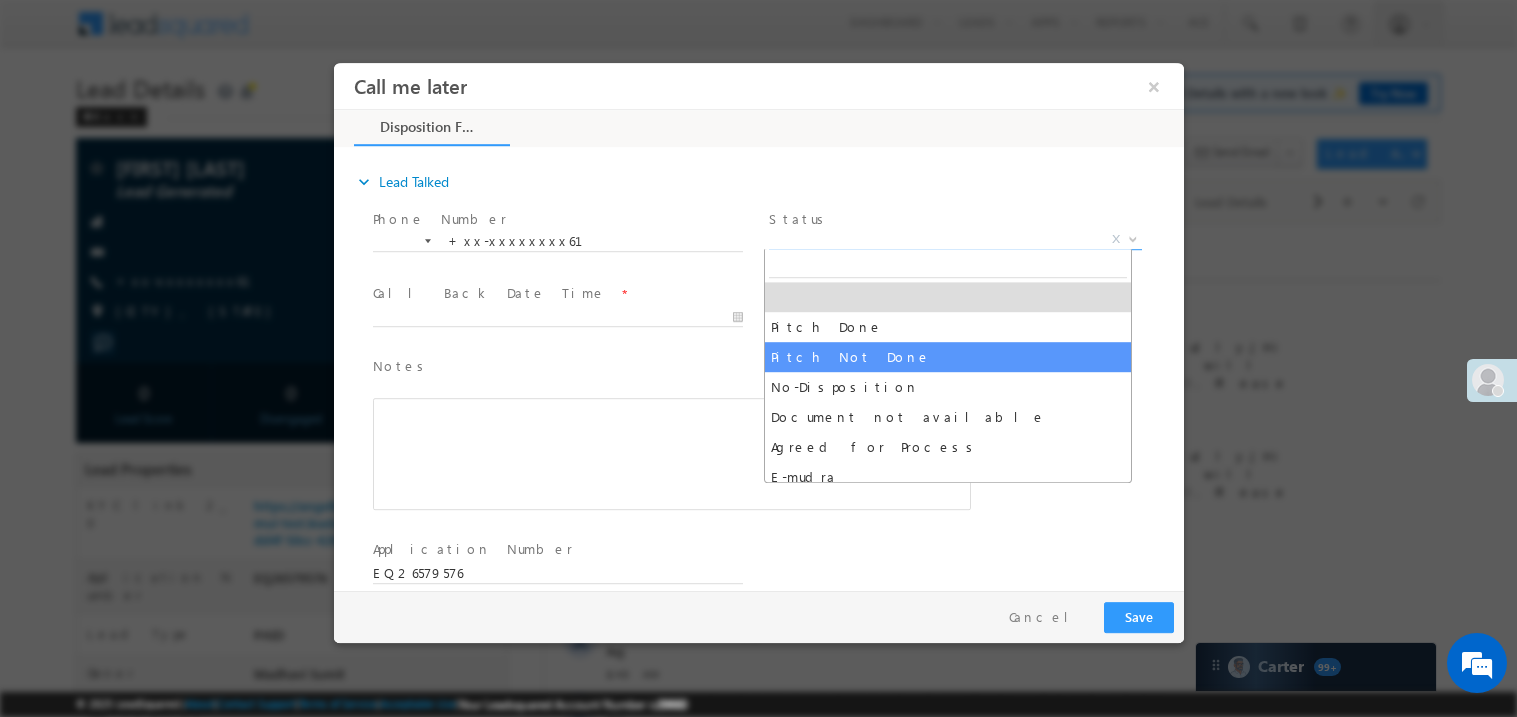 select on "Pitch Not Done" 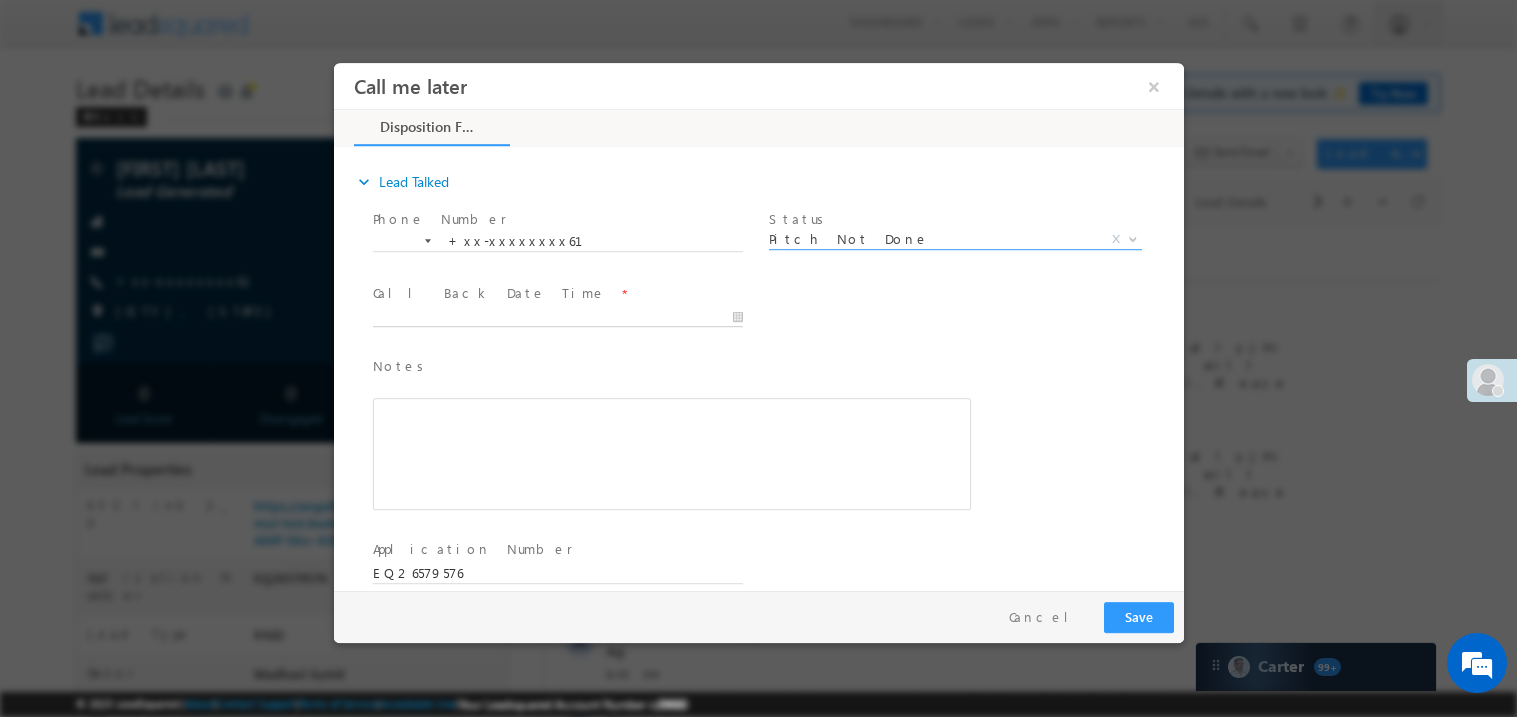 click on "Call me later
×" at bounding box center (758, 325) 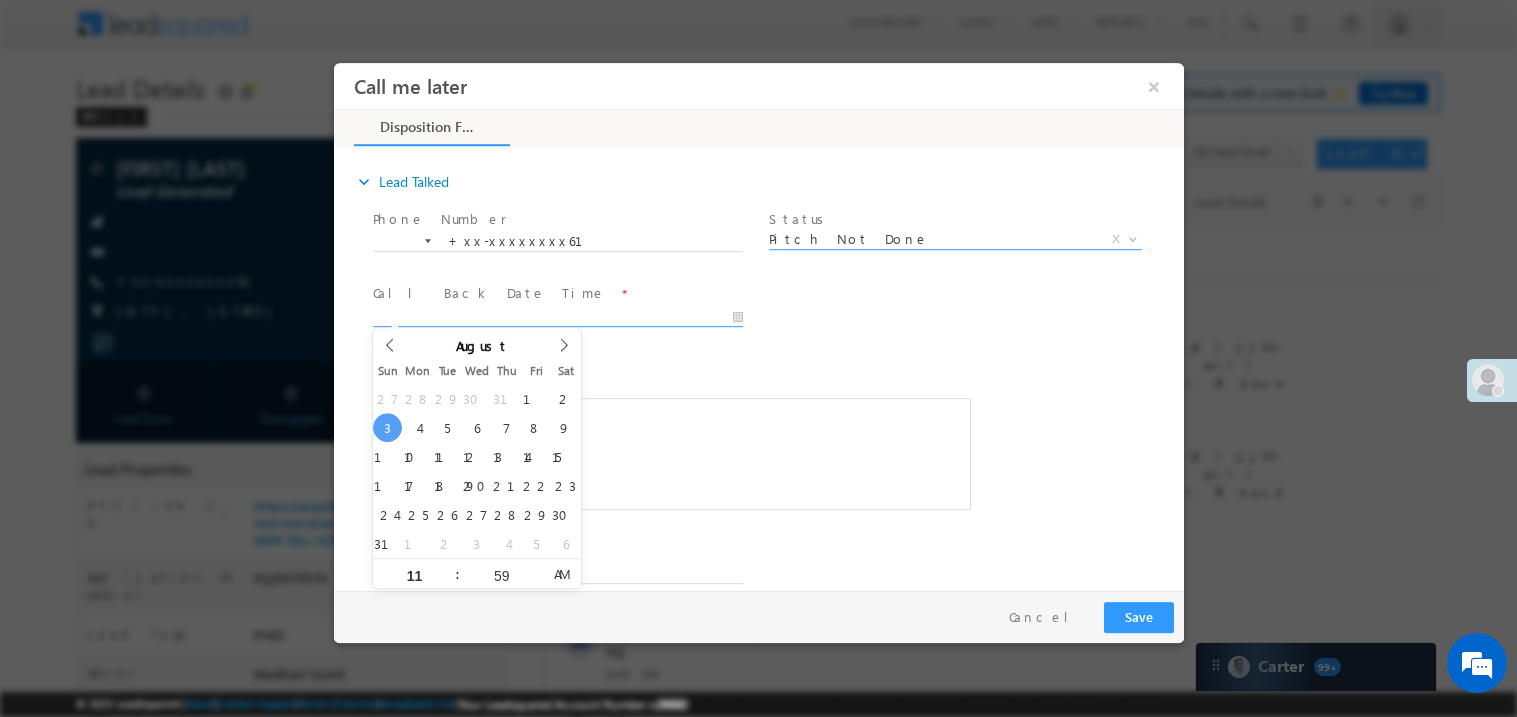 type on "[DATE] [TIME]" 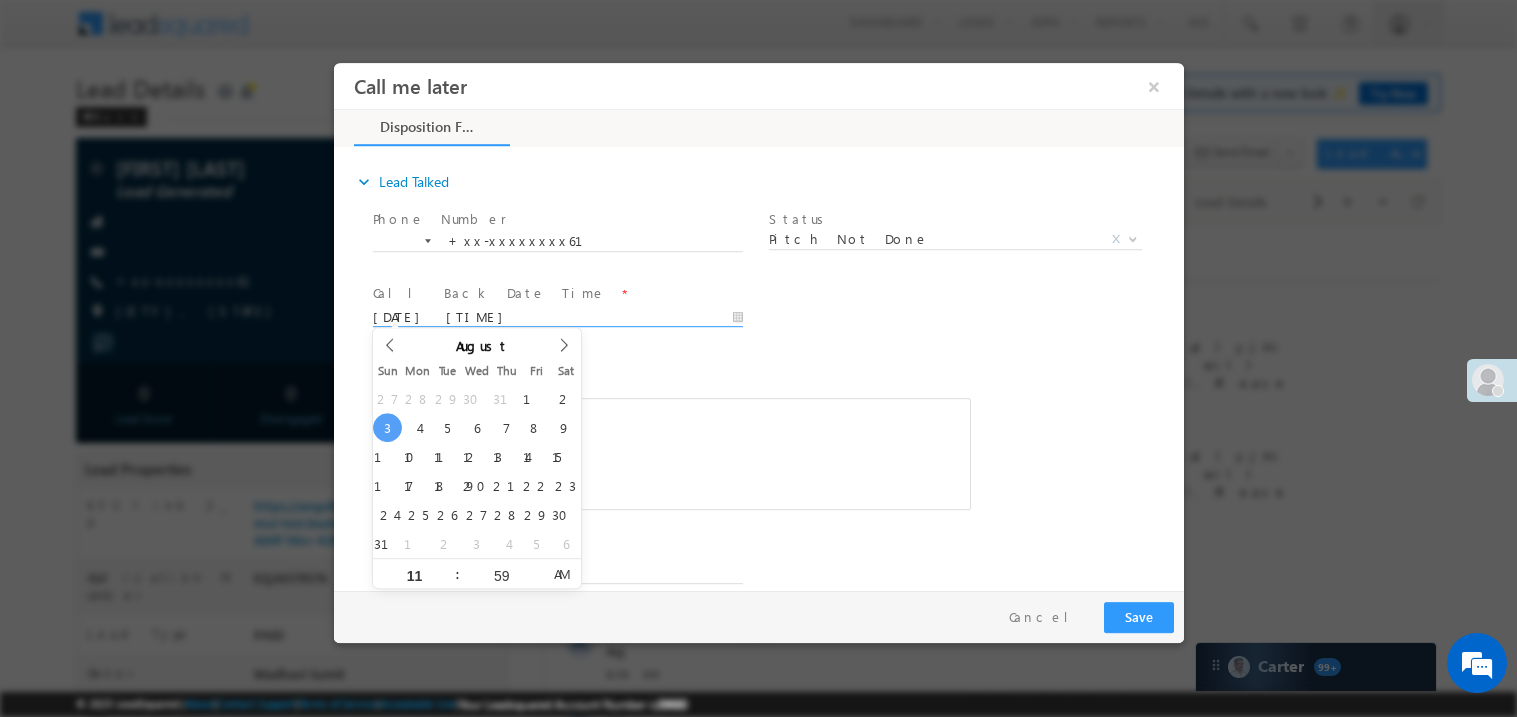 click at bounding box center (671, 453) 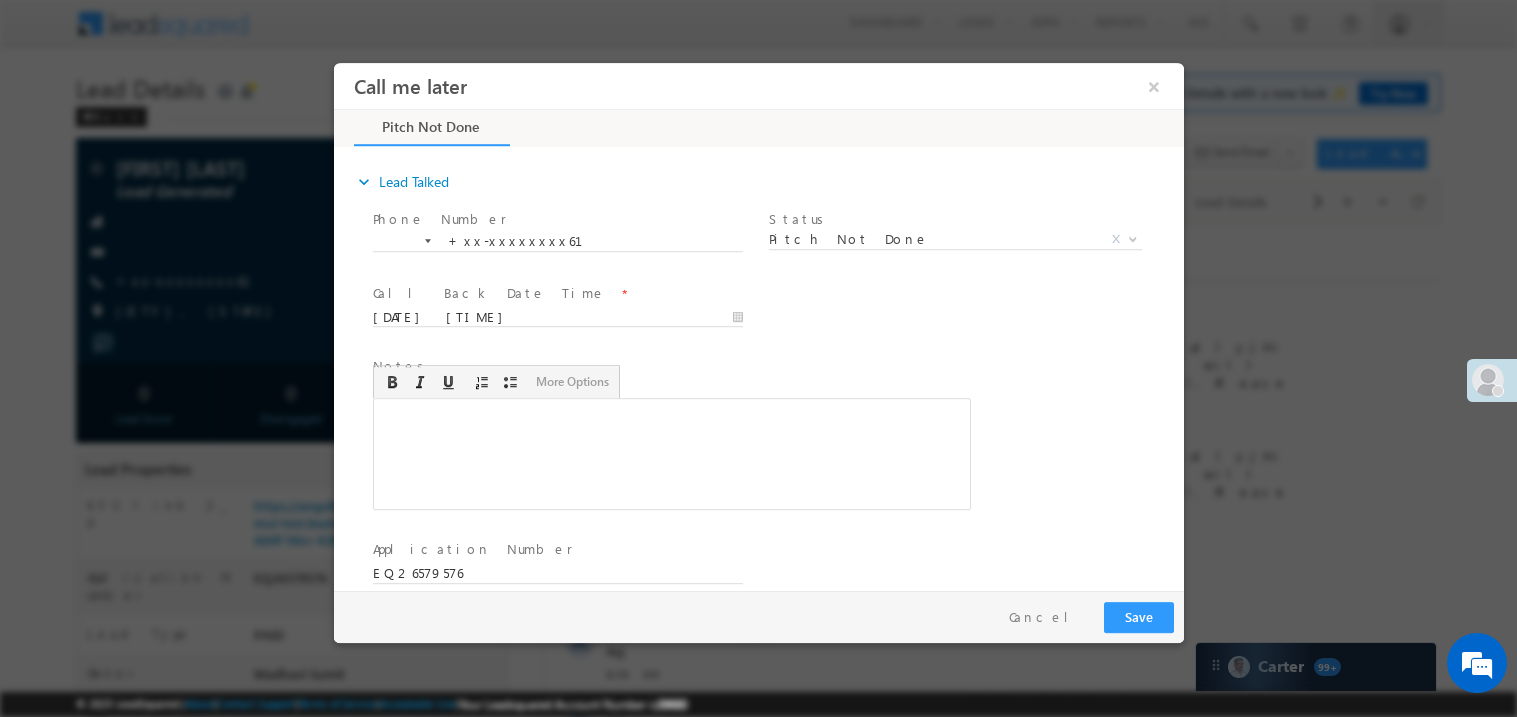 type 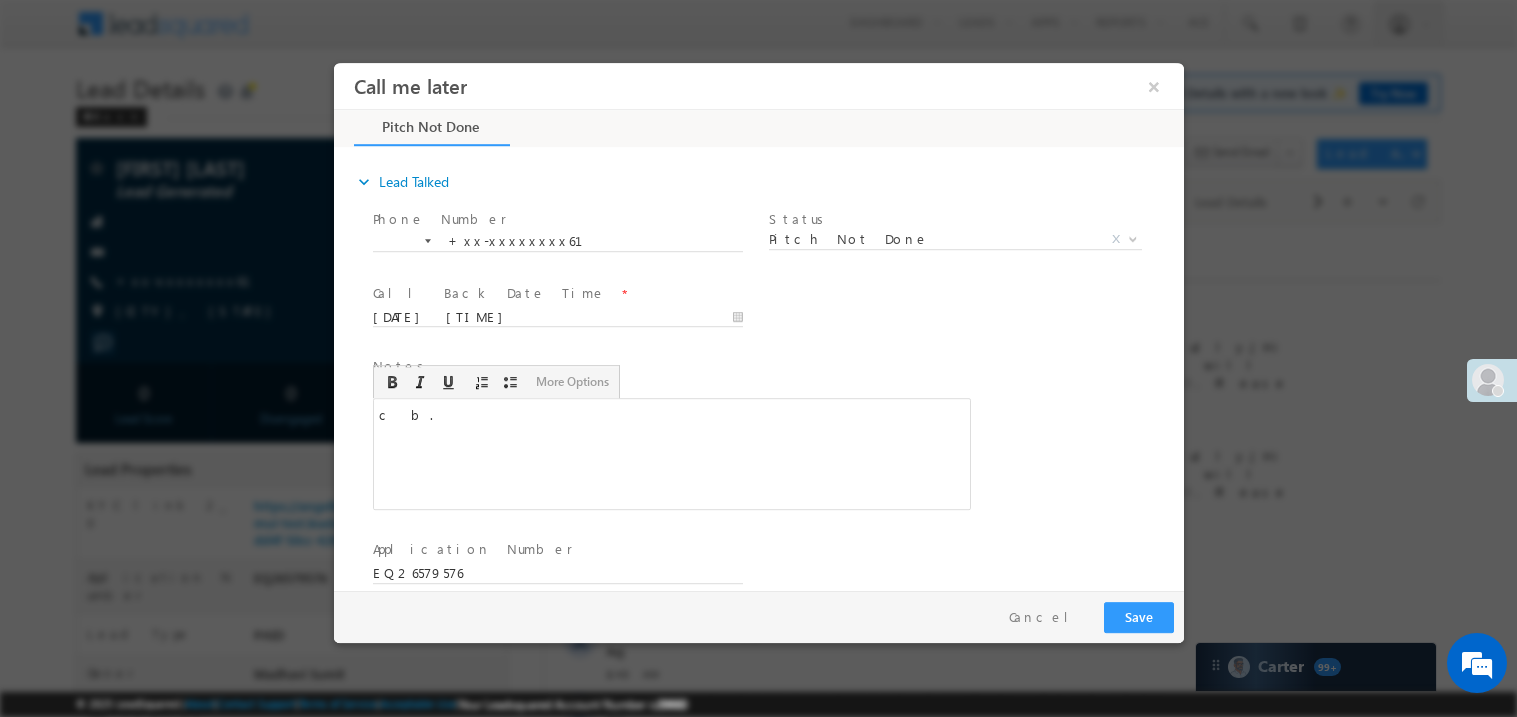scroll, scrollTop: 0, scrollLeft: 0, axis: both 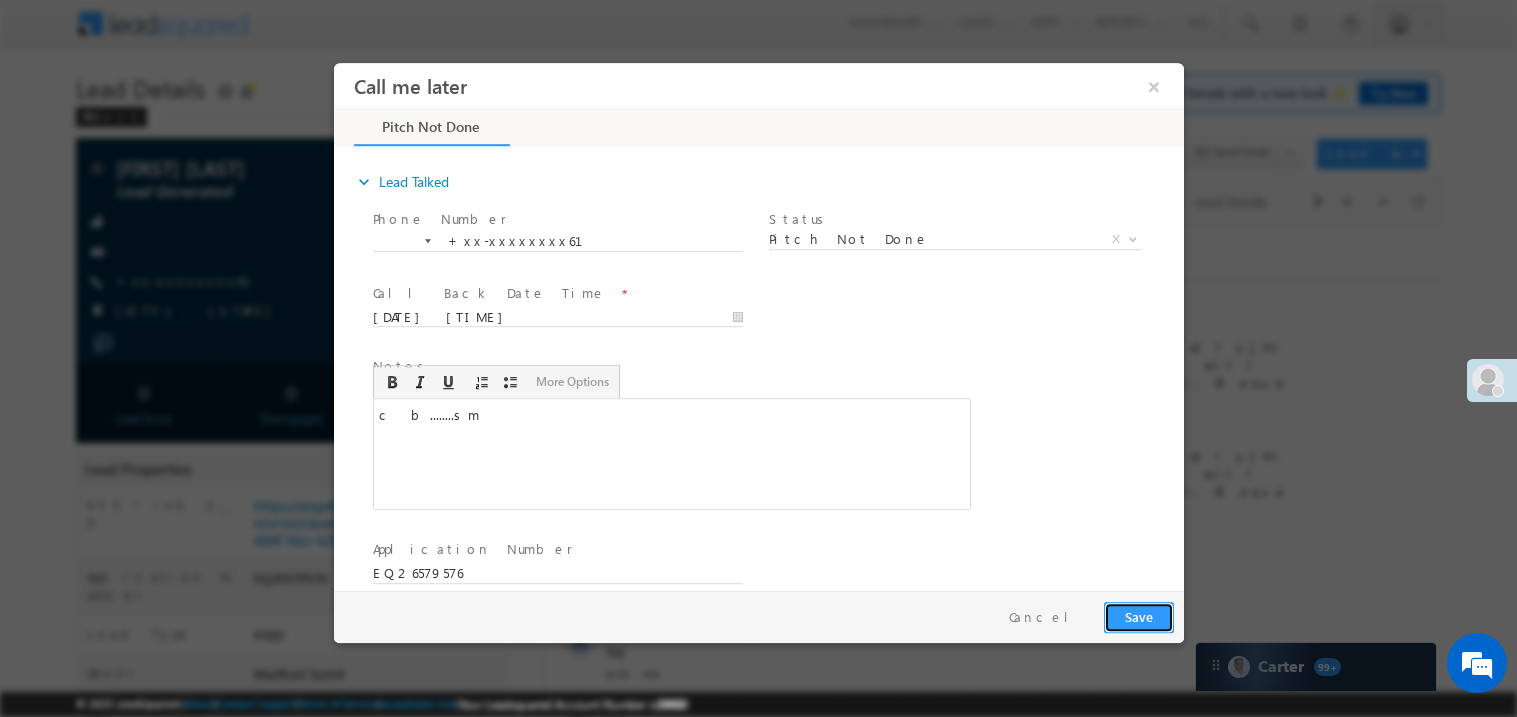 click on "Save" at bounding box center [1138, 616] 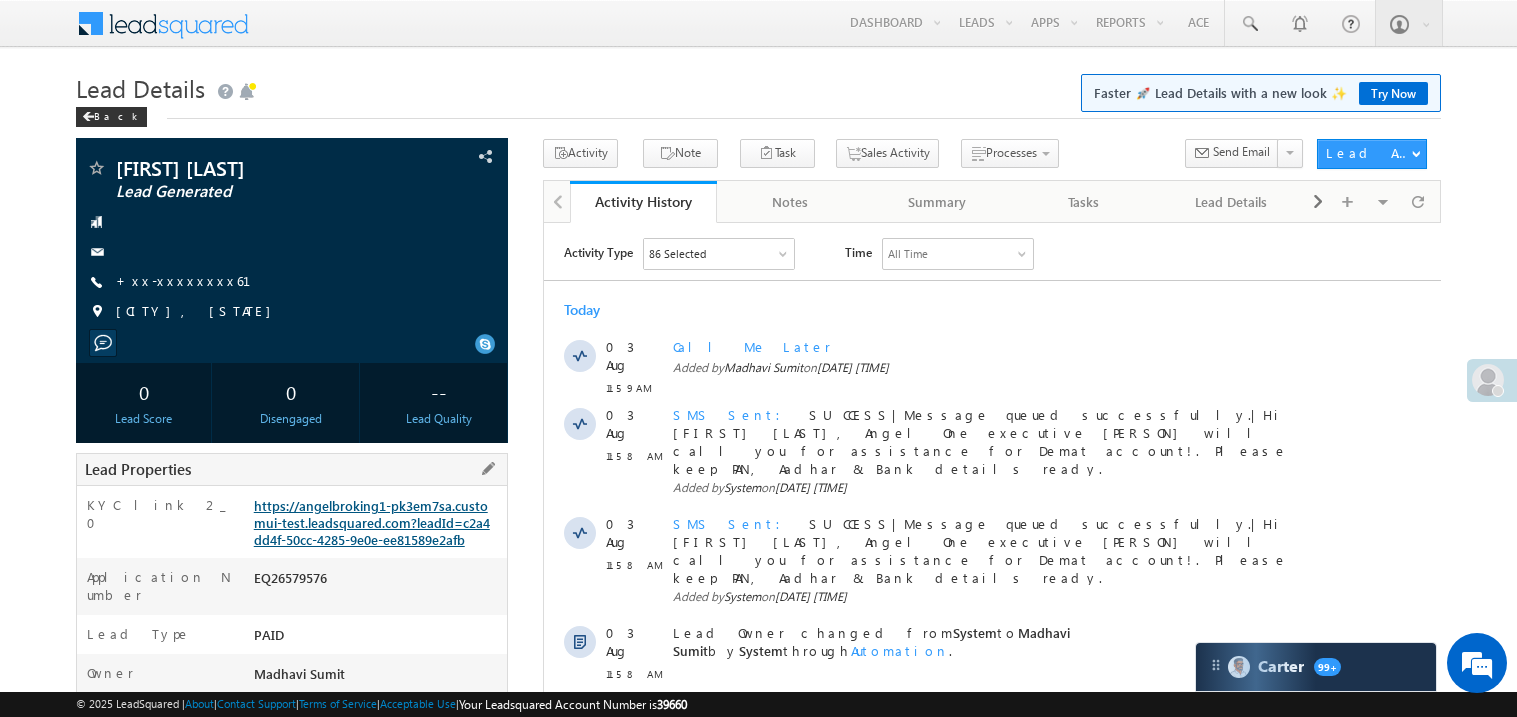 click on "https://angelbroking1-pk3em7sa.customui-test.leadsquared.com?leadId=c2a4dd4f-50cc-4285-9e0e-ee81589e2afb" at bounding box center [372, 522] 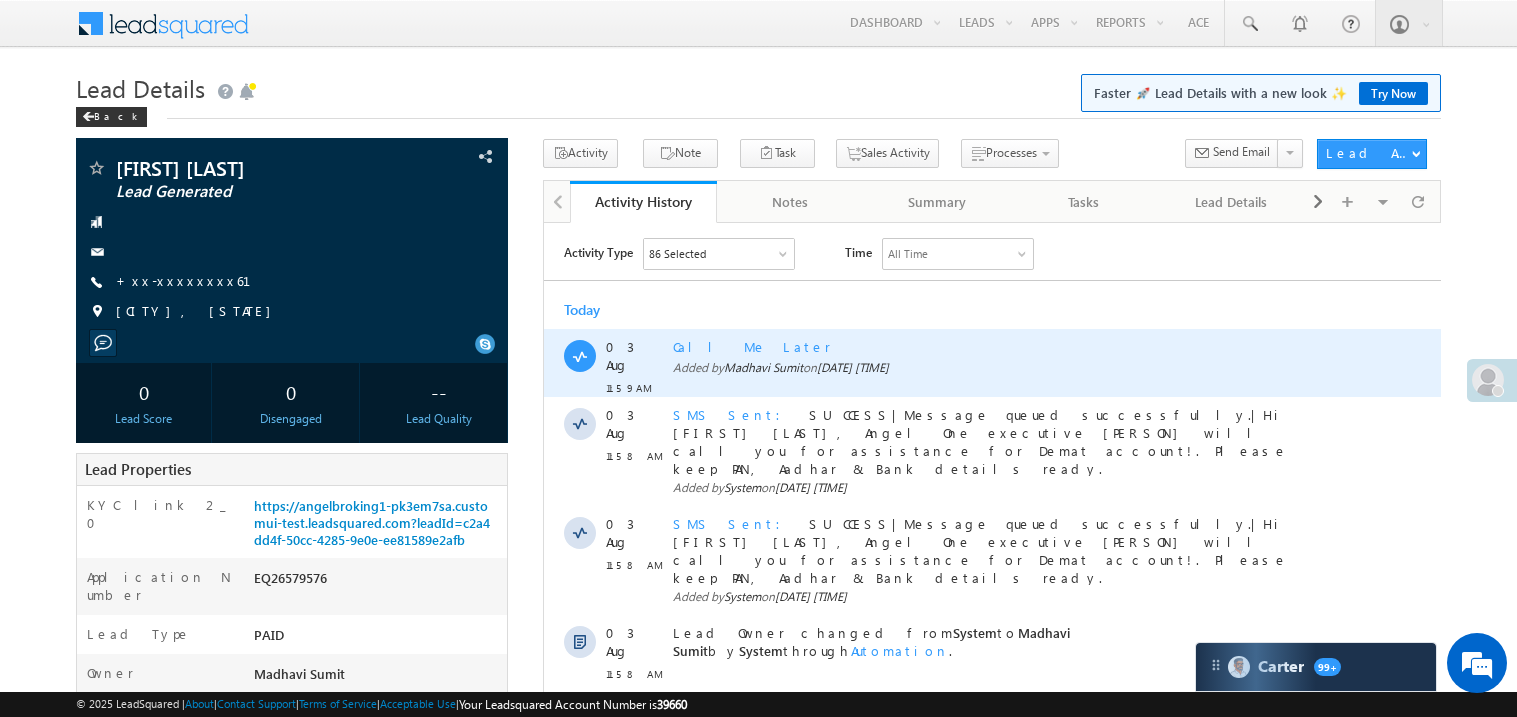 click on "Call Me Later" at bounding box center (1001, 346) 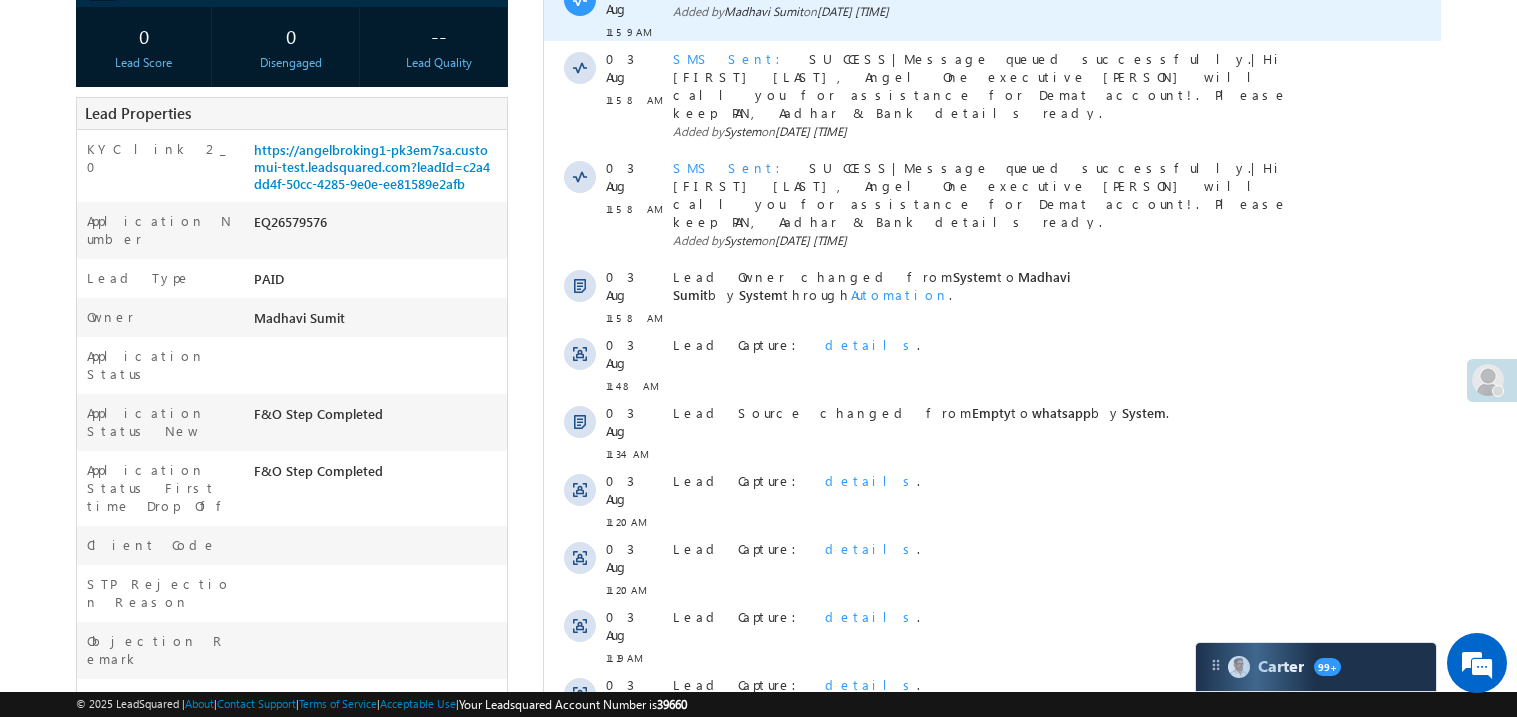 scroll, scrollTop: 439, scrollLeft: 0, axis: vertical 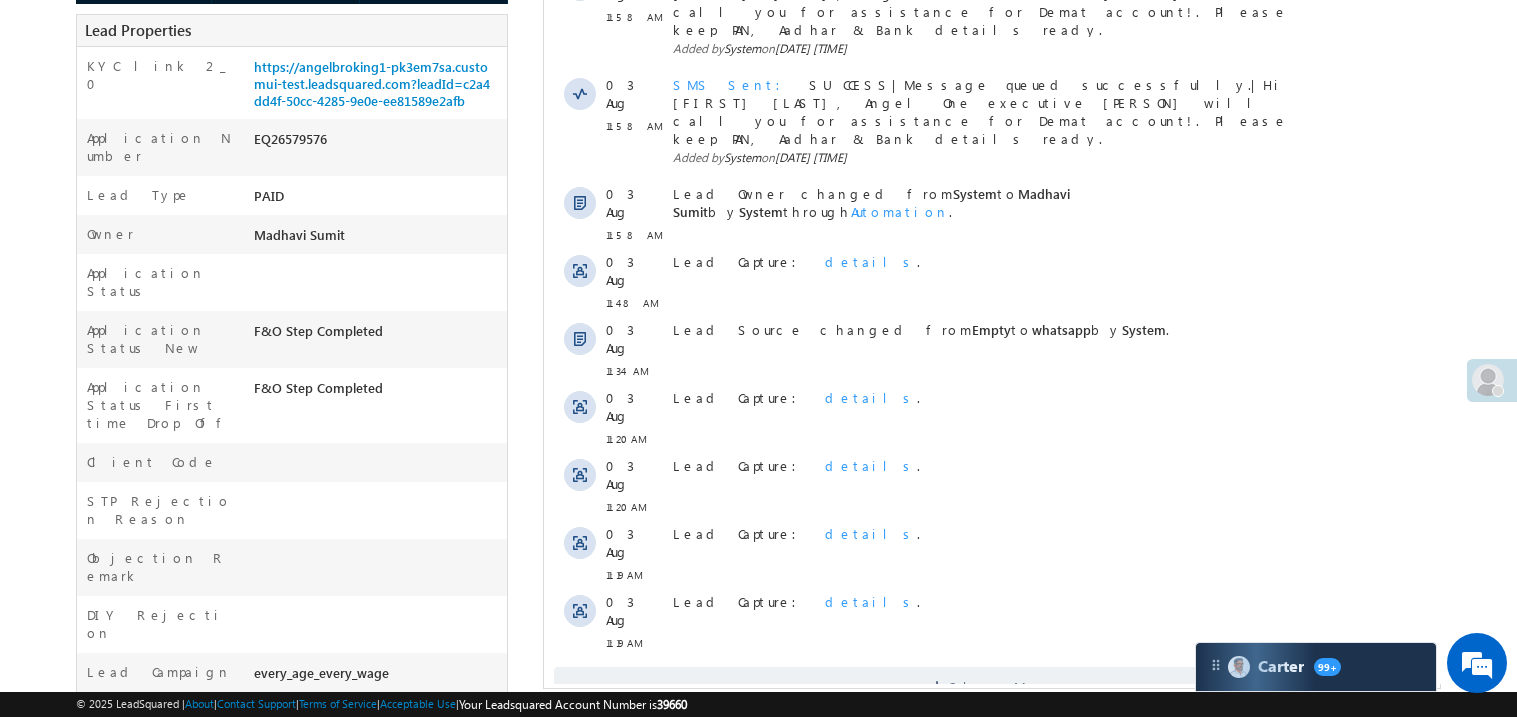 click on "Activity Type
86 Selected
Select All Sales Activities 1 Sales Activity Email Activities 18 Email Bounced Email Link Clicked Email Marked Spam Email Opened Inbound Lead through Email Mailing preference link clicked Negative Response to Email Neutral Response to Email Positive Response to Email Resubscribed Subscribed To Newsletter Subscribed To Promotional Emails Unsubscribe Link Clicked Unsubscribed Unsubscribed From Newsletter Unsubscribed From Promotional Emails View in browser link Clicked Email Sent Web Activities 5 Conversion Button Clicked Converted to Lead Form Submitted on Website Page Visited on Website Tracking URL Clicked Lead Capture Activities 1 Lead Capture Phone Call Activities 2 Inbound Phone Call Activity 175 ASjgad 2" at bounding box center (991, 253) 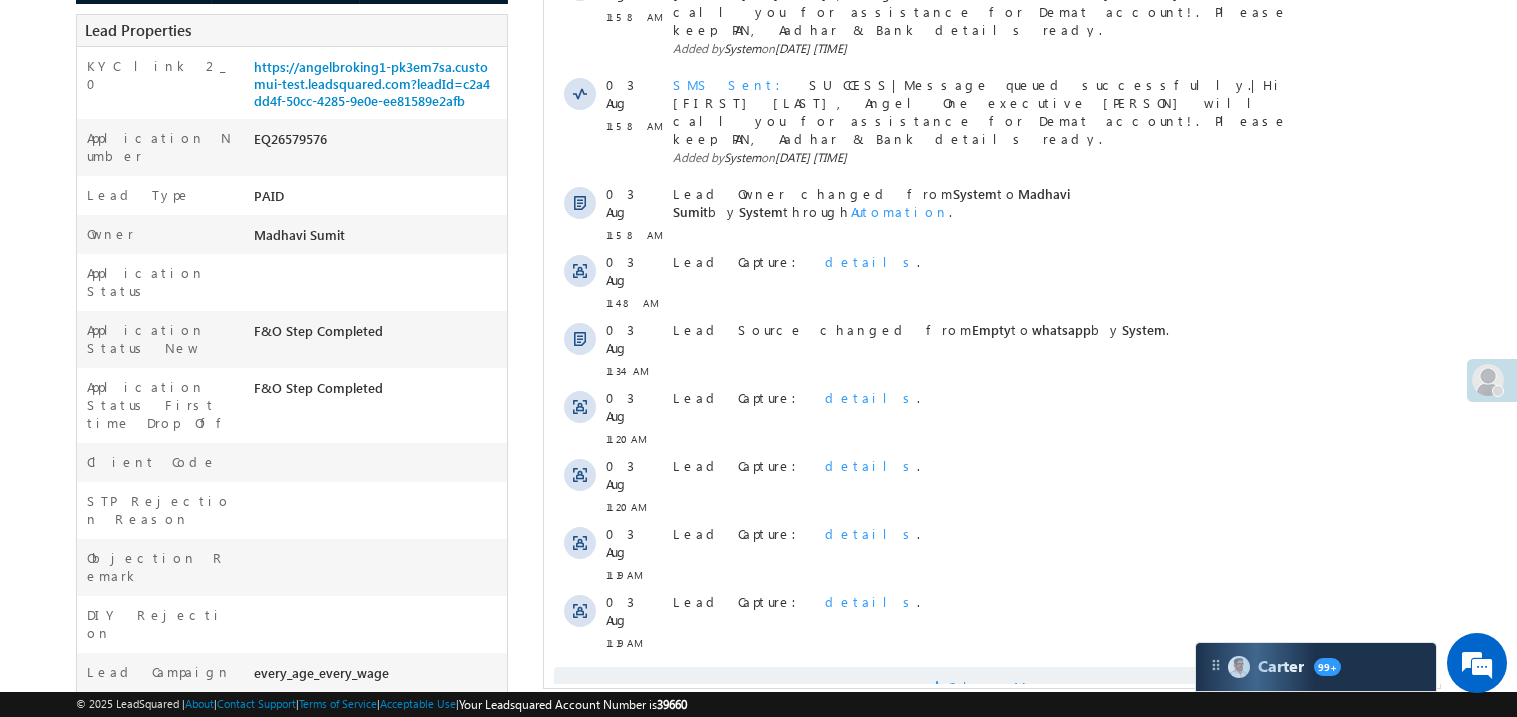 click on "Show More" at bounding box center [991, 687] 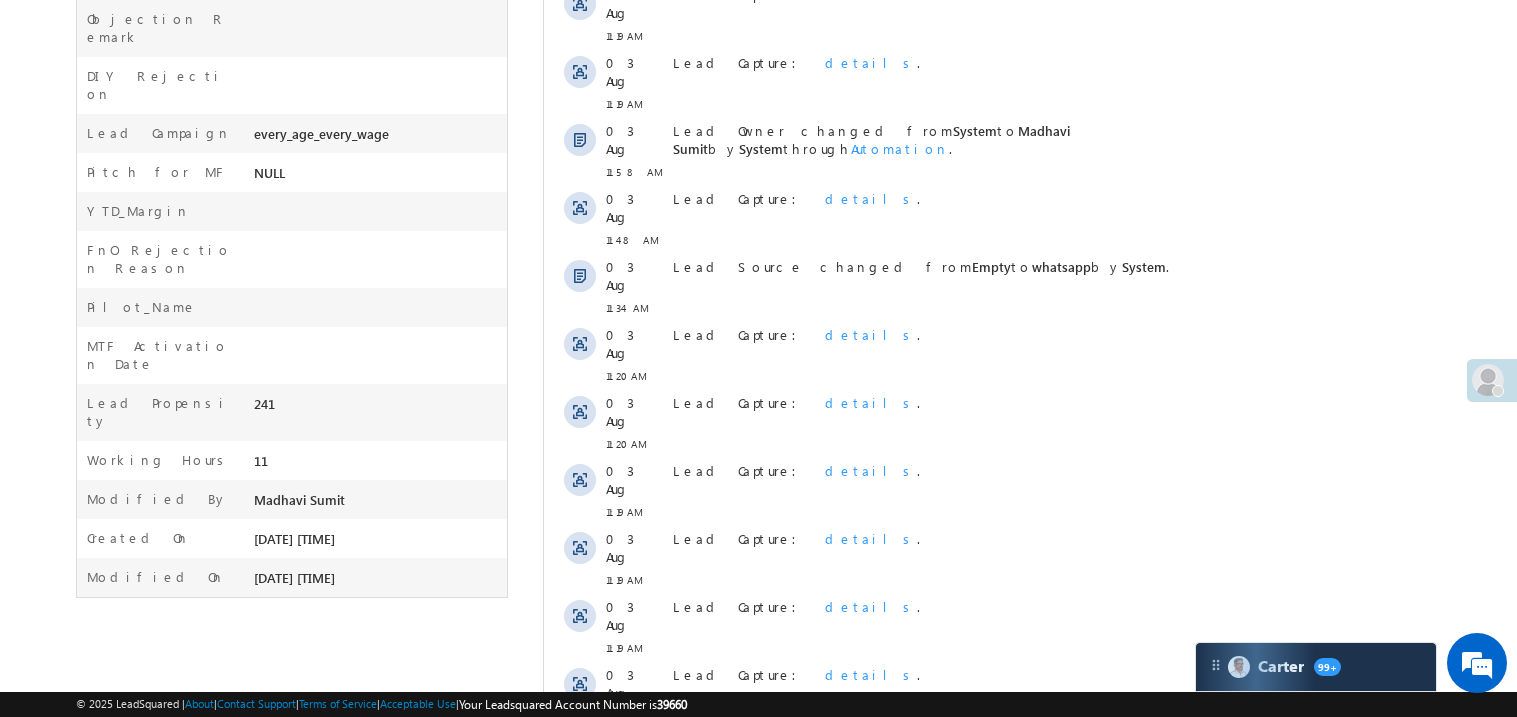 scroll, scrollTop: 975, scrollLeft: 0, axis: vertical 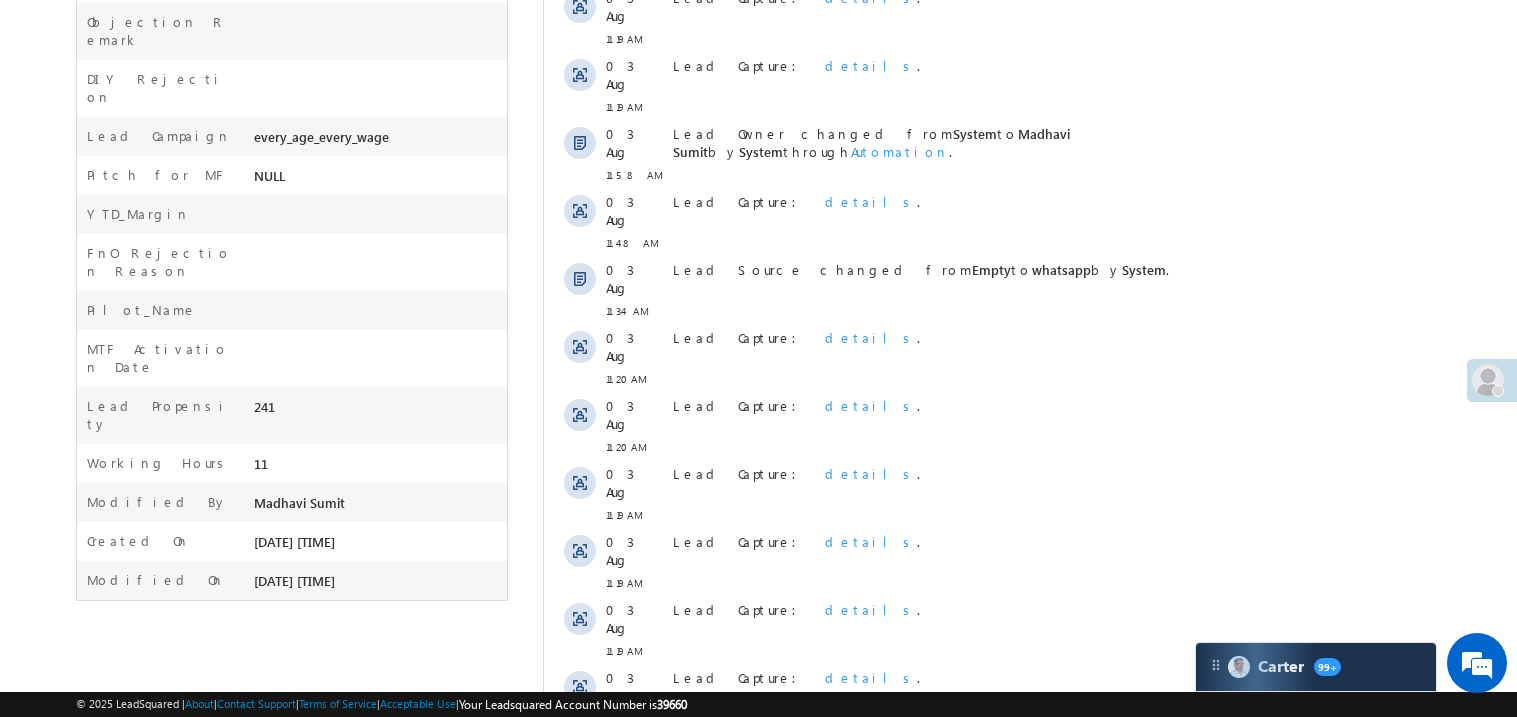click on "Show More" at bounding box center [991, 831] 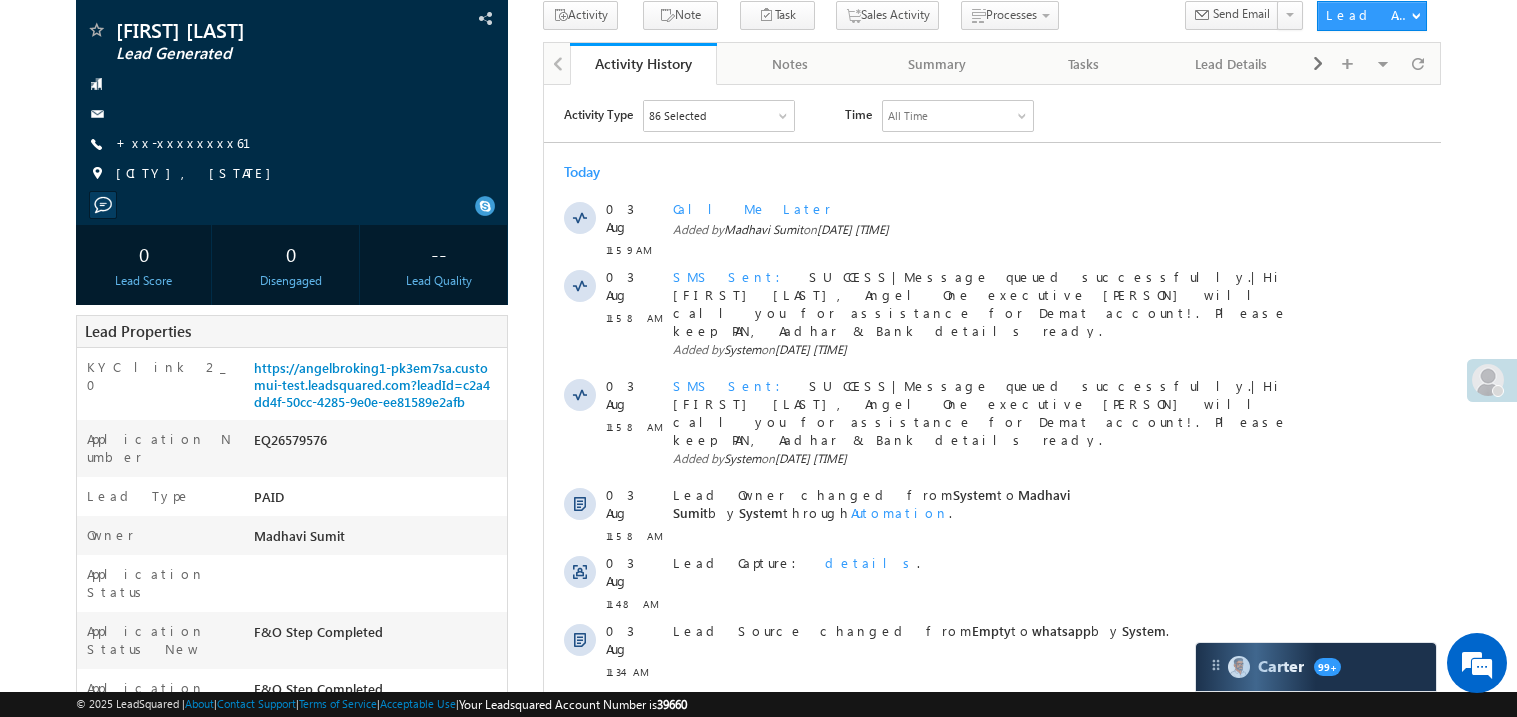 scroll, scrollTop: 0, scrollLeft: 0, axis: both 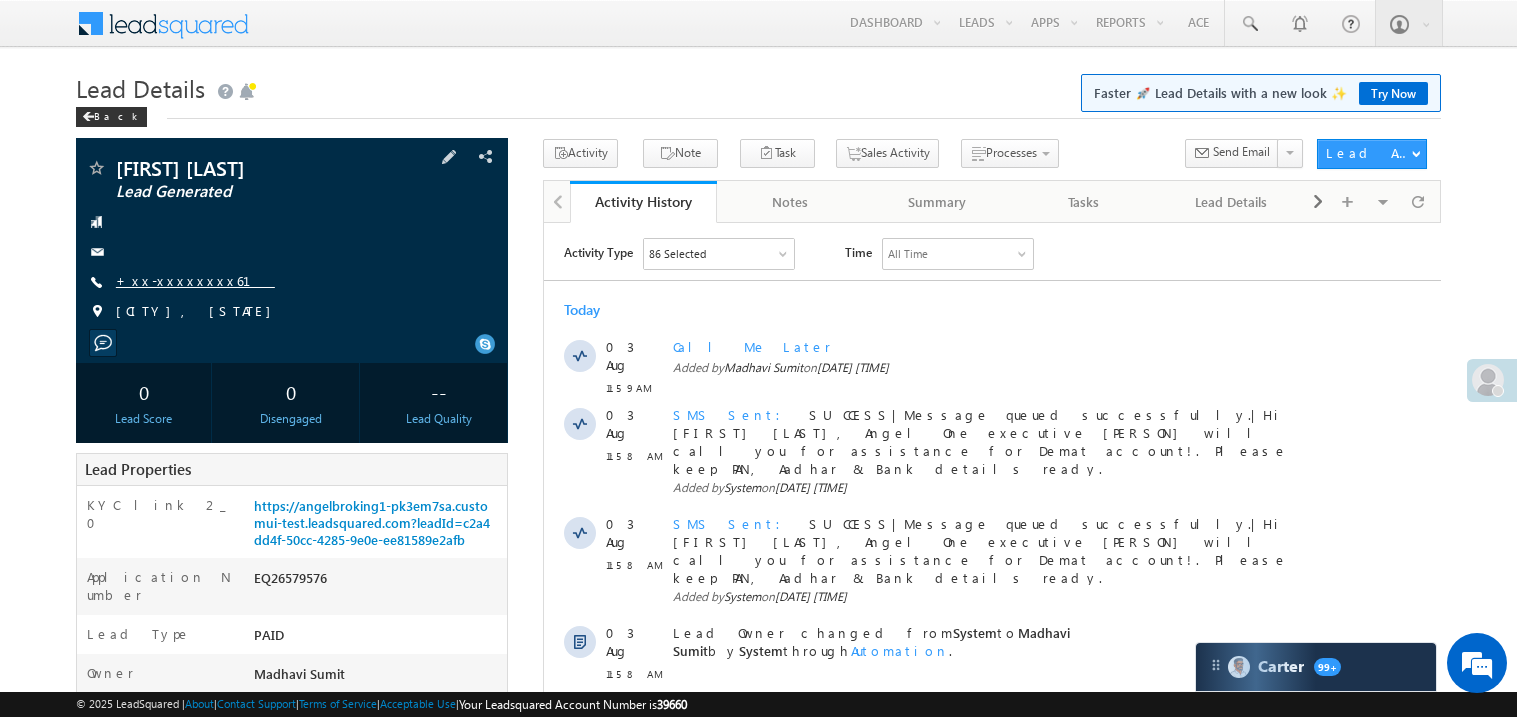 click on "+xx-xxxxxxxx61" at bounding box center [195, 280] 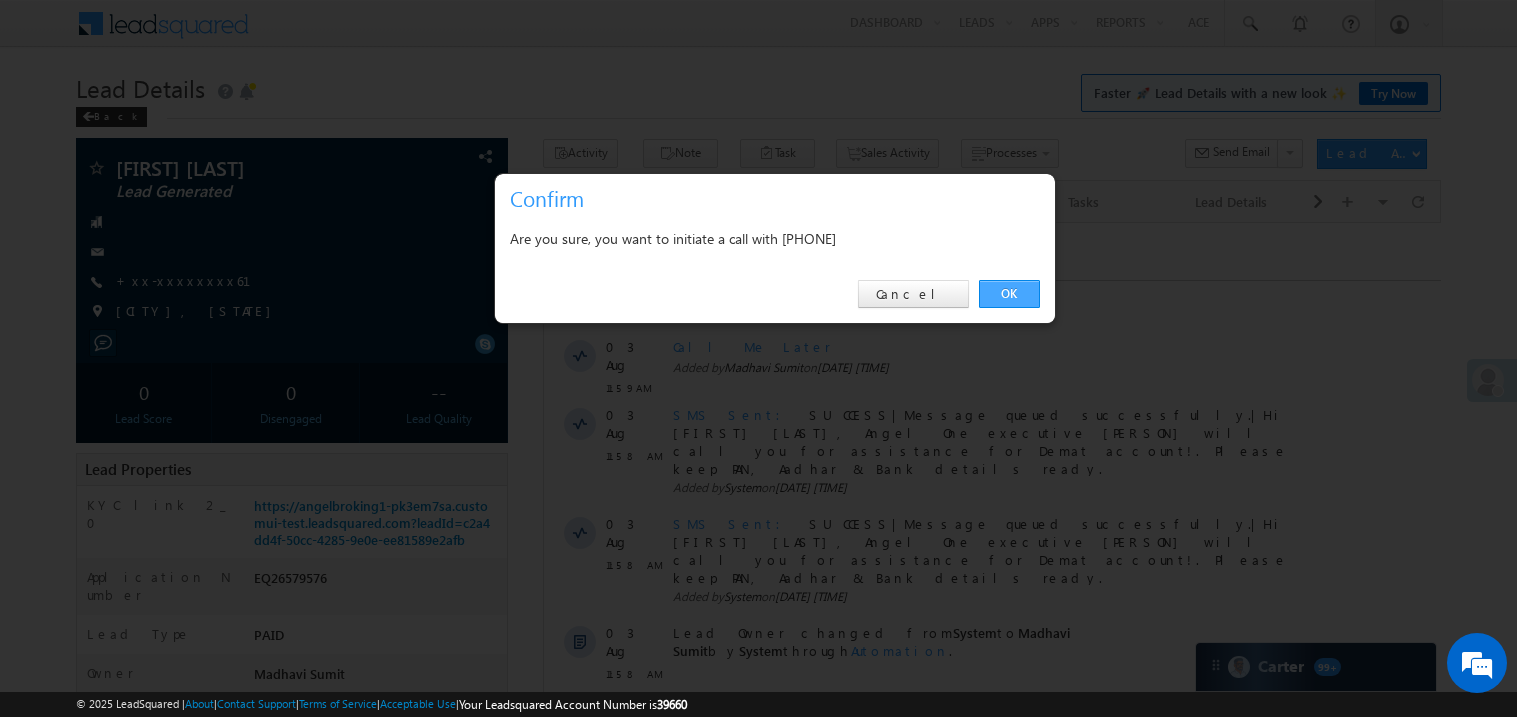 click on "OK" at bounding box center (1009, 294) 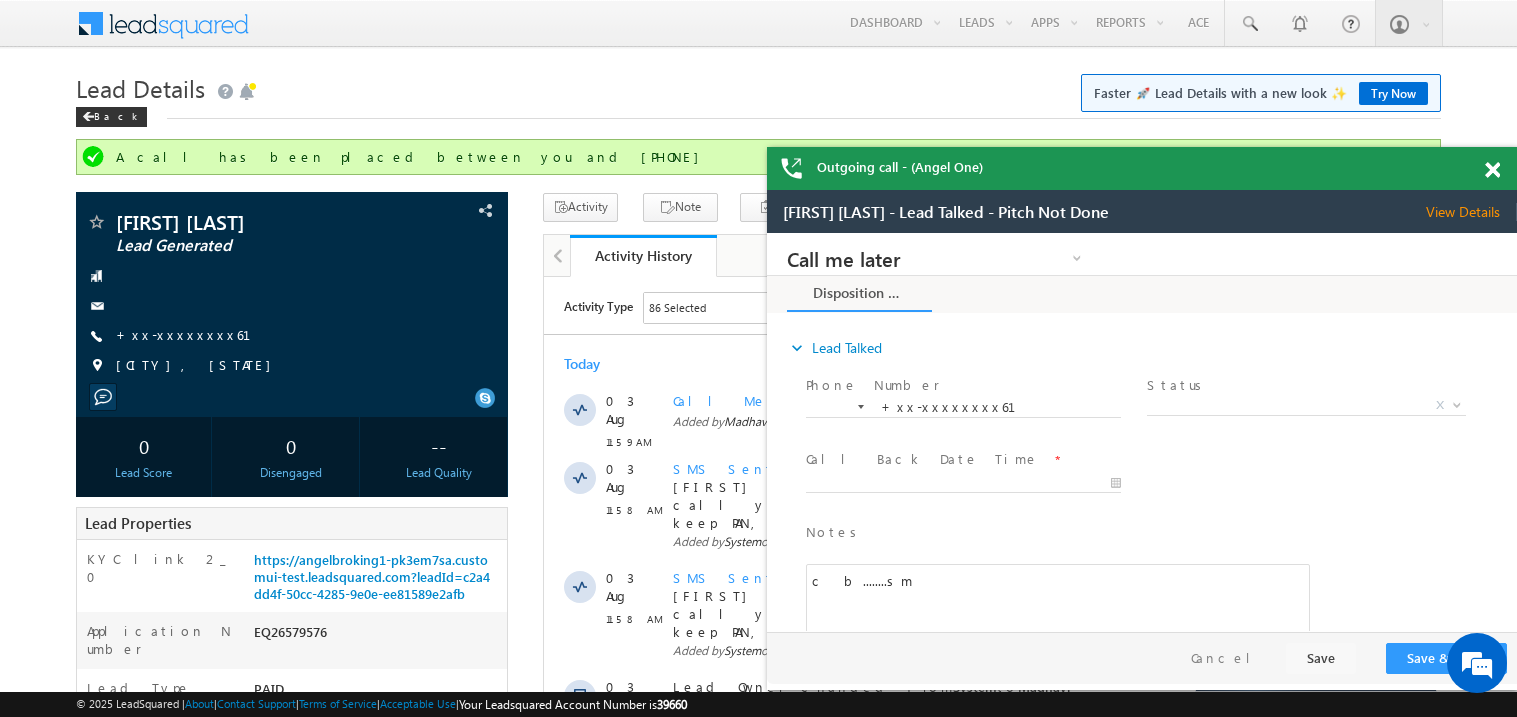 scroll, scrollTop: 0, scrollLeft: 0, axis: both 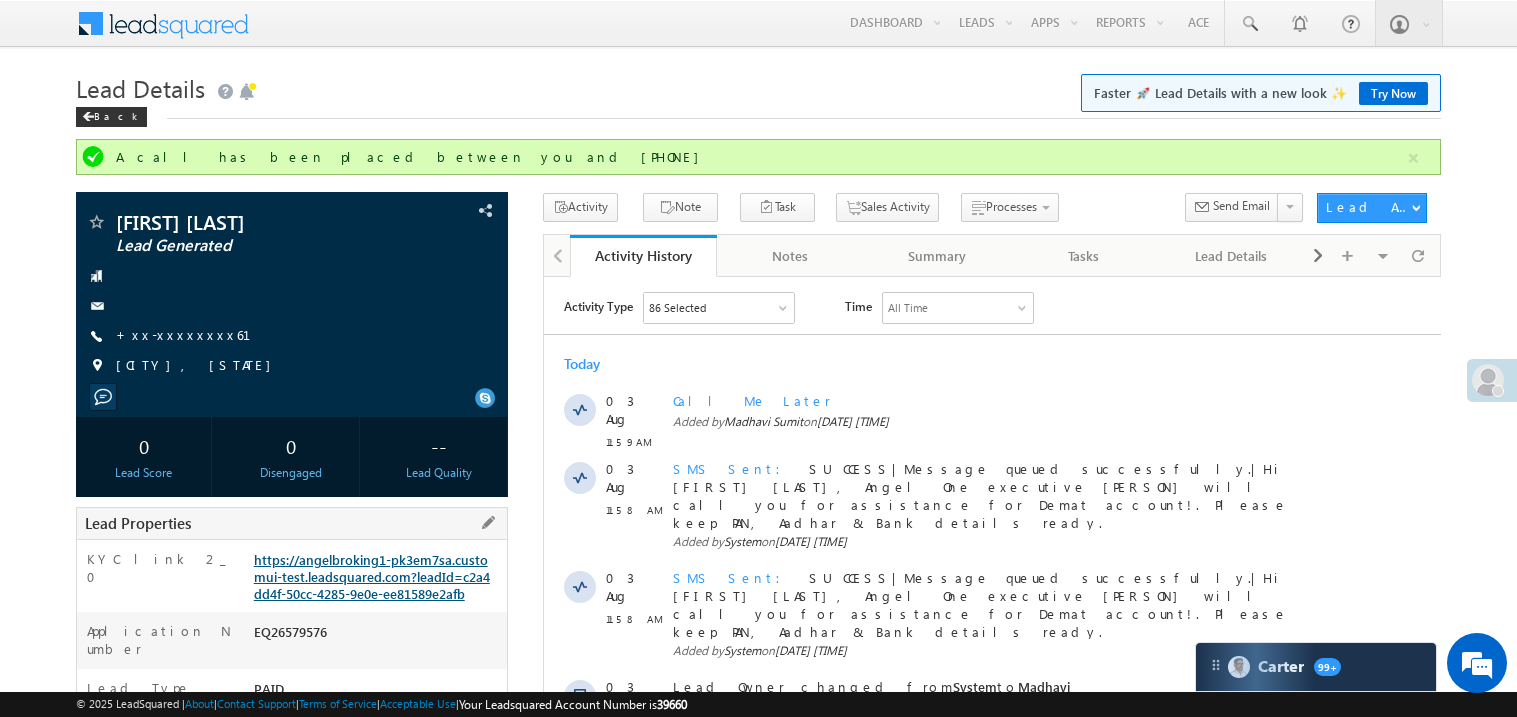 click on "https://angelbroking1-pk3em7sa.customui-test.leadsquared.com?leadId=c2a4dd4f-50cc-4285-9e0e-ee81589e2afb" at bounding box center [372, 576] 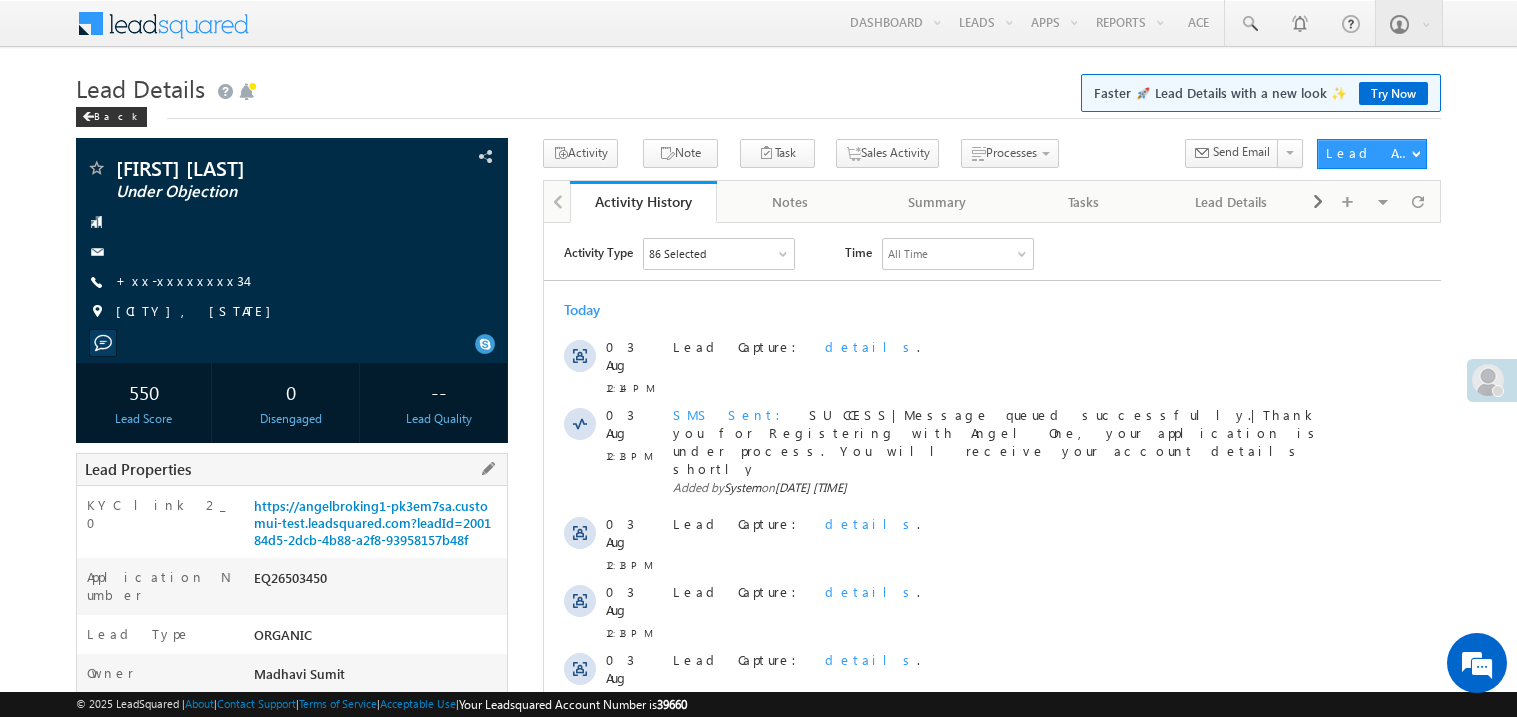 scroll, scrollTop: 0, scrollLeft: 0, axis: both 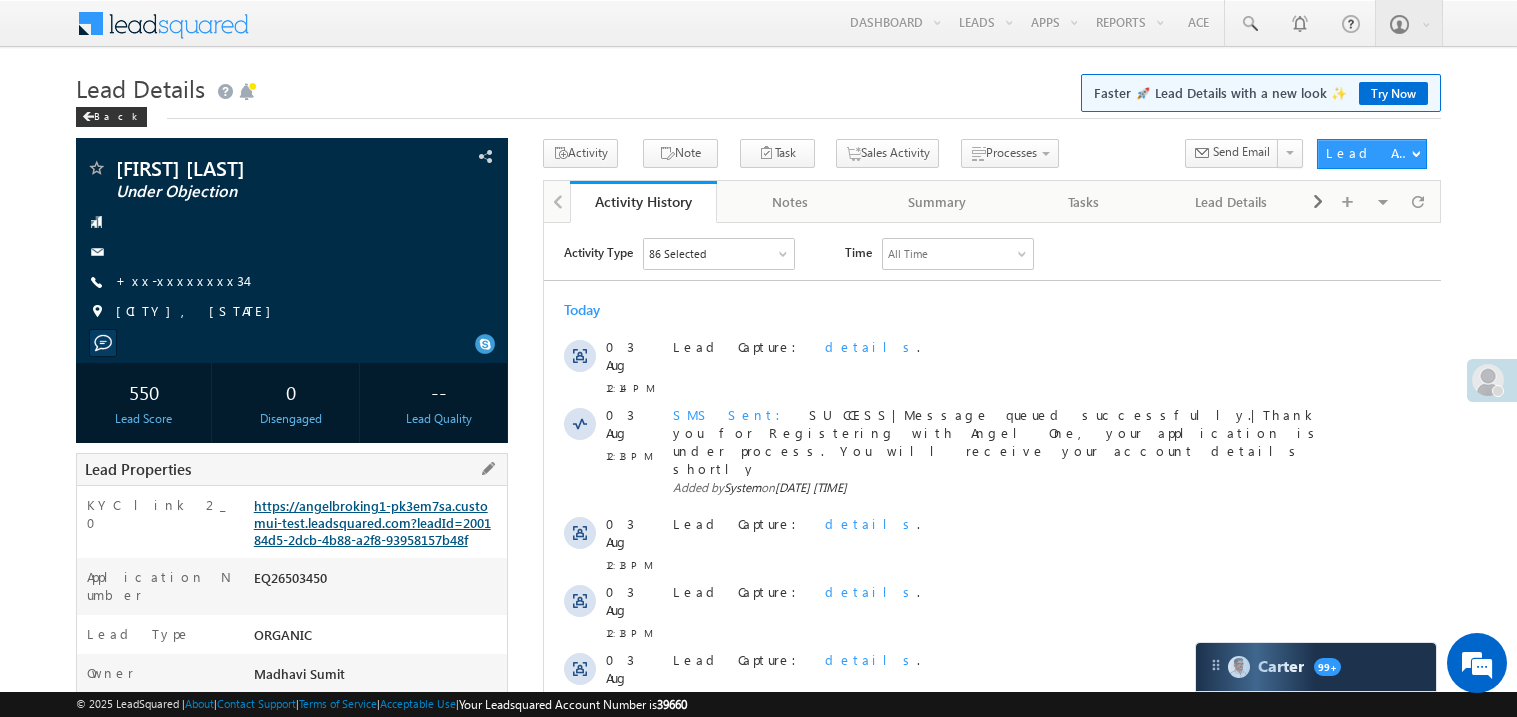 click on "https://angelbroking1-pk3em7sa.customui-test.leadsquared.com?leadId=200184d5-2dcb-4b88-a2f8-93958157b48f" at bounding box center (372, 522) 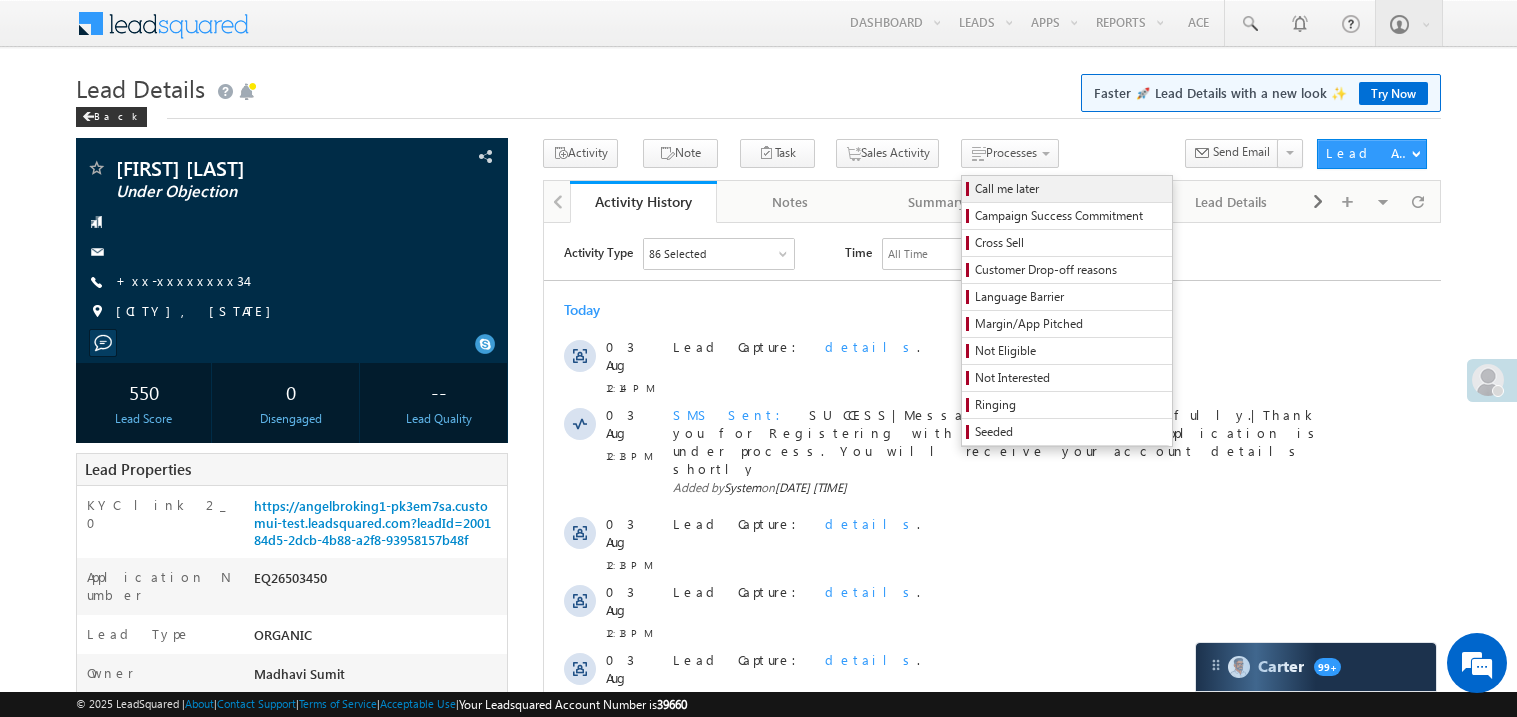 click on "Call me later" at bounding box center (1070, 189) 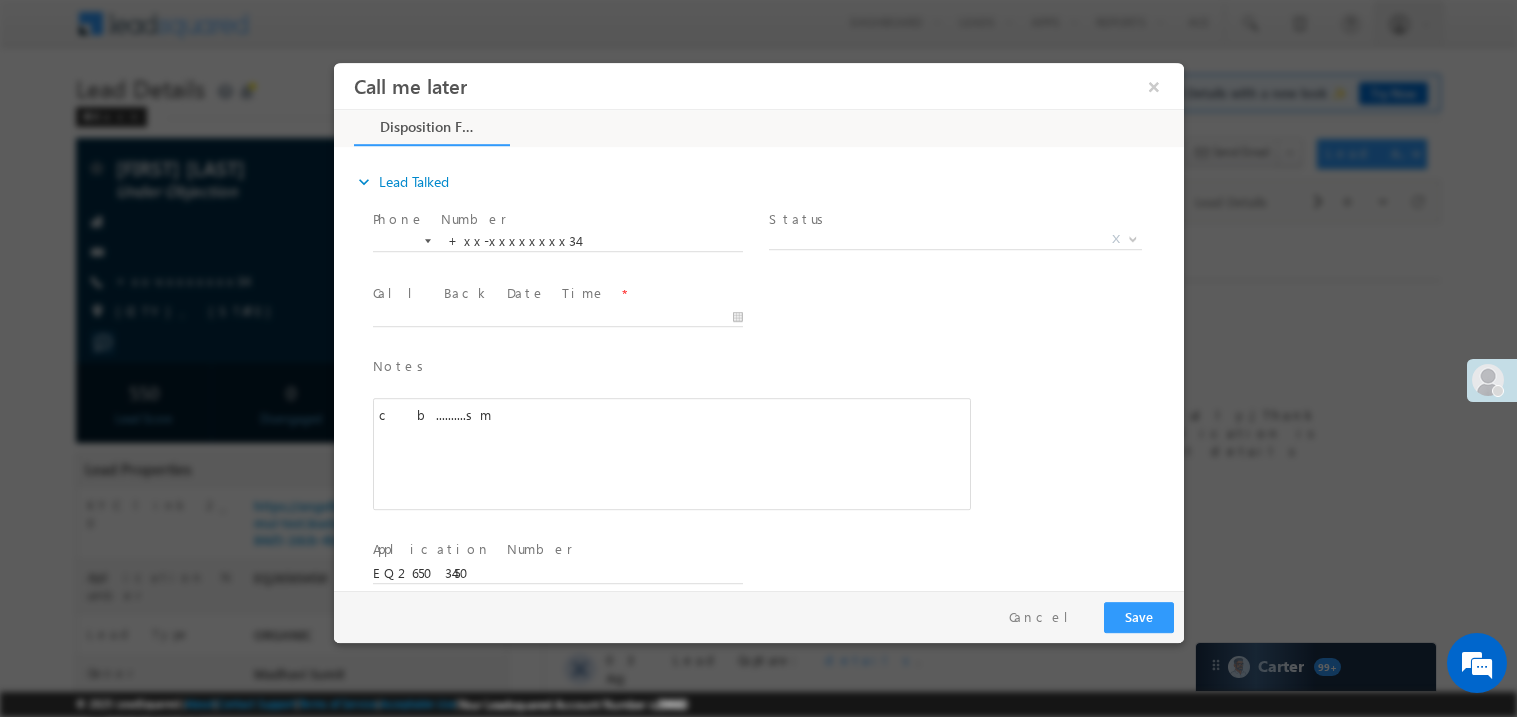 scroll, scrollTop: 0, scrollLeft: 0, axis: both 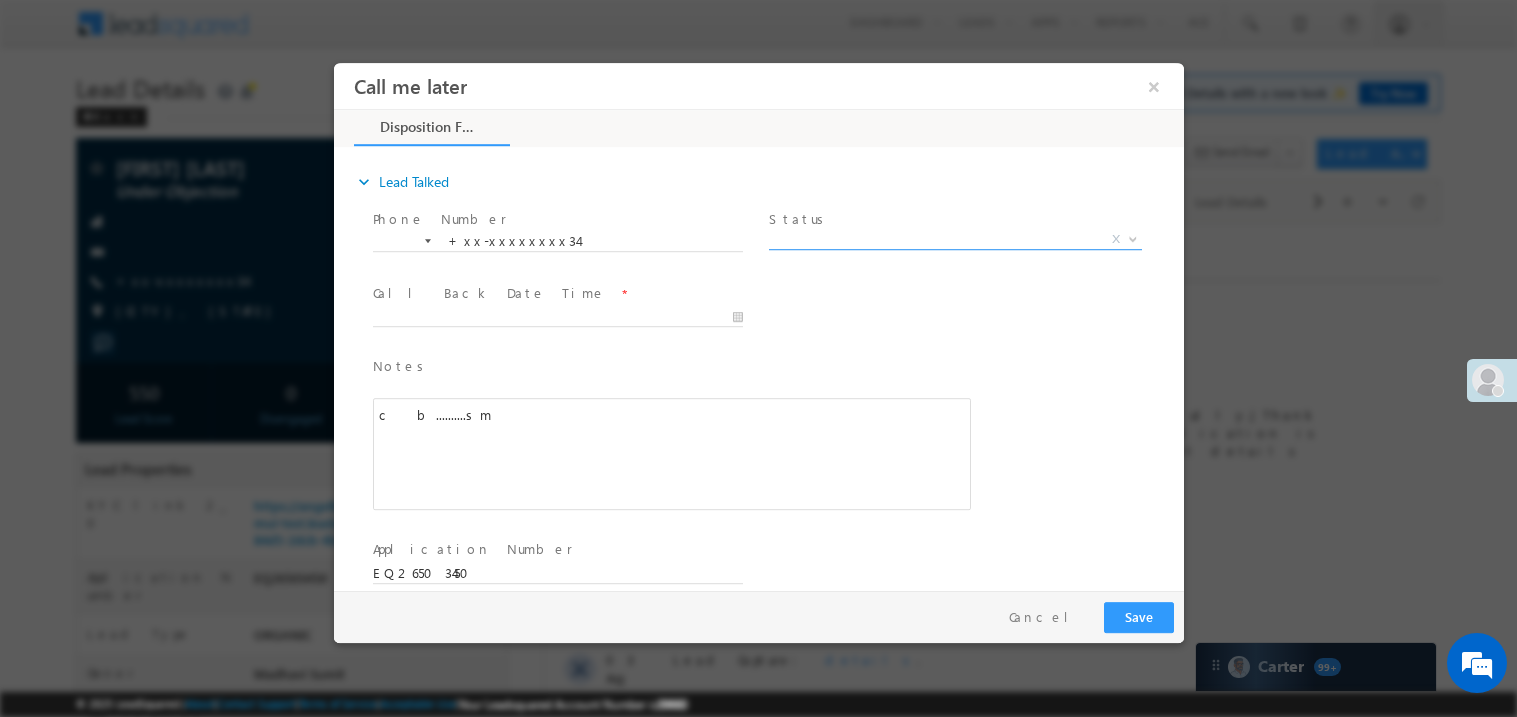click on "X" at bounding box center [954, 239] 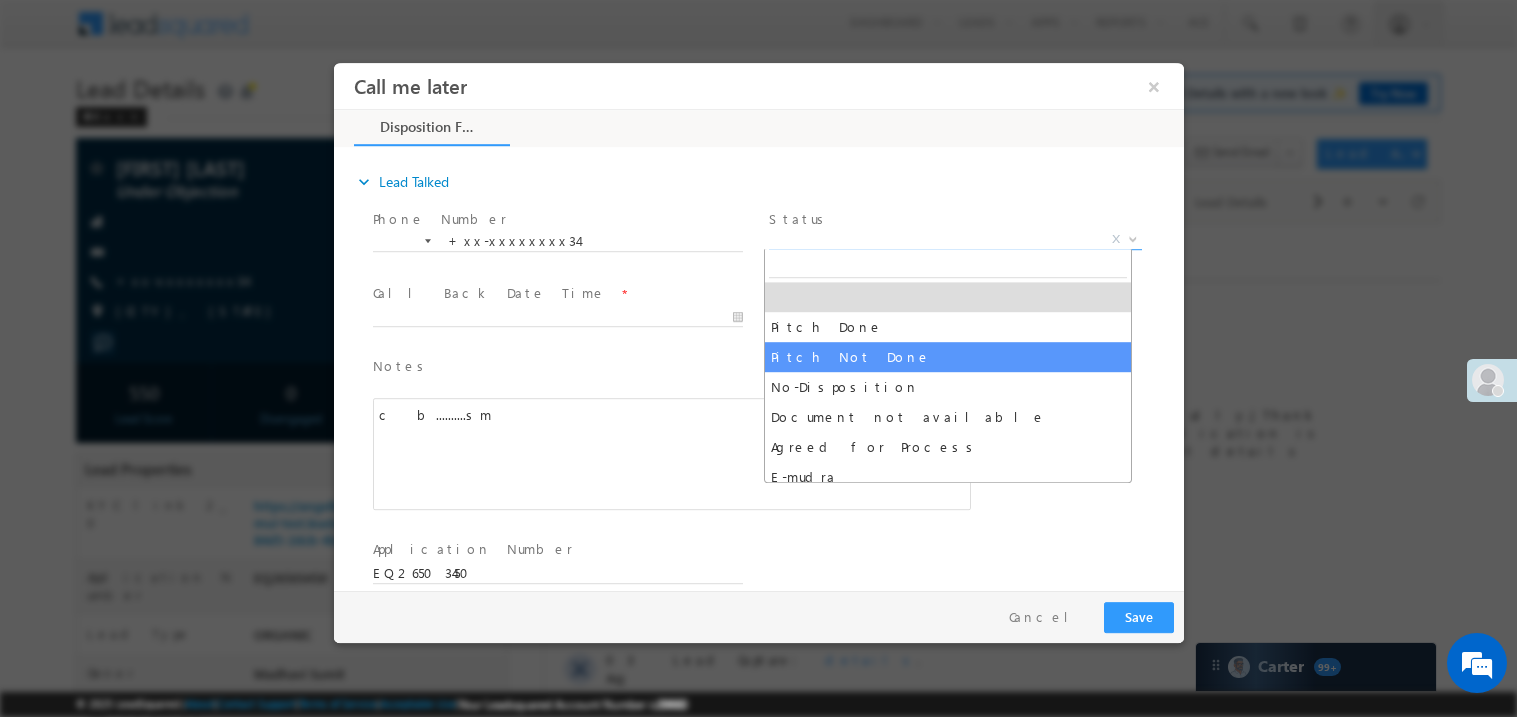 select on "Pitch Not Done" 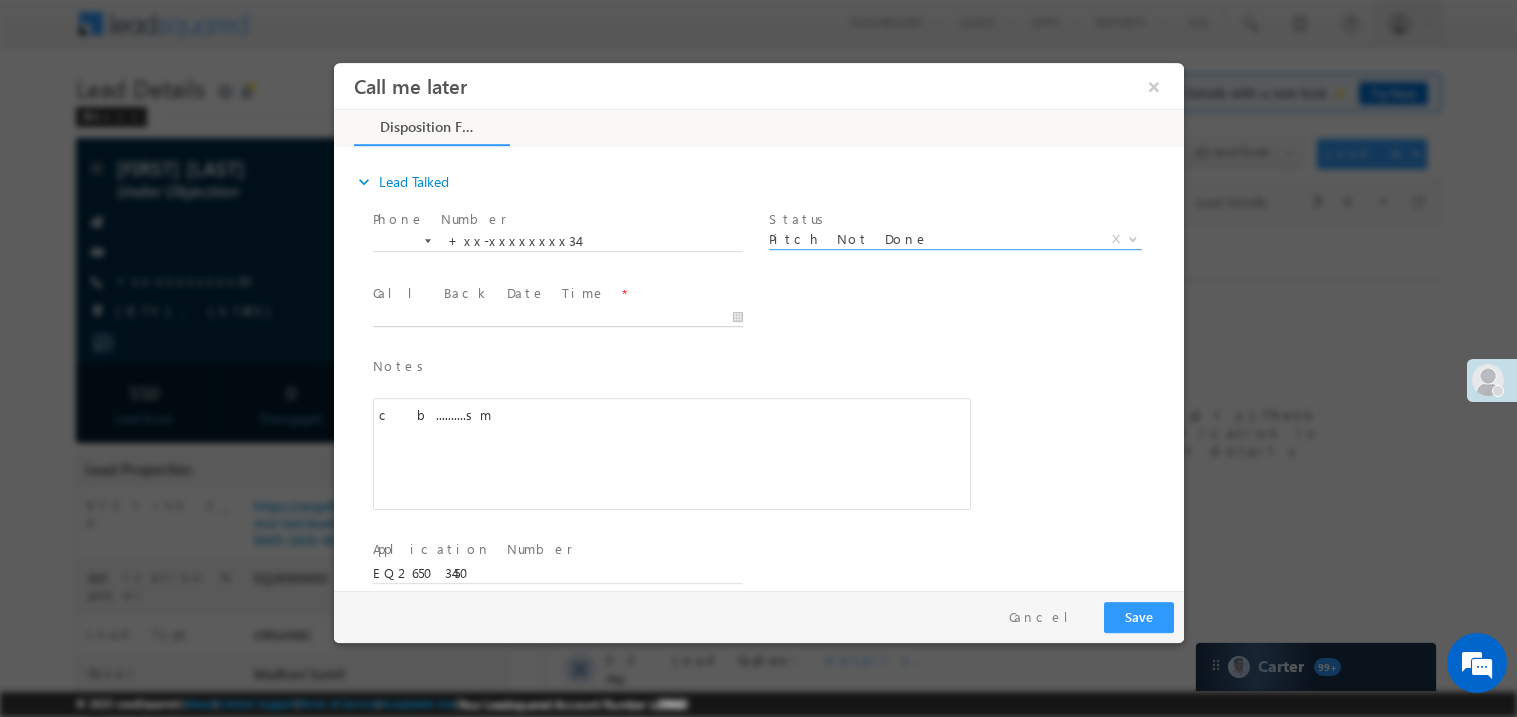 click on "Call me later
×" at bounding box center (758, 325) 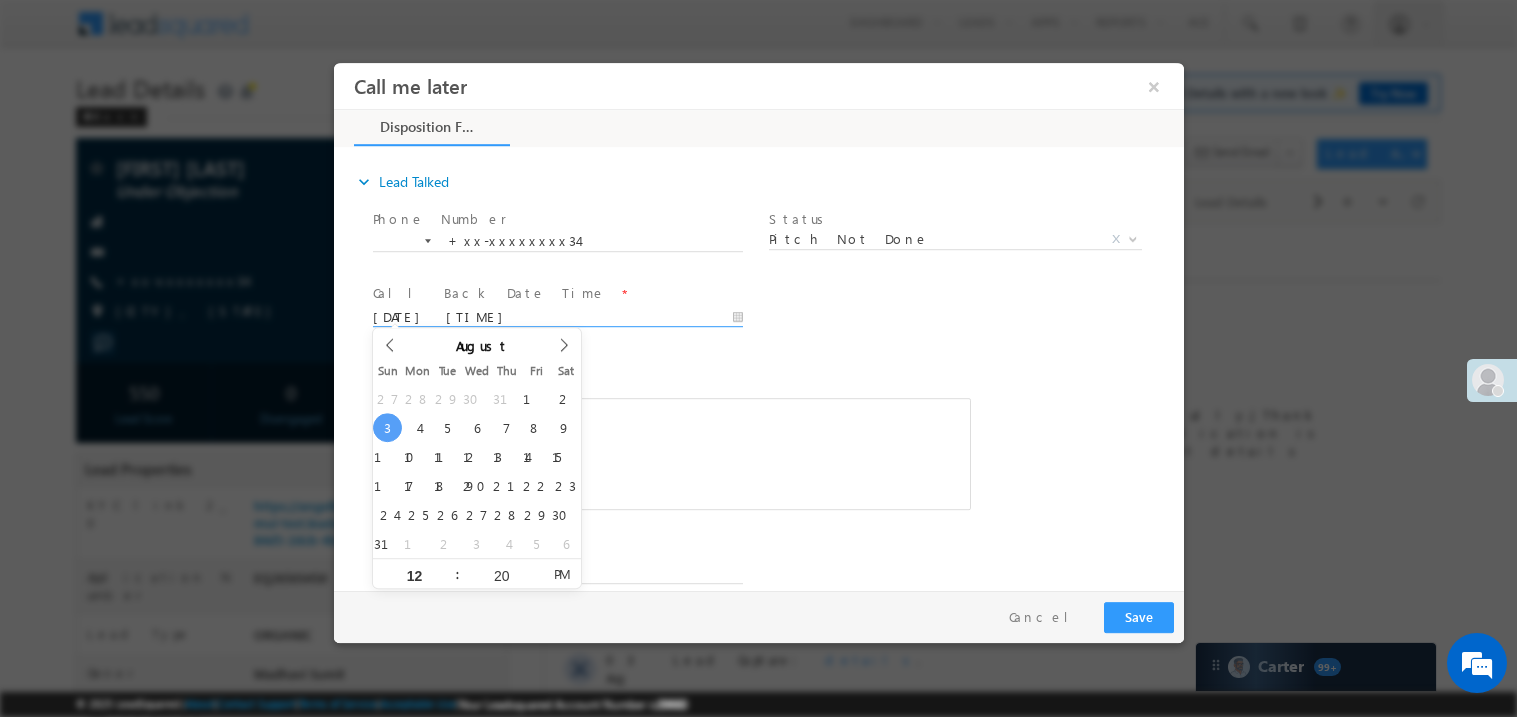 click on "c  b..........sm" at bounding box center (671, 453) 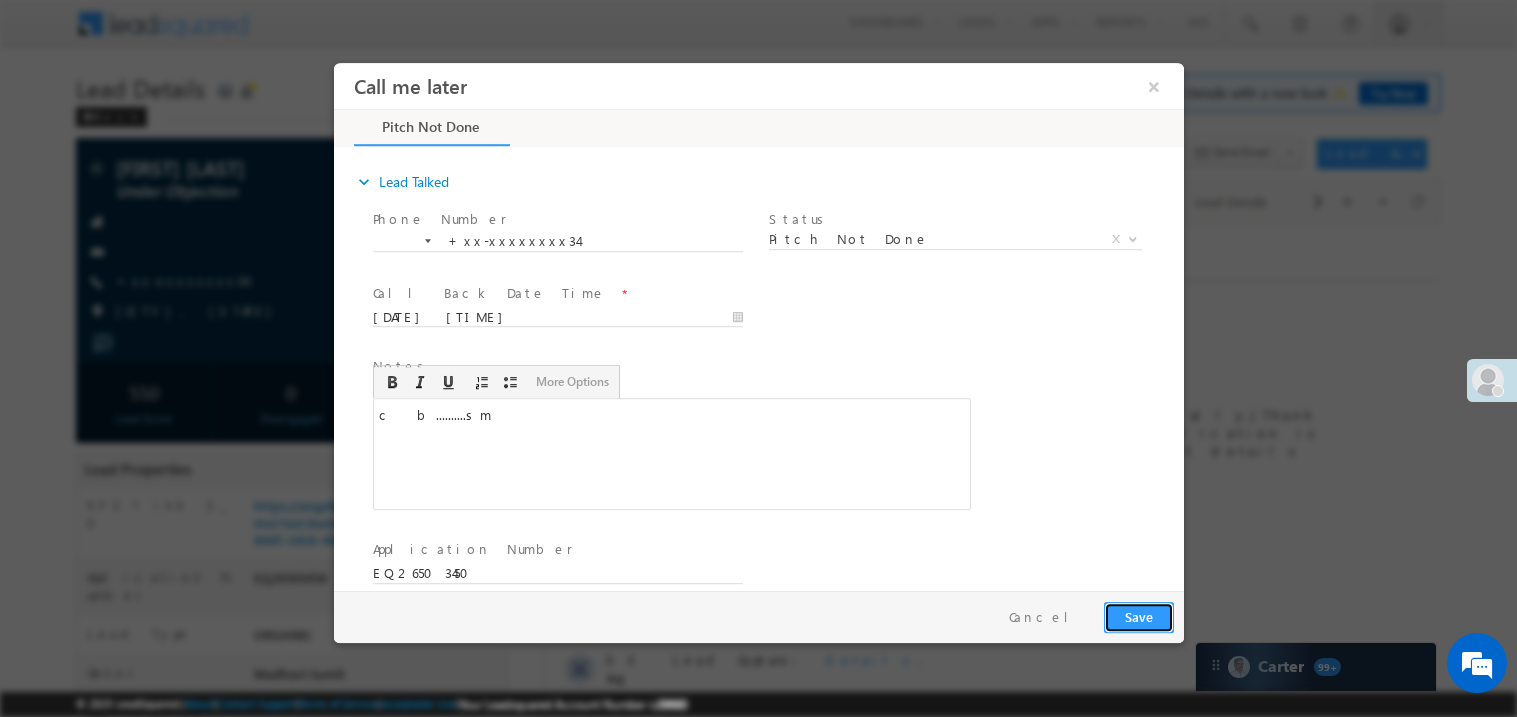 click on "Save" at bounding box center (1138, 616) 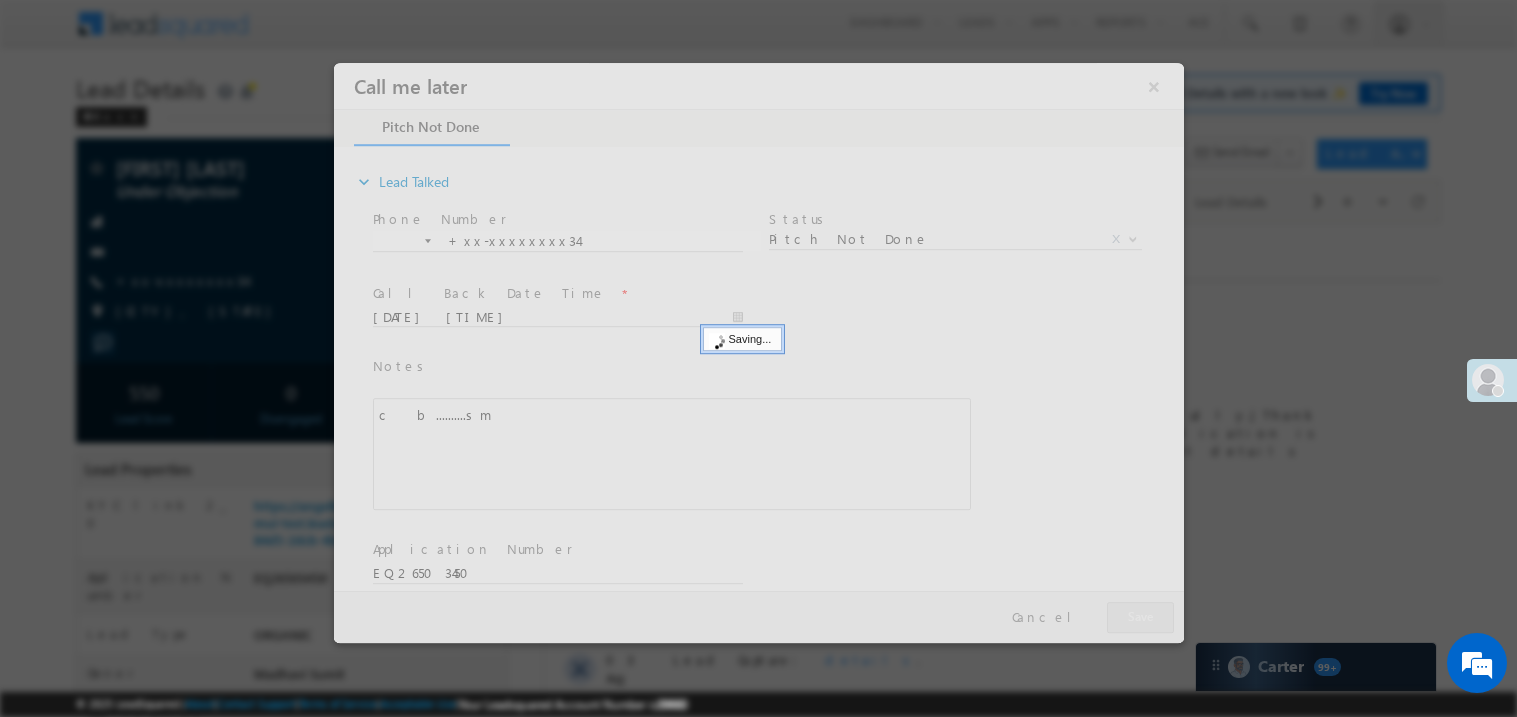 click at bounding box center (758, 352) 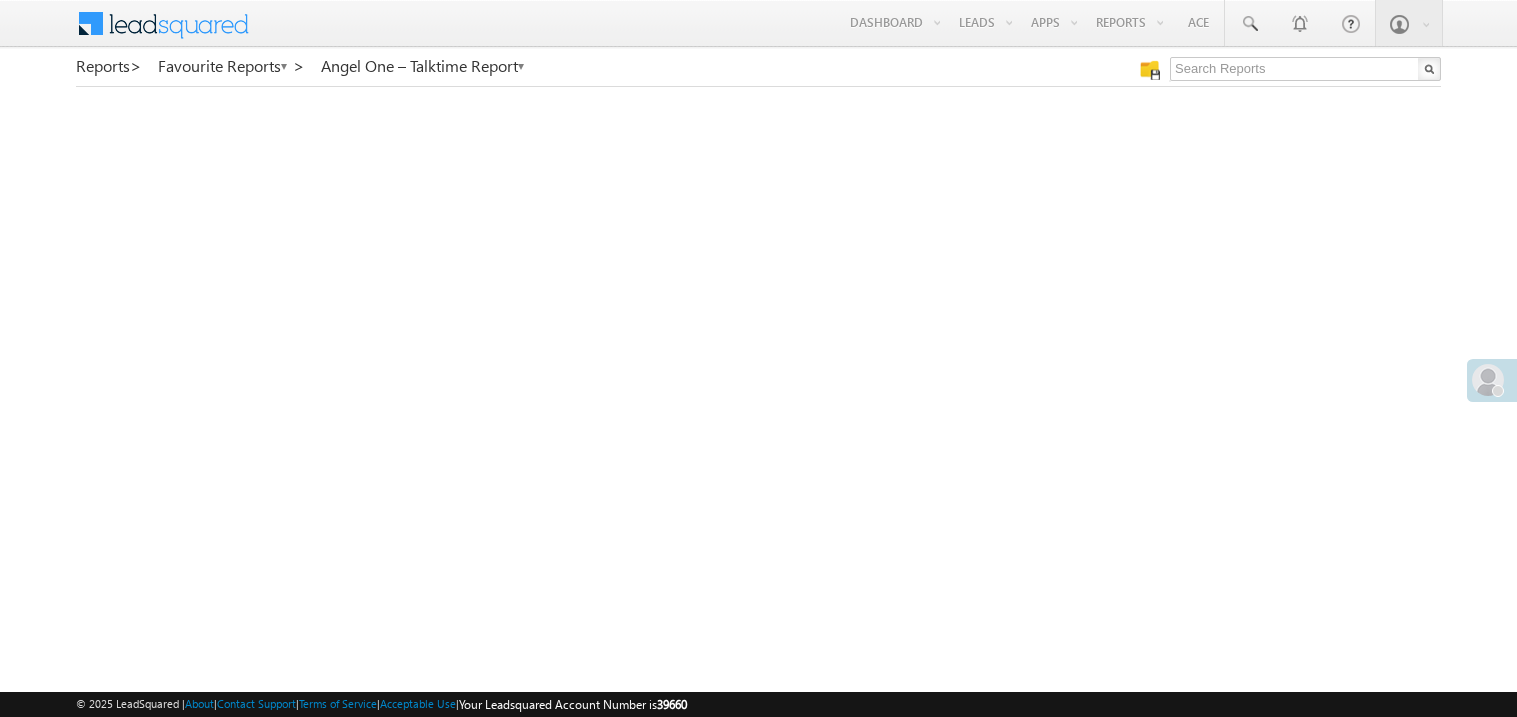 scroll, scrollTop: 0, scrollLeft: 0, axis: both 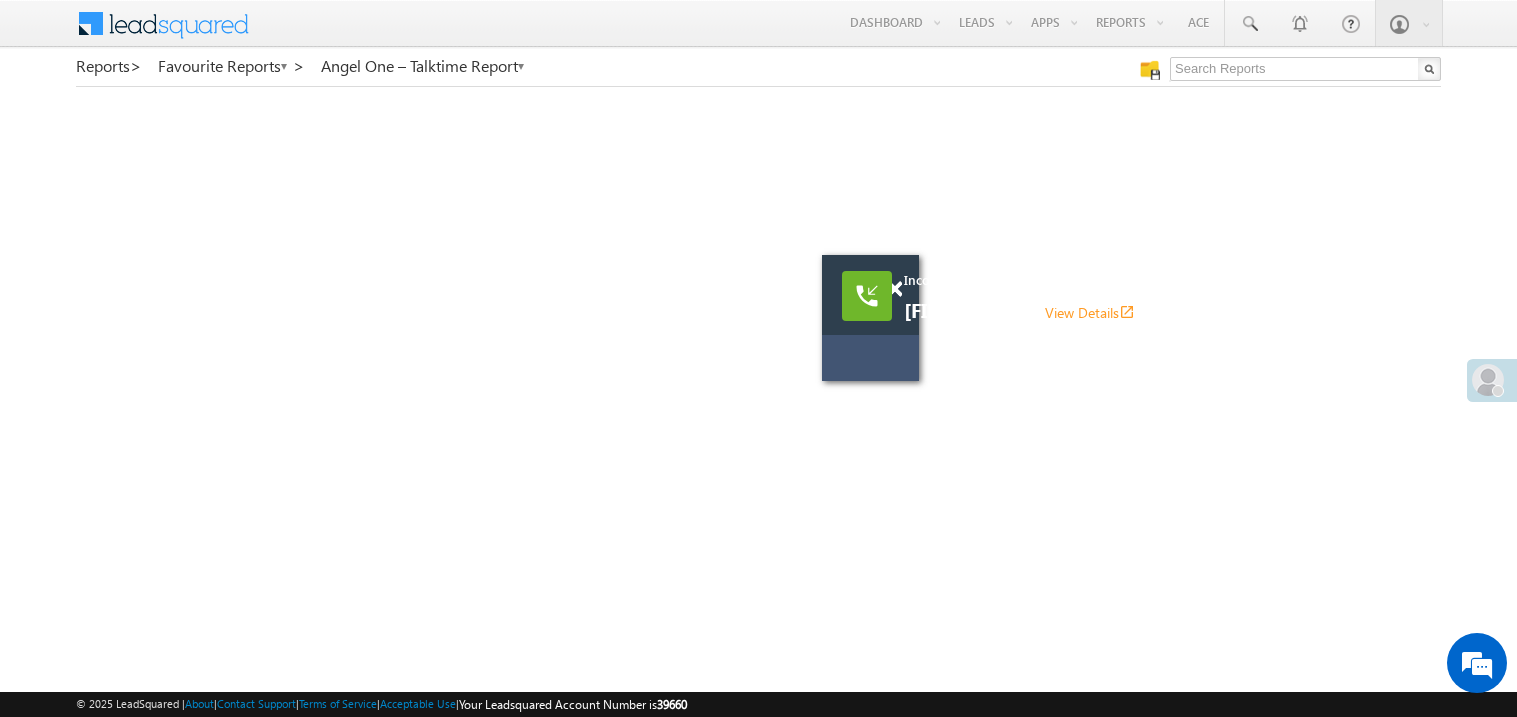 click on "[FIRST] [LAST]   View Details  open_in_new" at bounding box center (1144, 311) 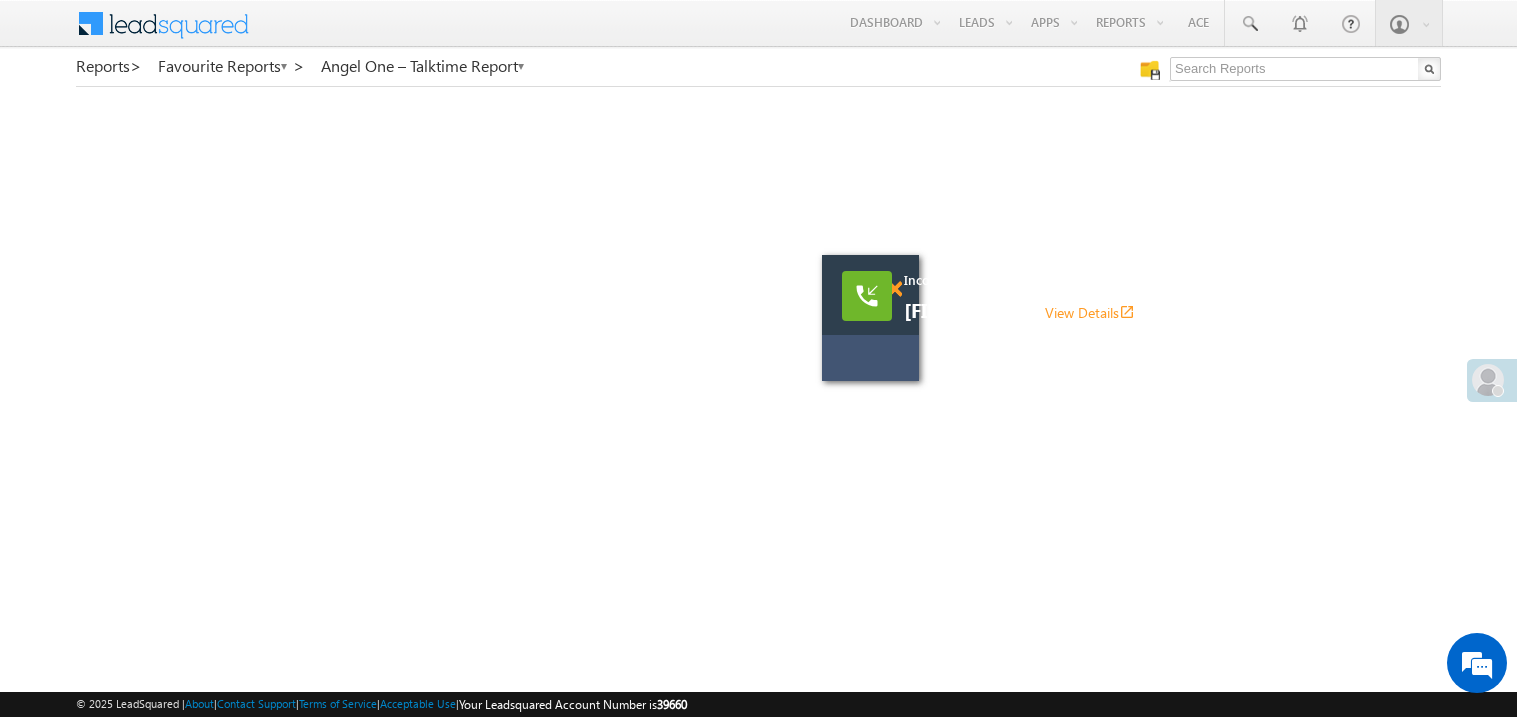click at bounding box center (894, 289) 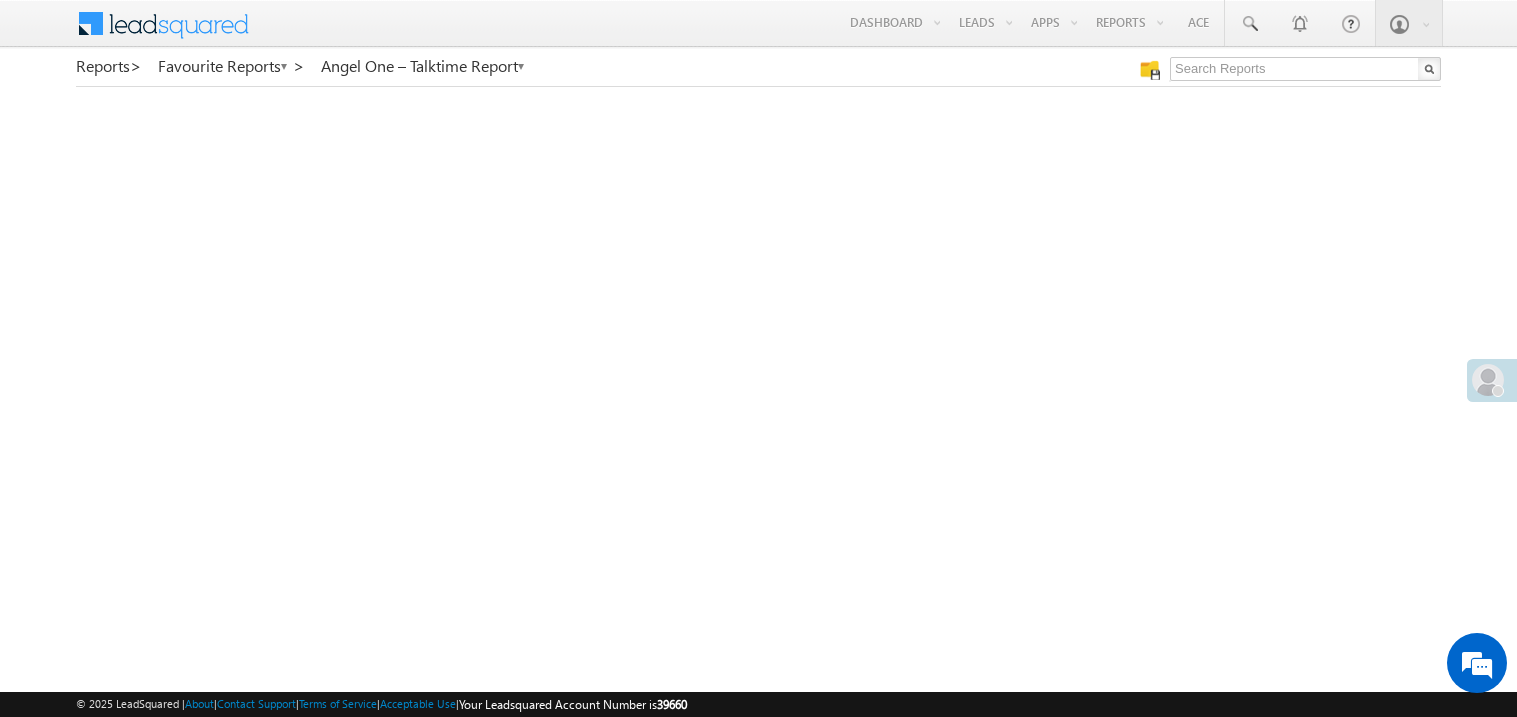 scroll, scrollTop: 0, scrollLeft: 0, axis: both 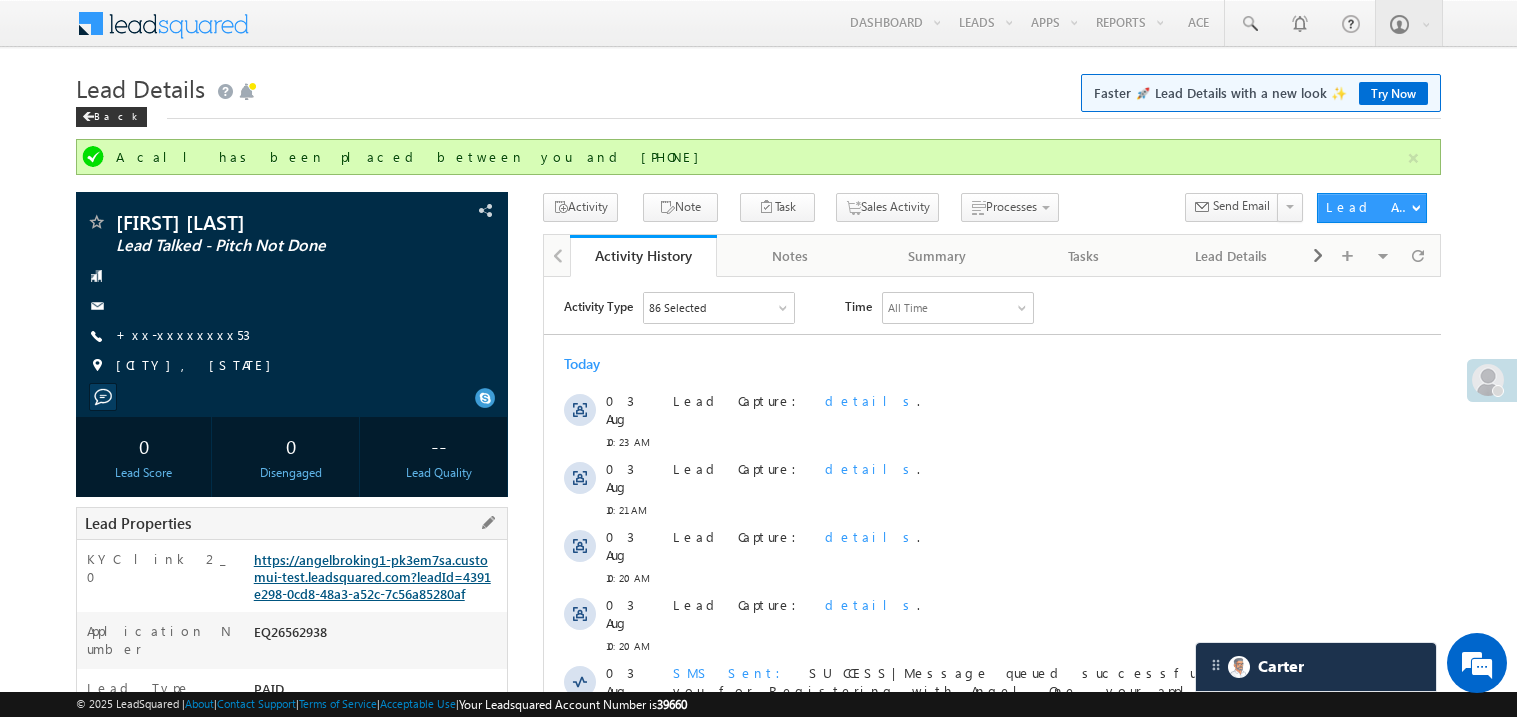 click on "https://angelbroking1-pk3em7sa.customui-test.leadsquared.com?leadId=4391e298-0cd8-48a3-a52c-7c56a85280af" at bounding box center [372, 576] 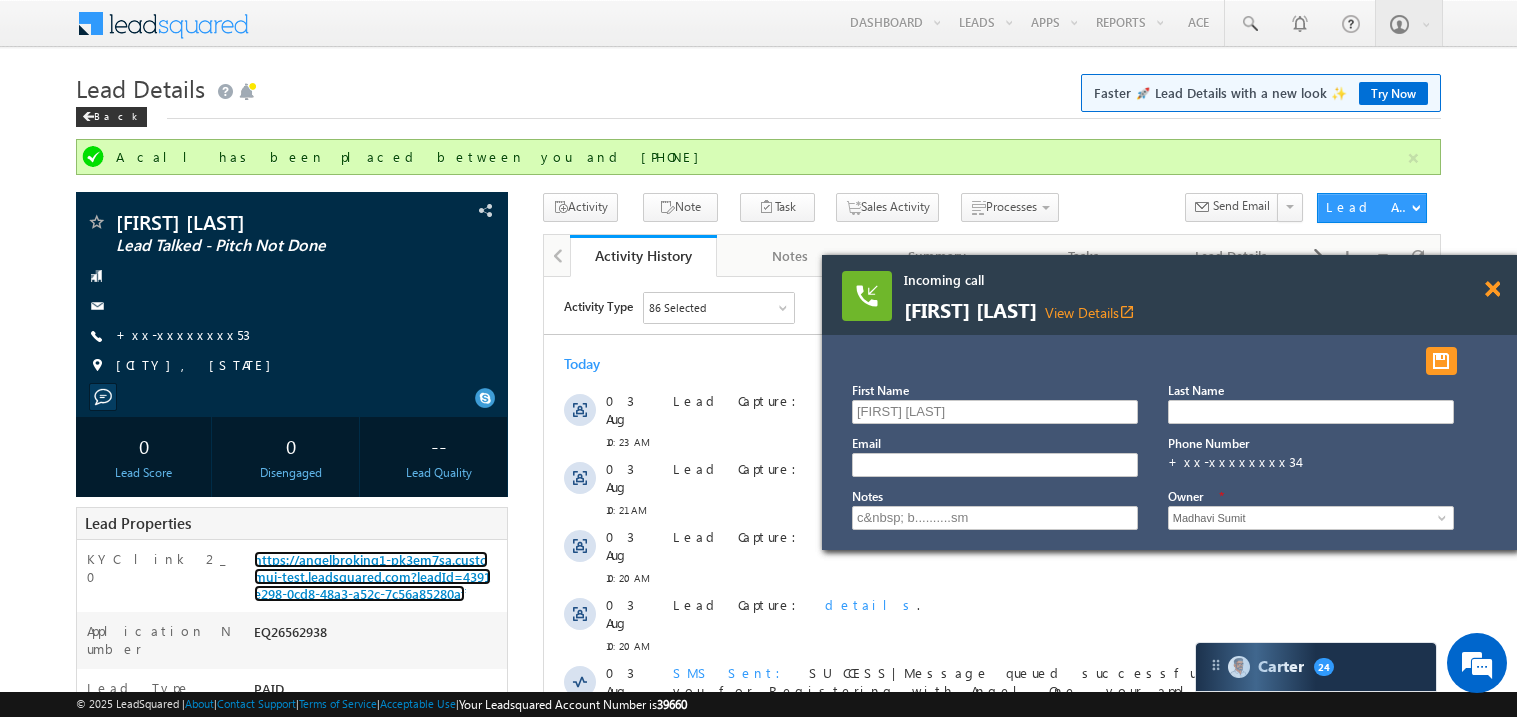 click at bounding box center (1492, 289) 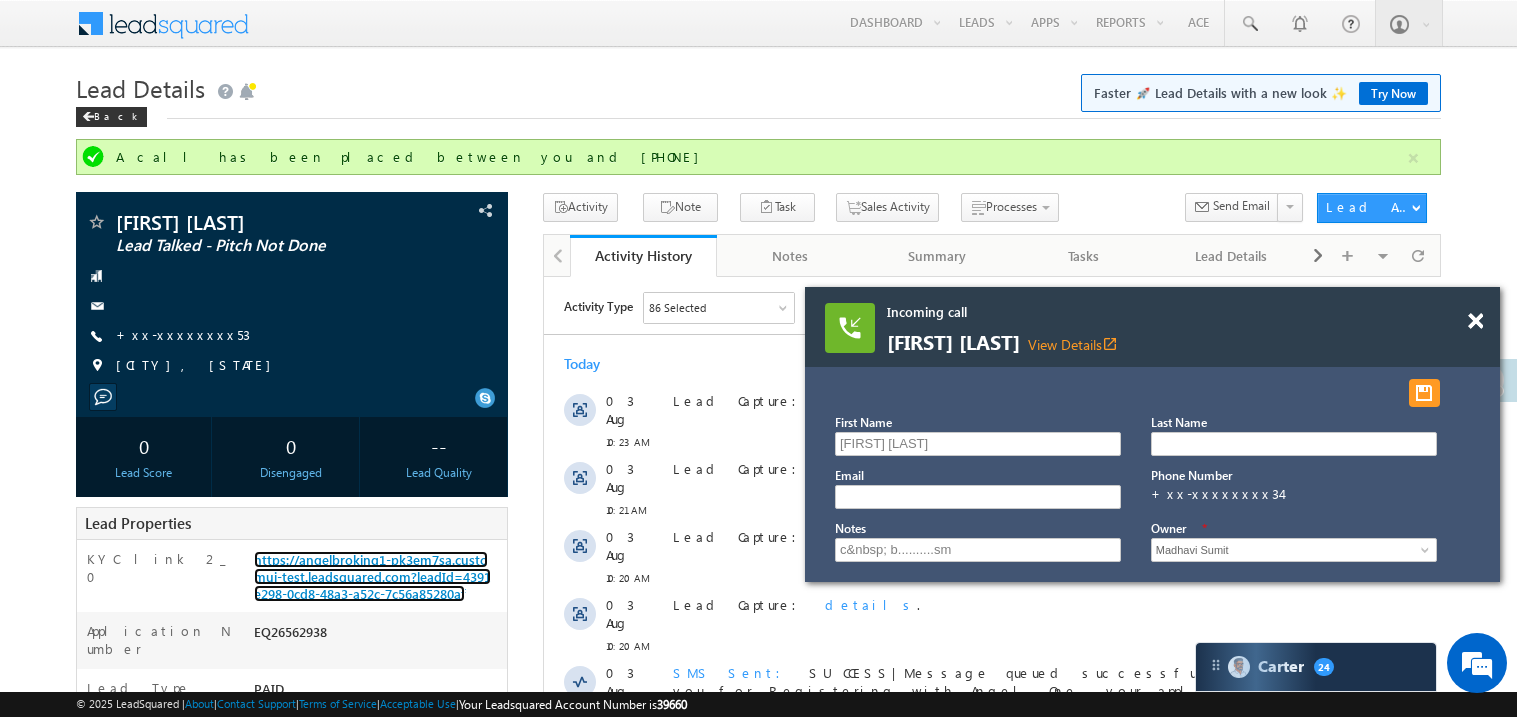 drag, startPoint x: 1429, startPoint y: 313, endPoint x: 1237, endPoint y: 300, distance: 192.4396 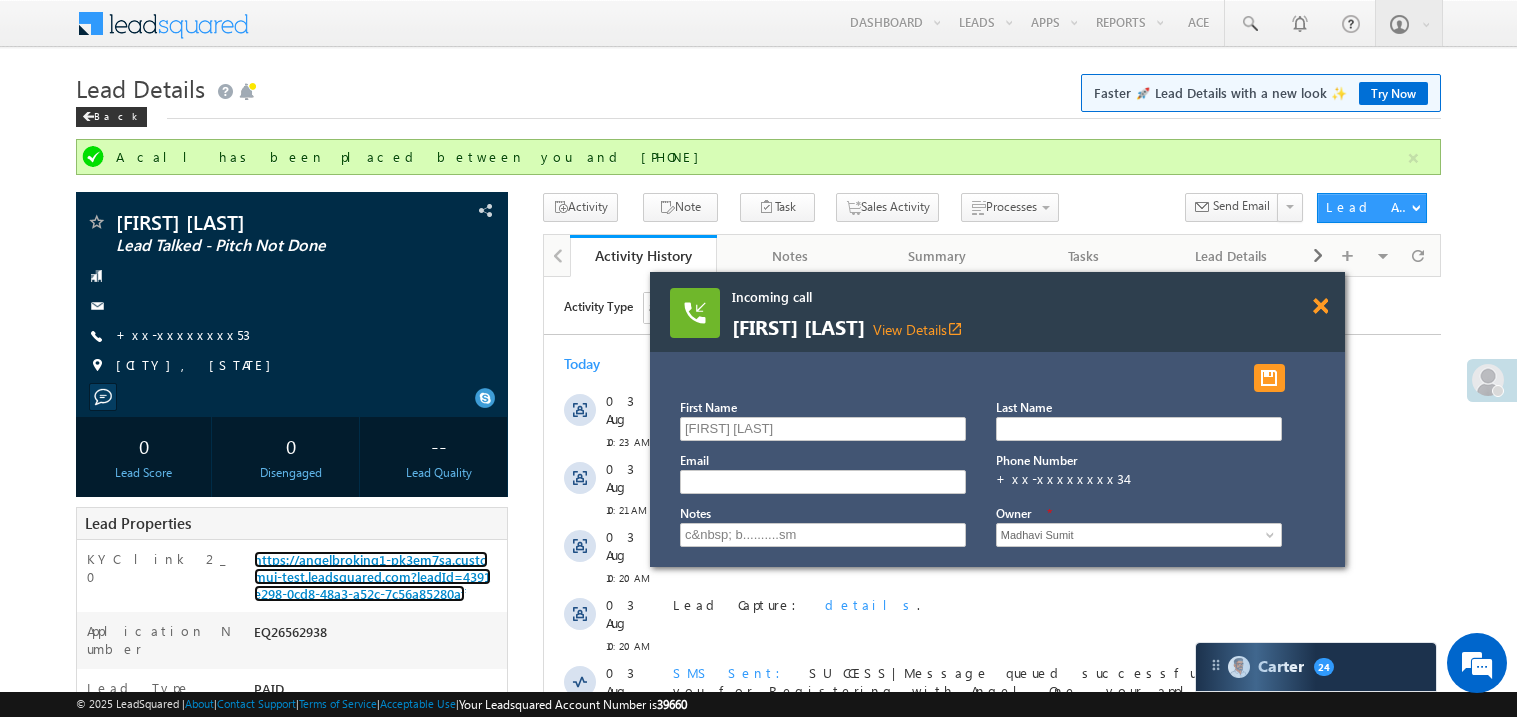 click at bounding box center [1320, 306] 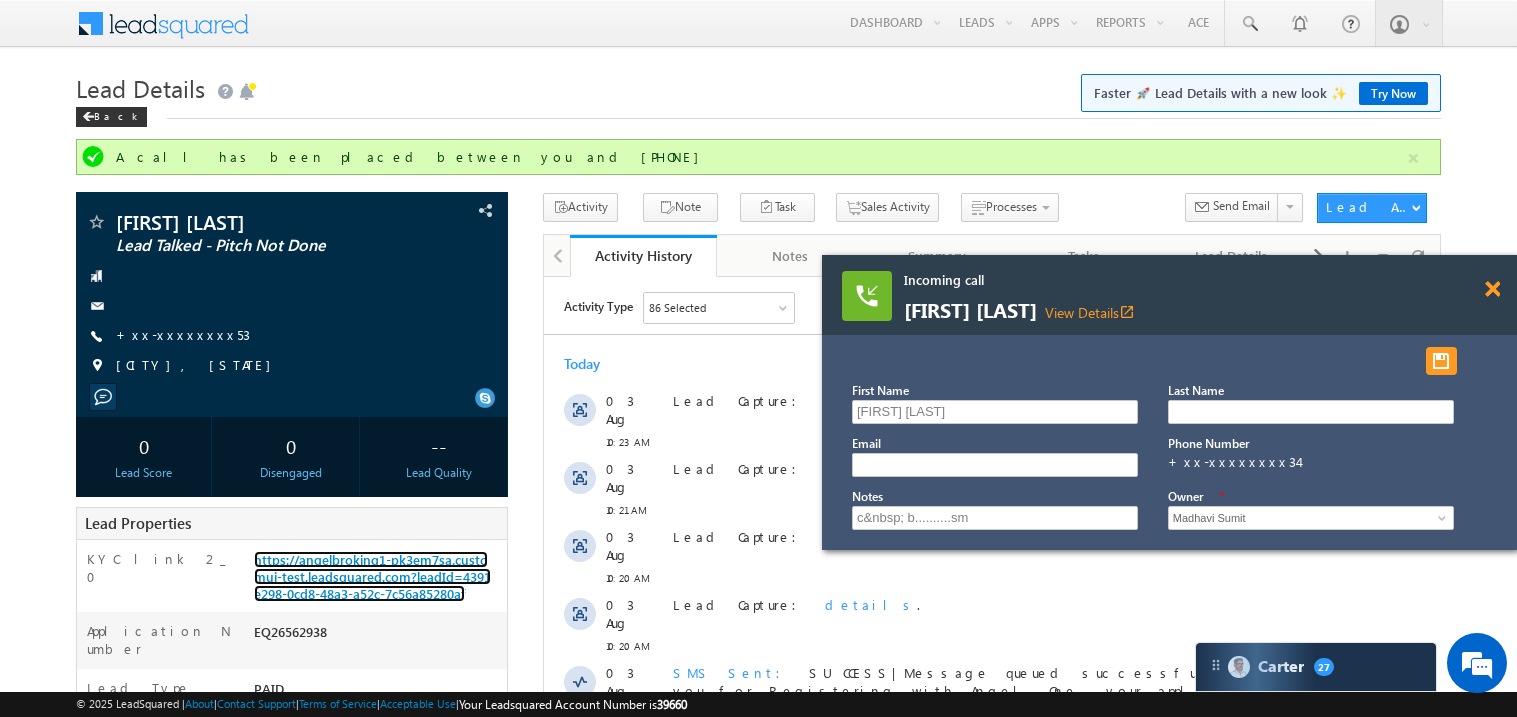 click at bounding box center [1492, 289] 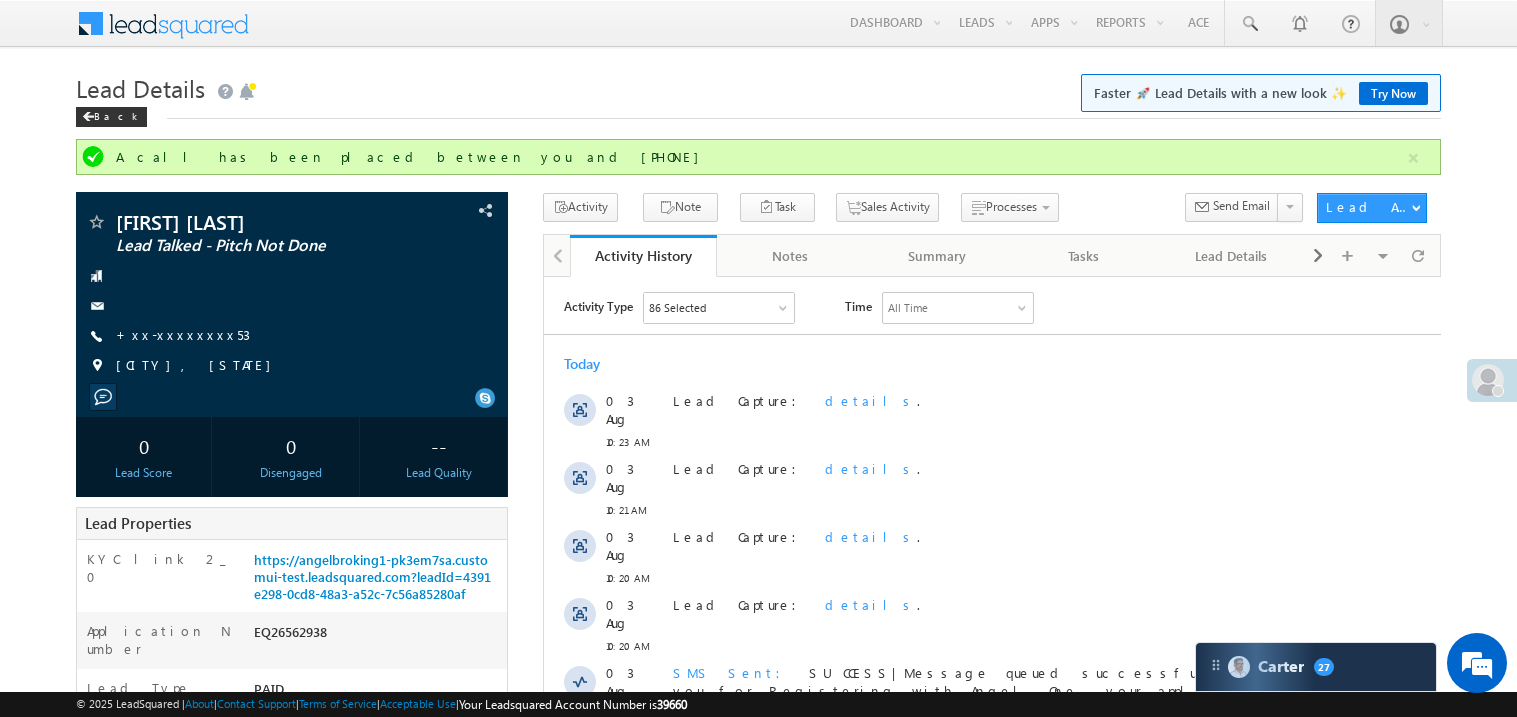 click on "Activity
Note
Task
Sales Activity
Ringing" at bounding box center (992, 213) 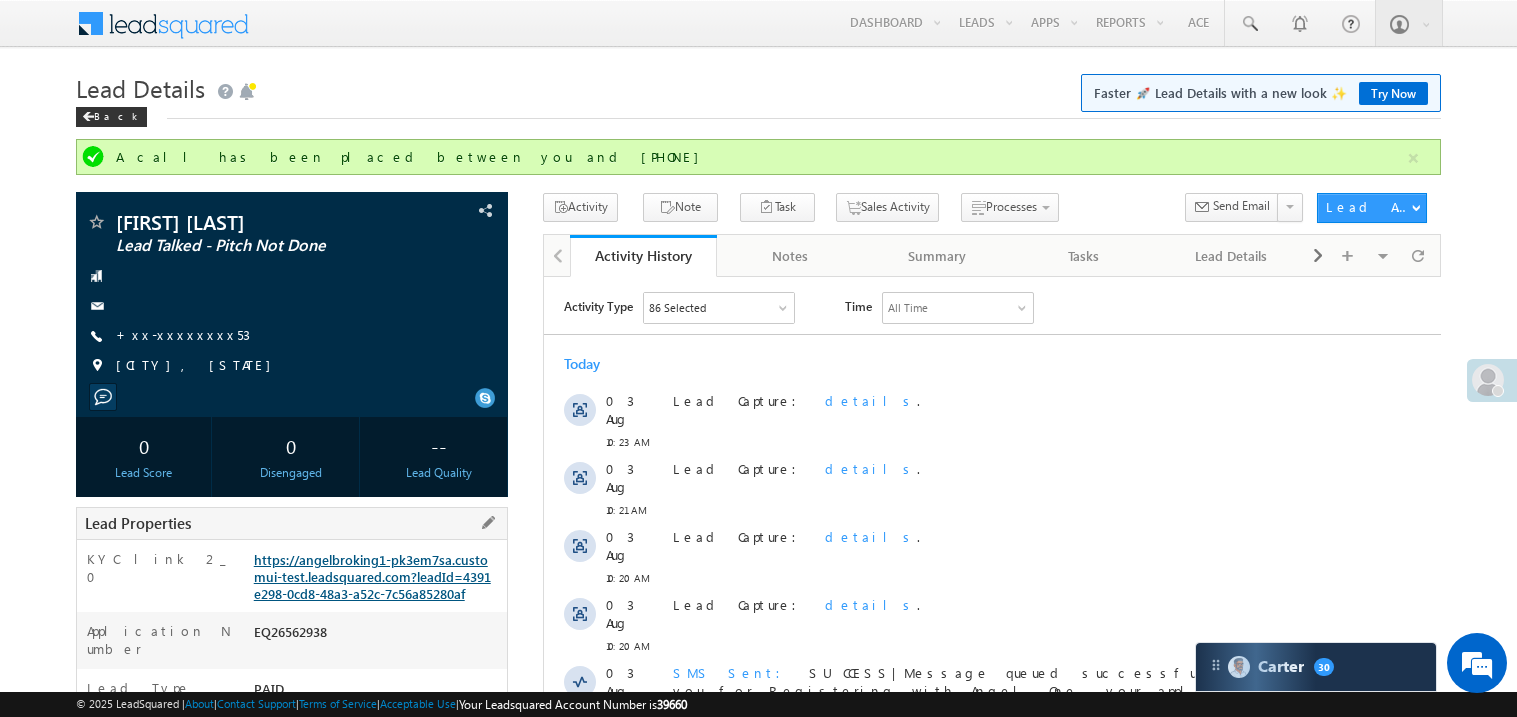 click on "https://angelbroking1-pk3em7sa.customui-test.leadsquared.com?leadId=4391e298-0cd8-48a3-a52c-7c56a85280af" at bounding box center [372, 576] 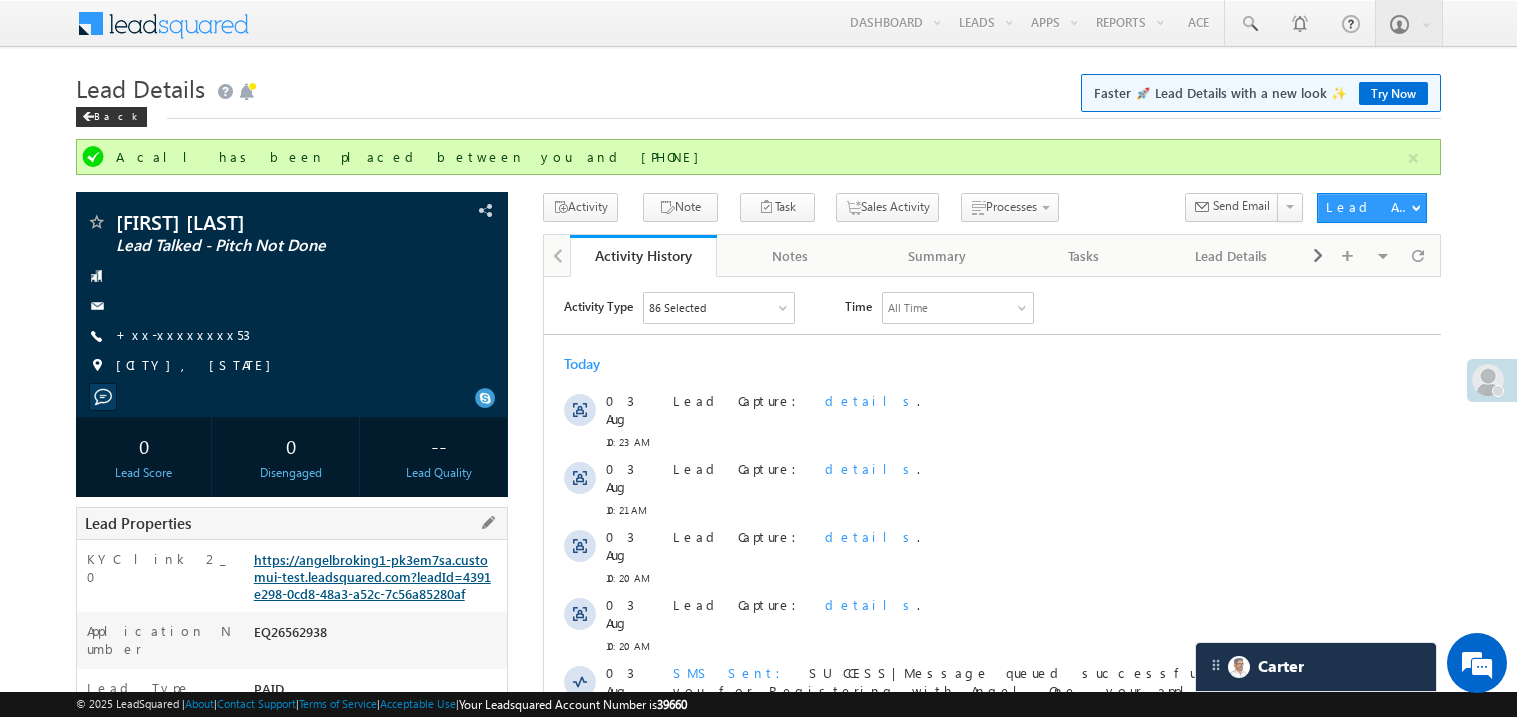 click on "https://angelbroking1-pk3em7sa.customui-test.leadsquared.com?leadId=4391e298-0cd8-48a3-a52c-7c56a85280af" at bounding box center [372, 576] 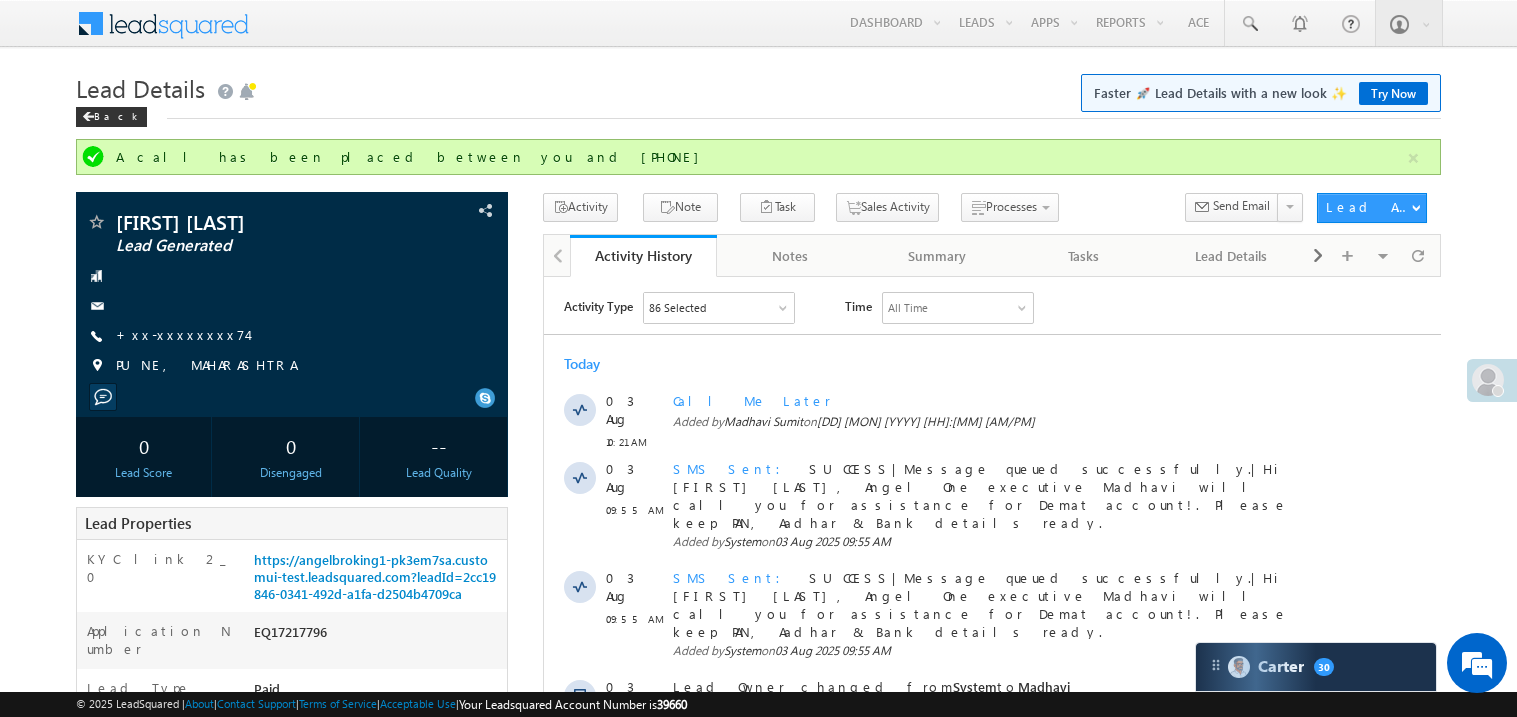 scroll, scrollTop: 0, scrollLeft: 0, axis: both 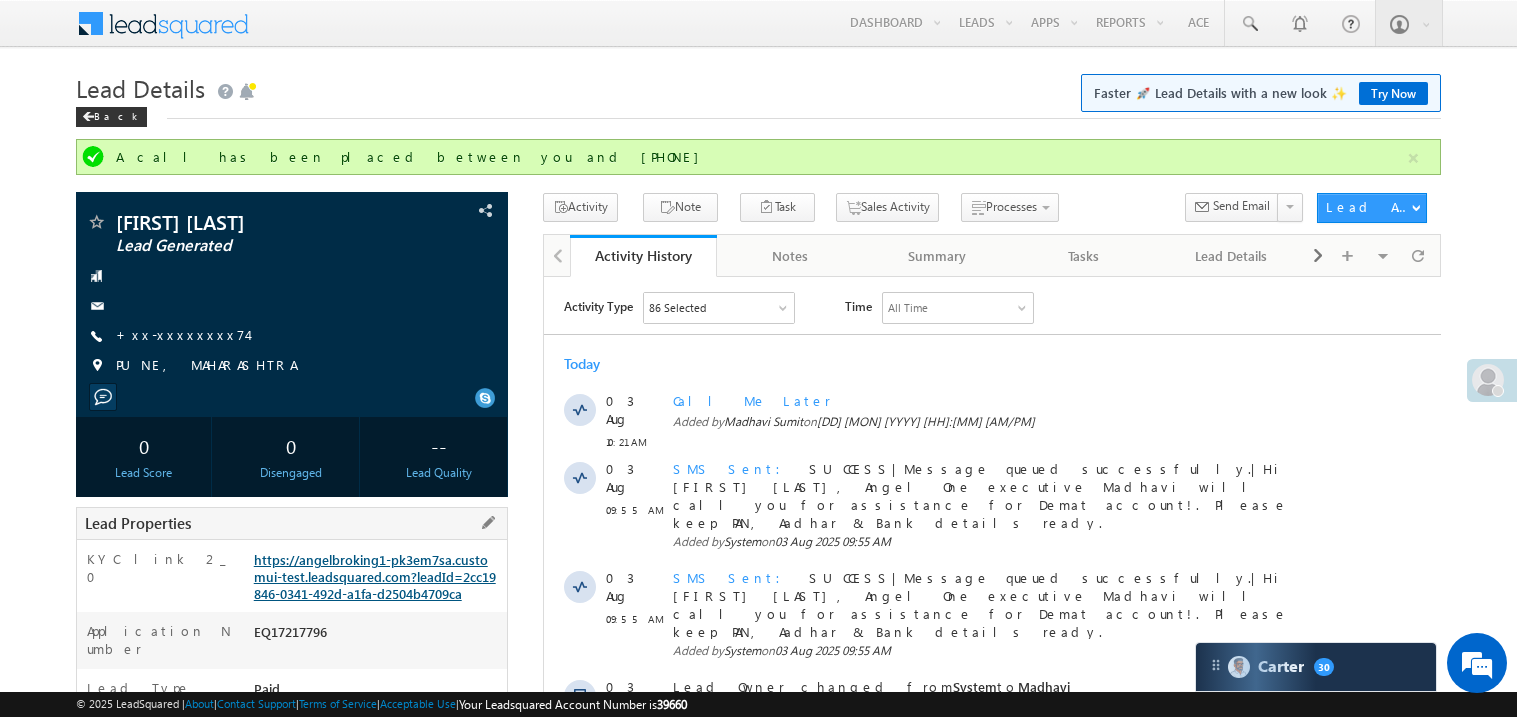 click on "https://angelbroking1-pk3em7sa.customui-test.leadsquared.com?leadId=2cc19846-0341-492d-a1fa-d2504b4709ca" at bounding box center [375, 576] 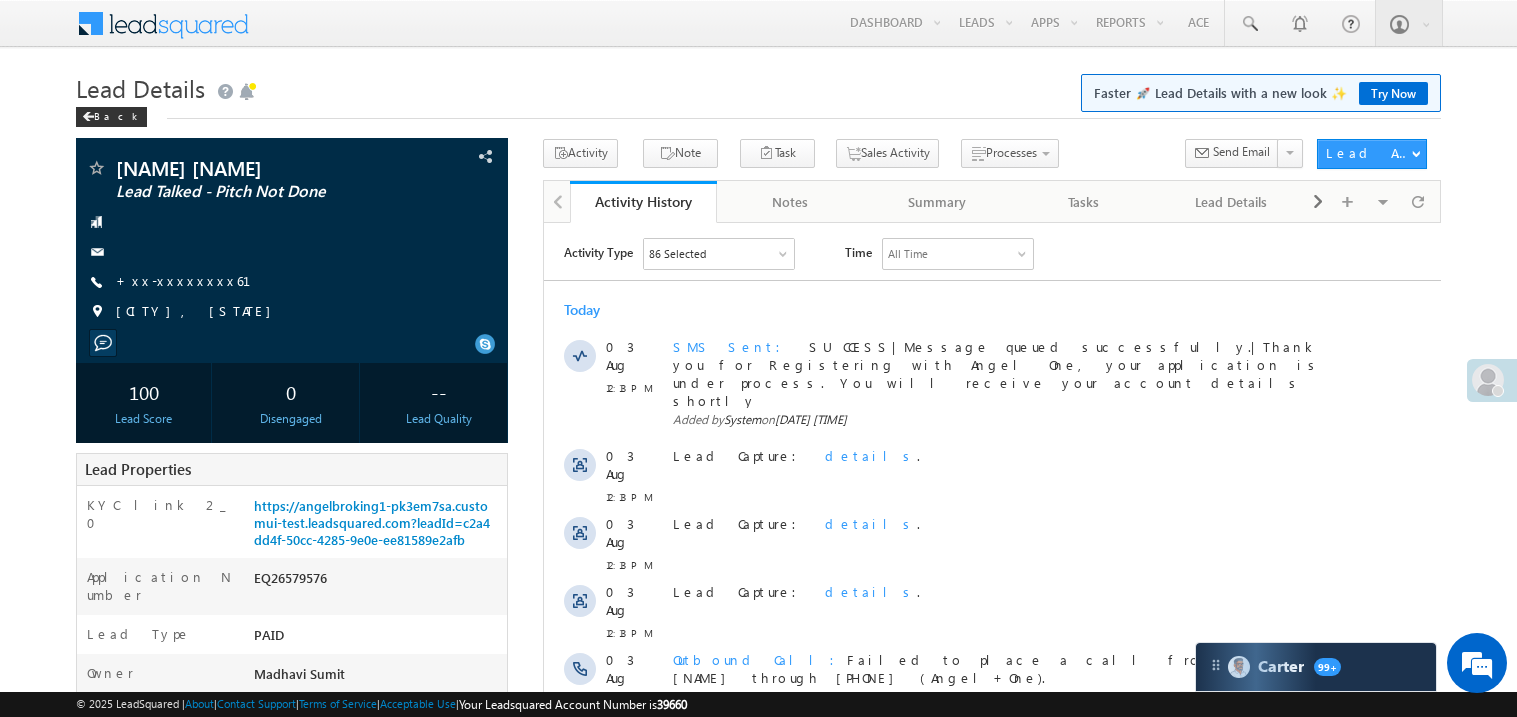 scroll, scrollTop: 0, scrollLeft: 0, axis: both 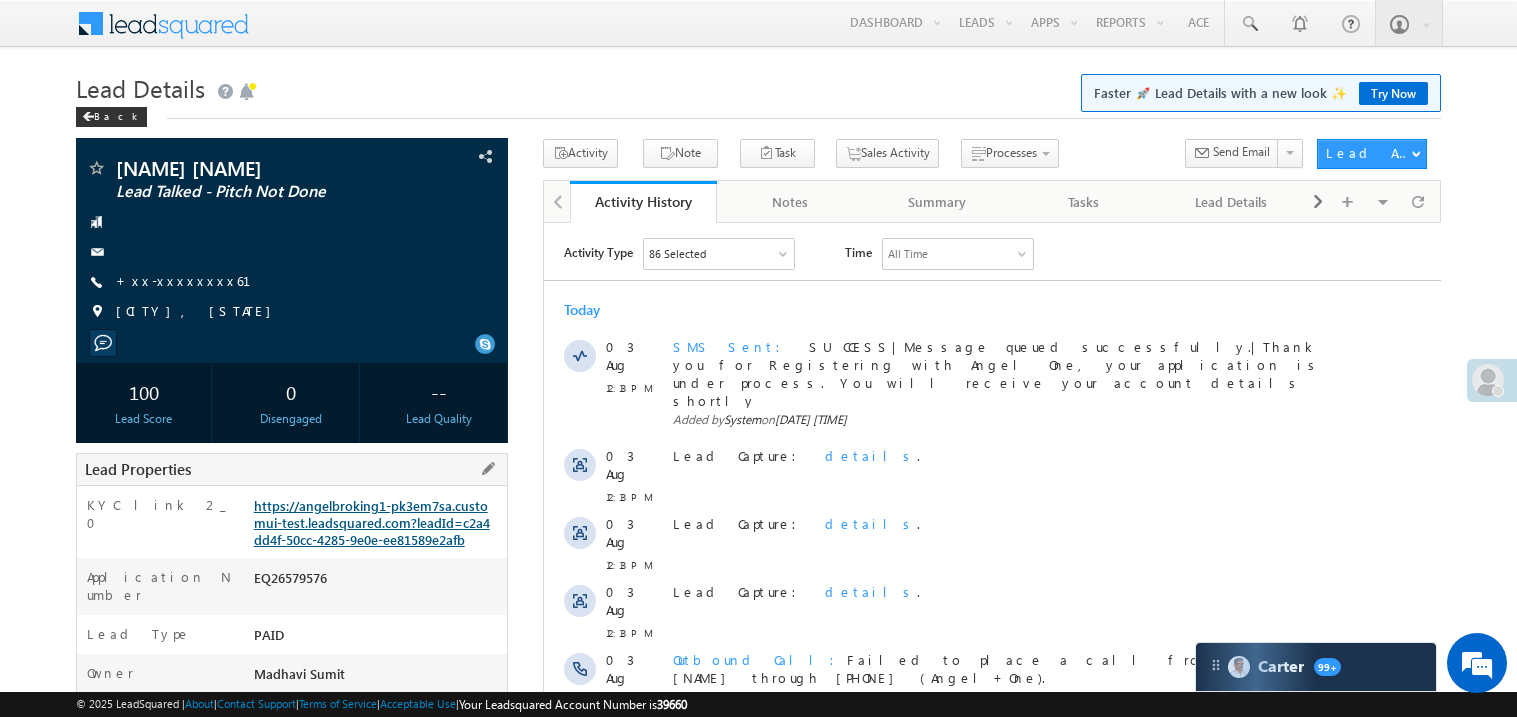 click on "https://angelbroking1-pk3em7sa.customui-test.leadsquared.com?leadId=c2a4dd4f-50cc-4285-9e0e-ee81589e2afb" at bounding box center (372, 522) 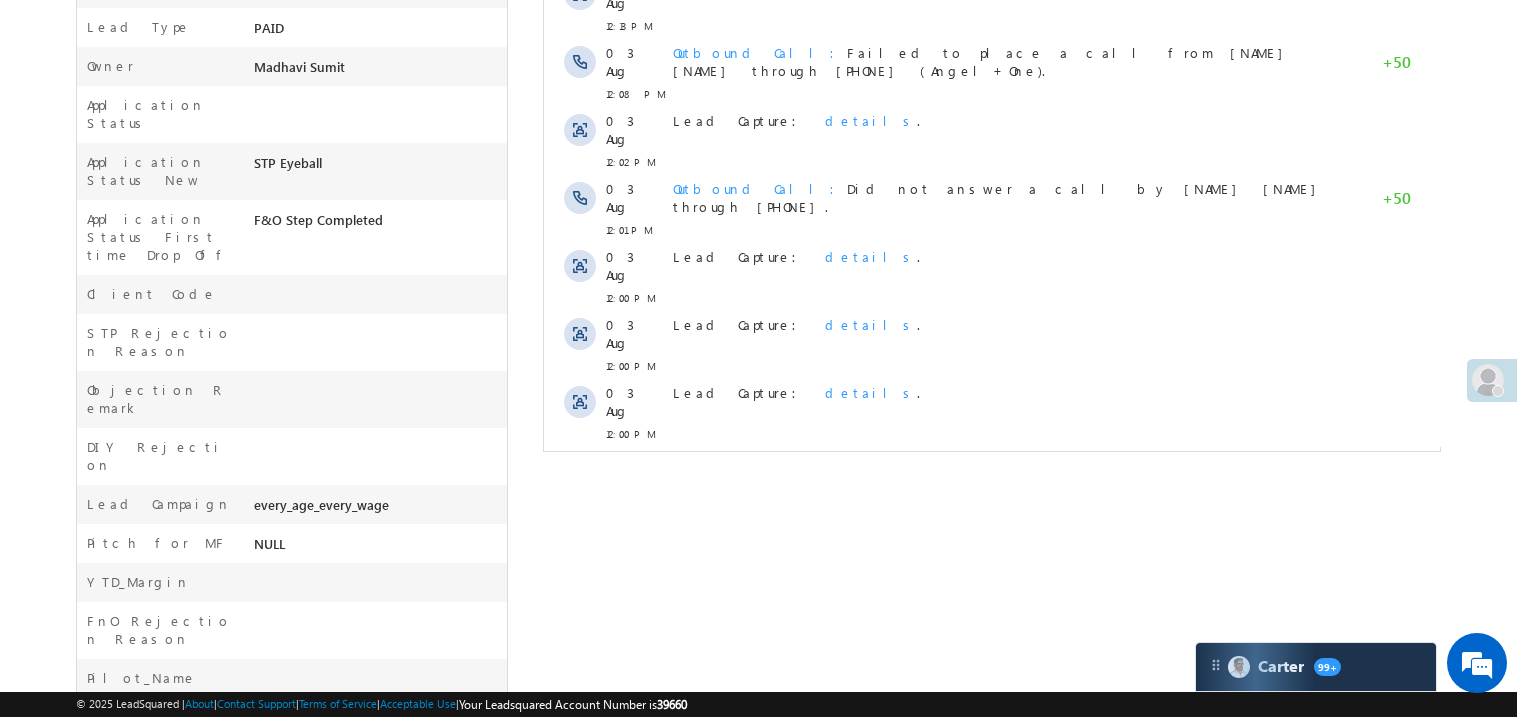scroll, scrollTop: 740, scrollLeft: 0, axis: vertical 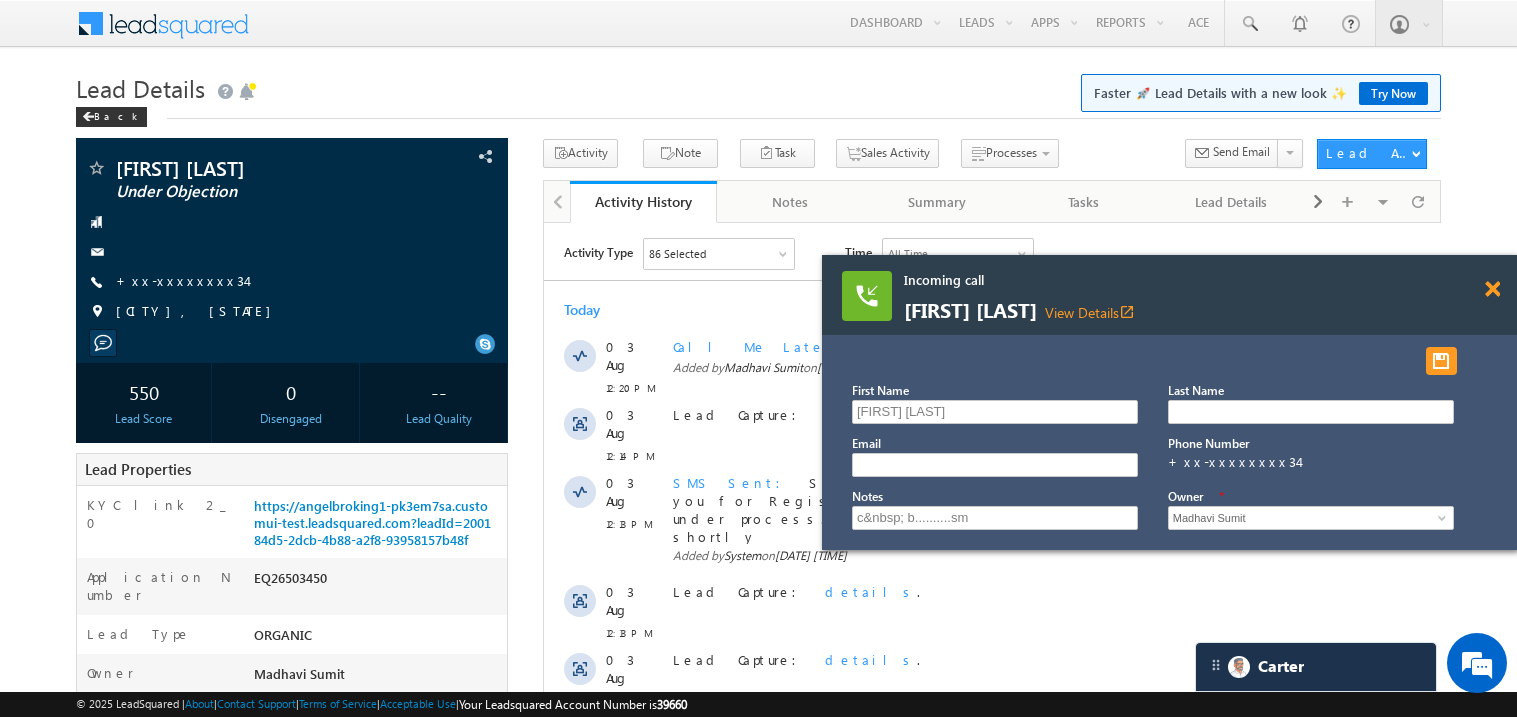 click at bounding box center [1492, 289] 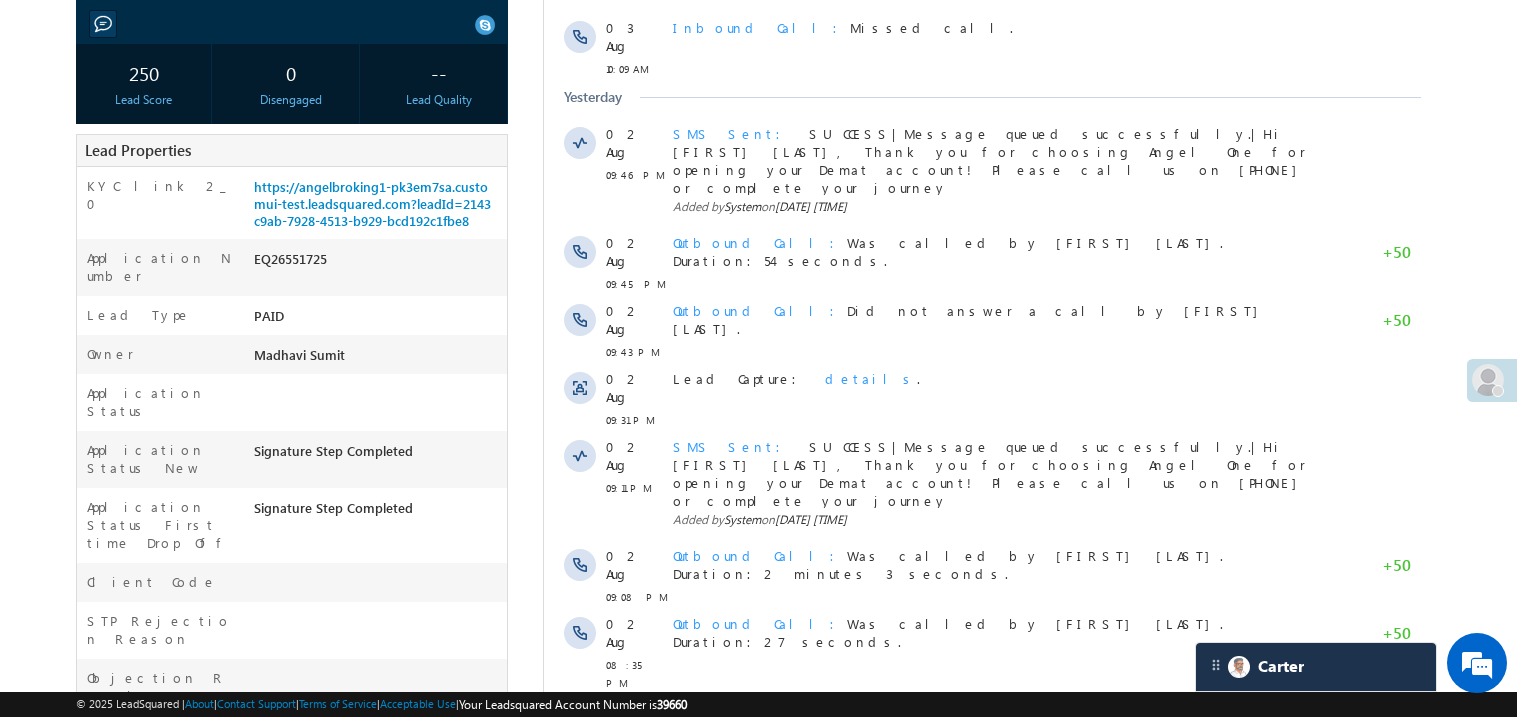 scroll, scrollTop: 0, scrollLeft: 0, axis: both 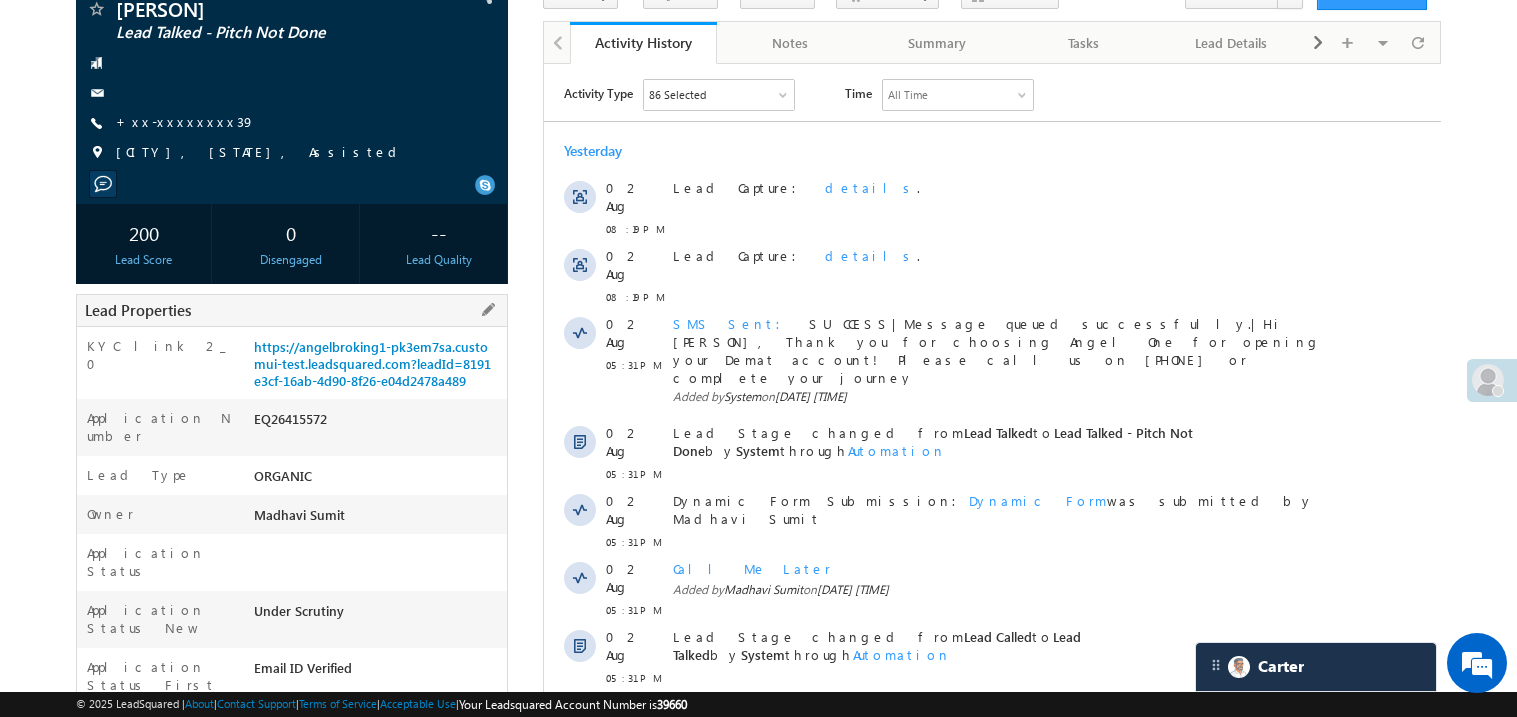 click on "Lead Properties" at bounding box center [292, 310] 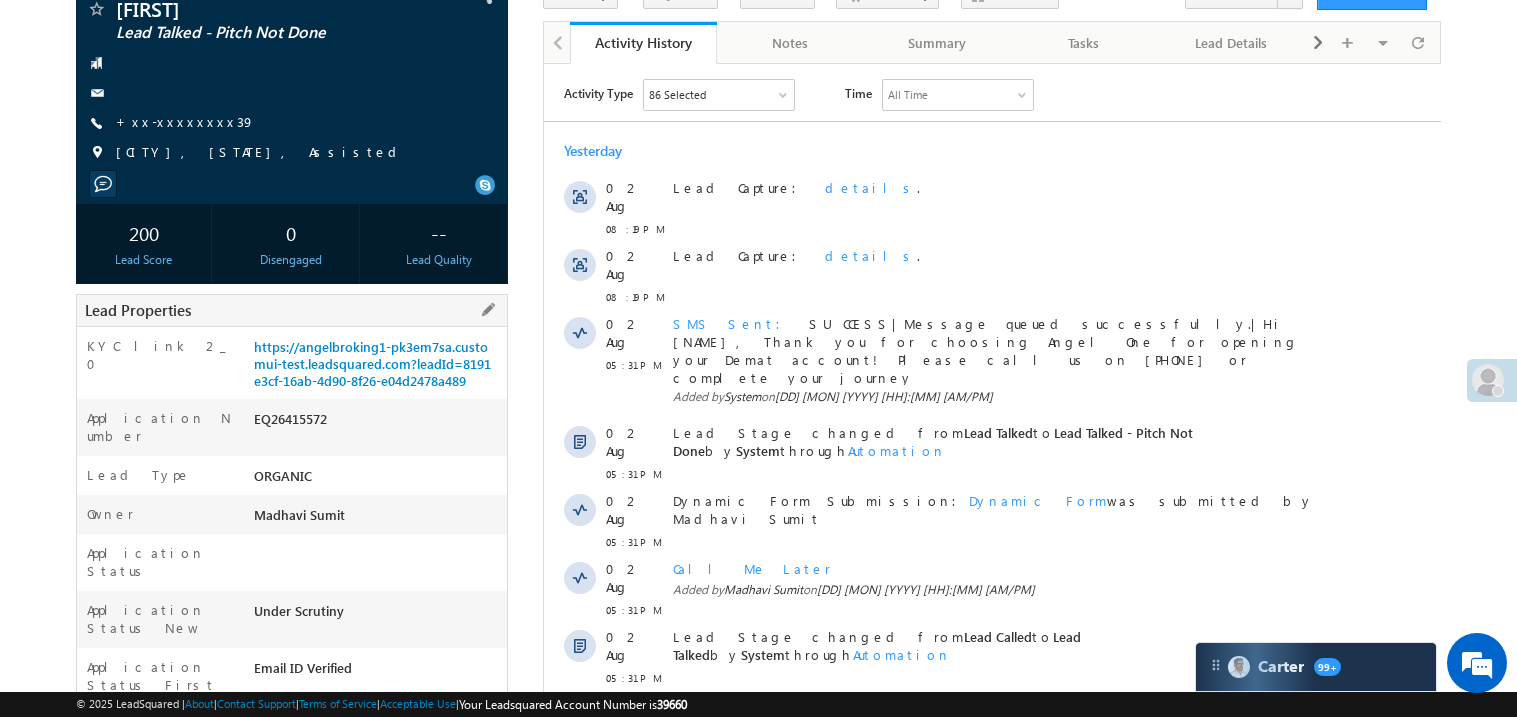 scroll, scrollTop: 0, scrollLeft: 0, axis: both 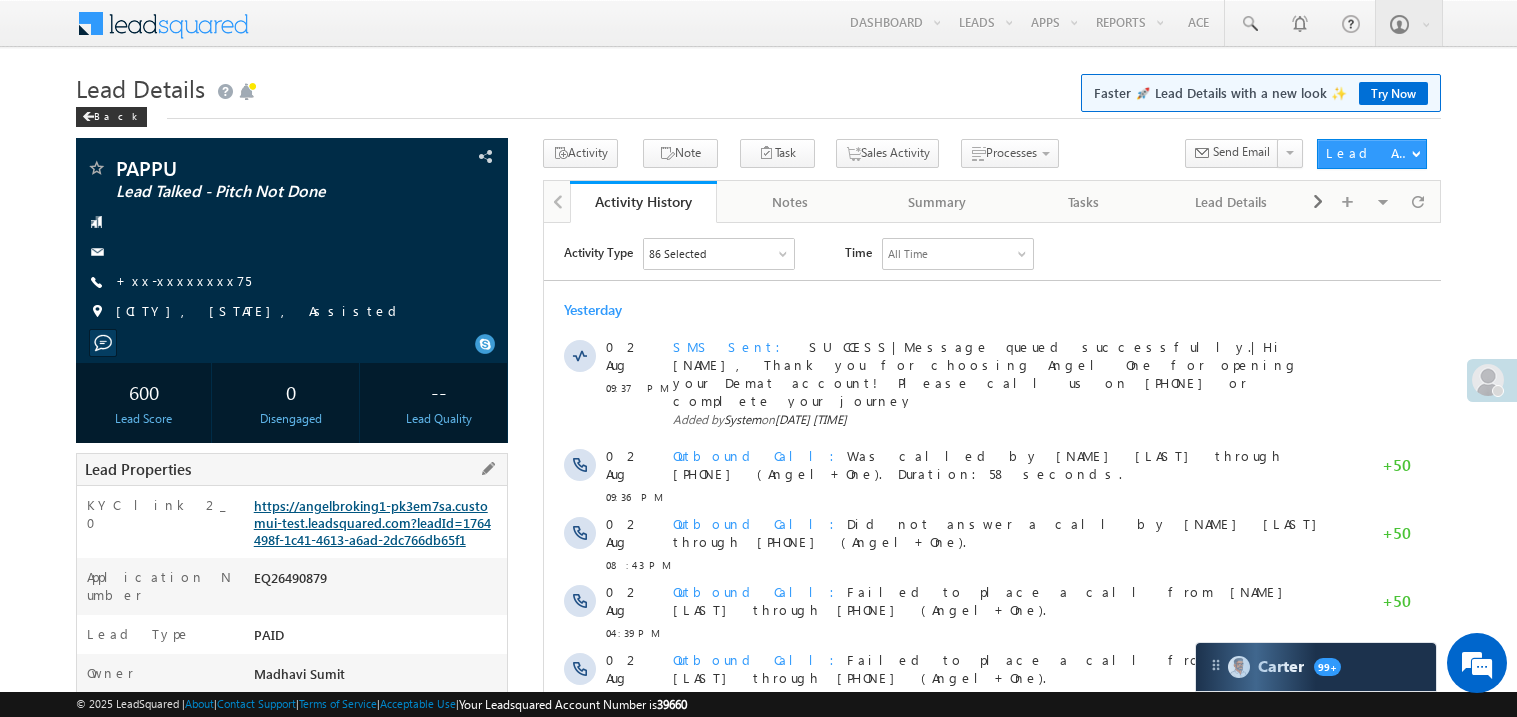click on "https://angelbroking1-pk3em7sa.customui-test.leadsquared.com?leadId=1764498f-1c41-4613-a6ad-2dc766db65f1" at bounding box center [372, 522] 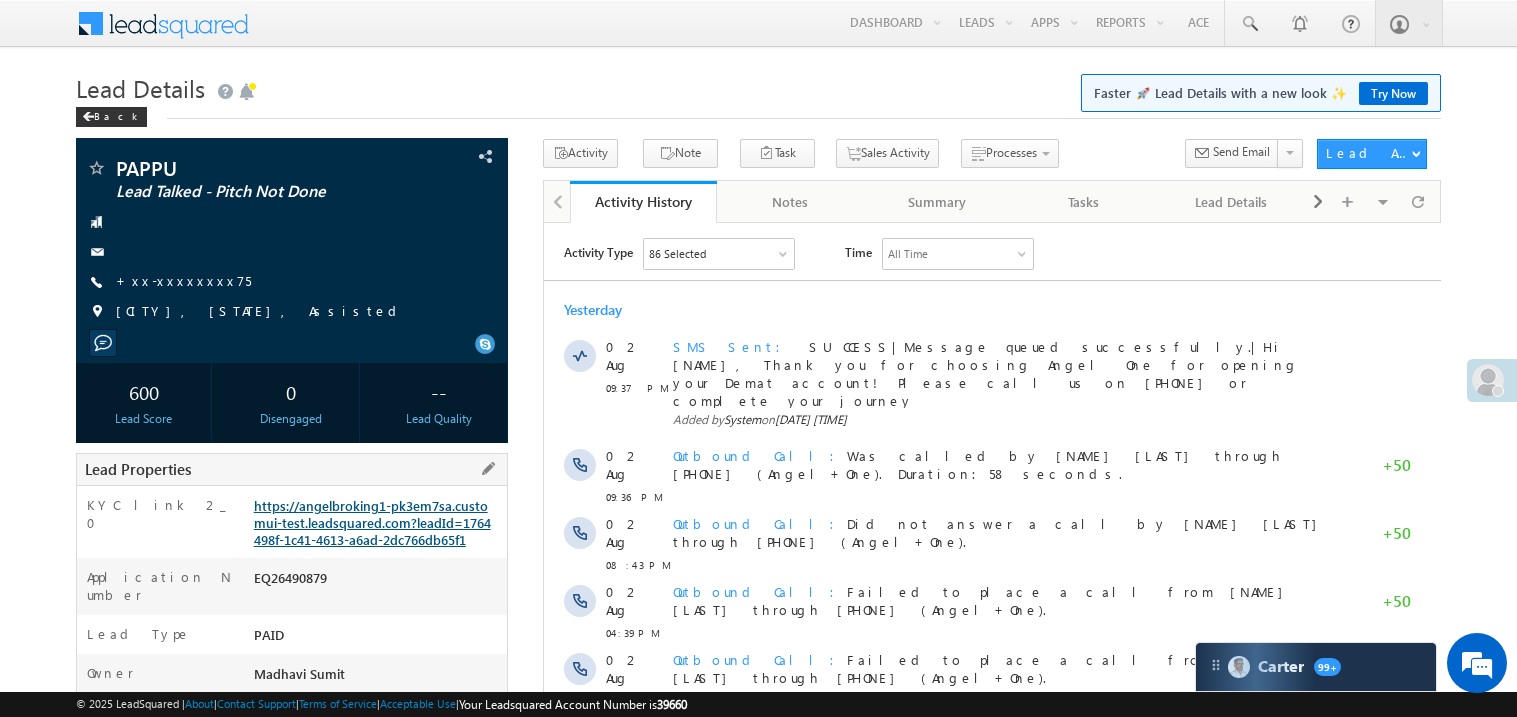 scroll, scrollTop: 0, scrollLeft: 0, axis: both 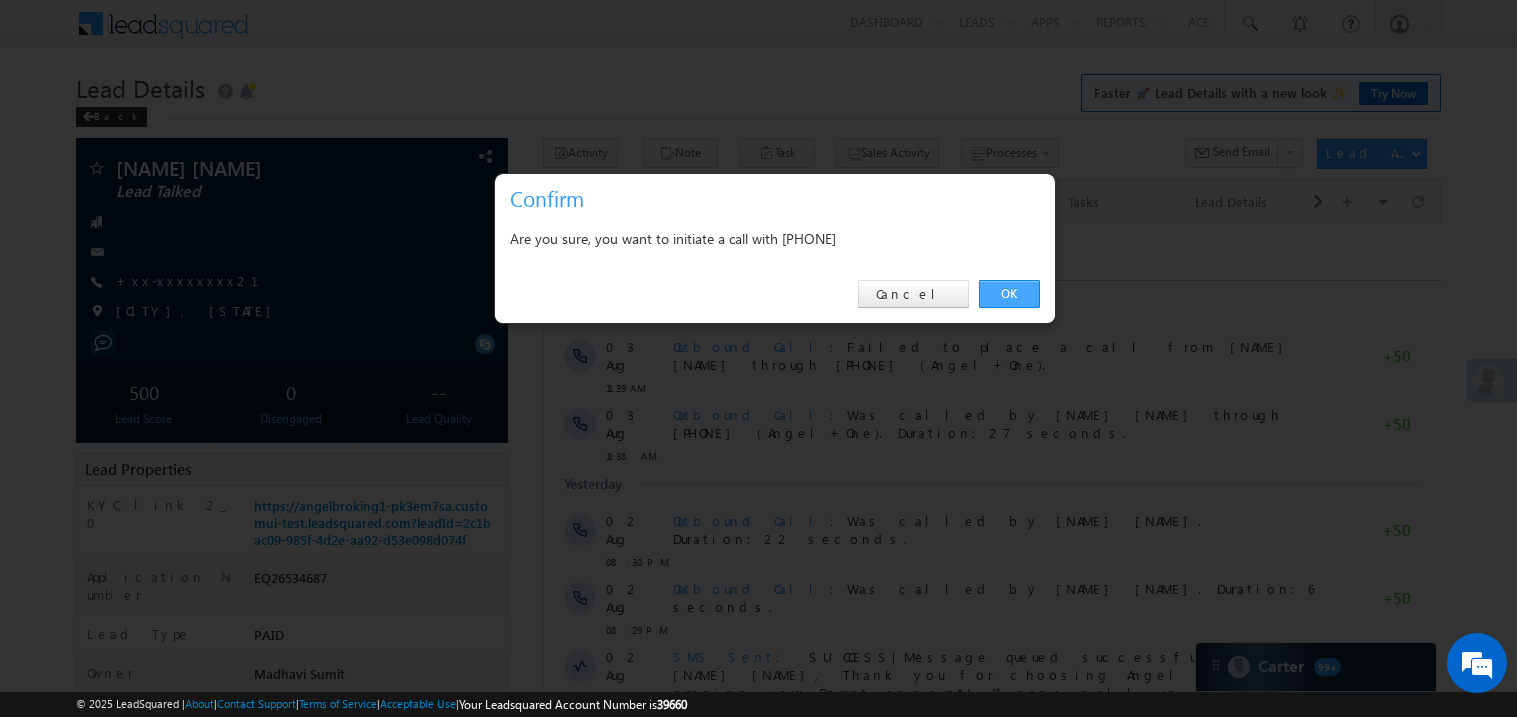 click on "OK" at bounding box center [1009, 294] 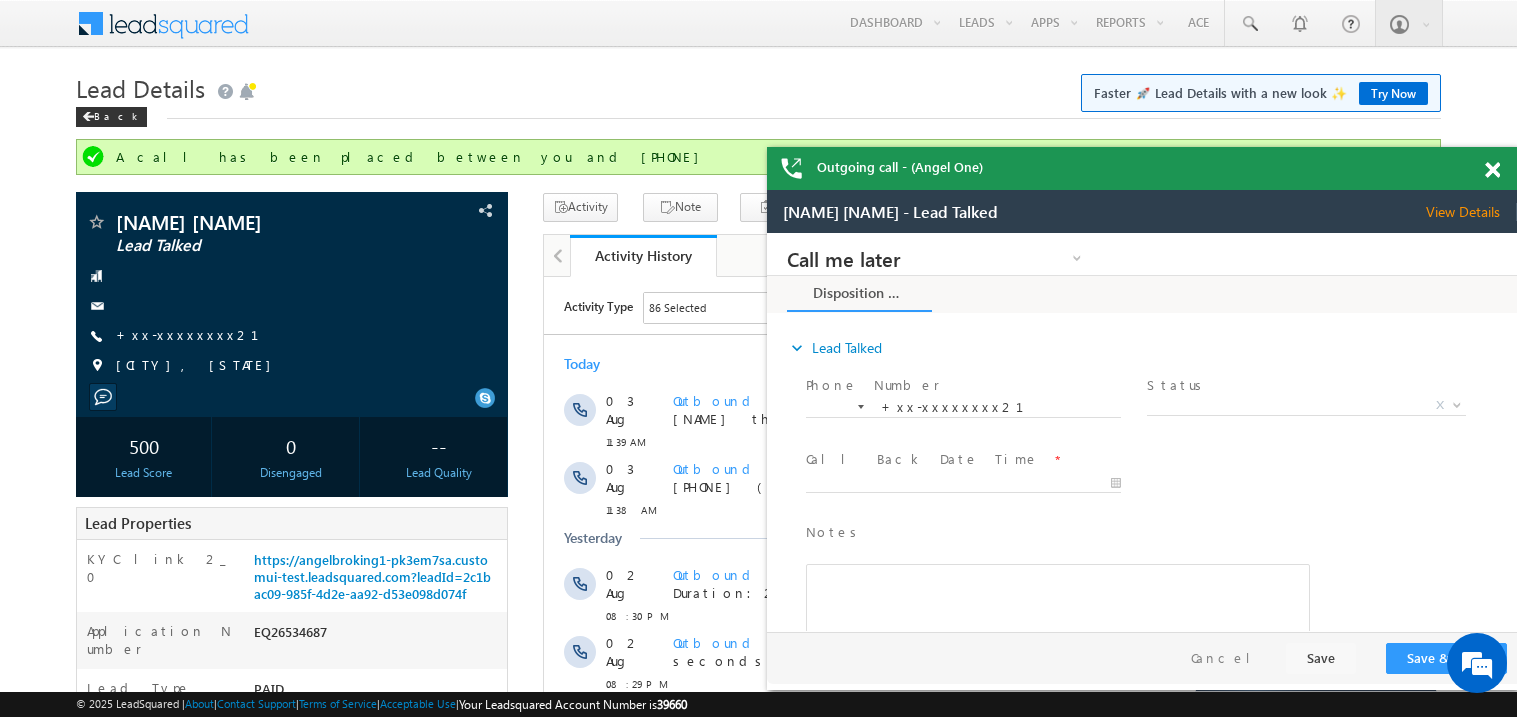 scroll, scrollTop: 0, scrollLeft: 0, axis: both 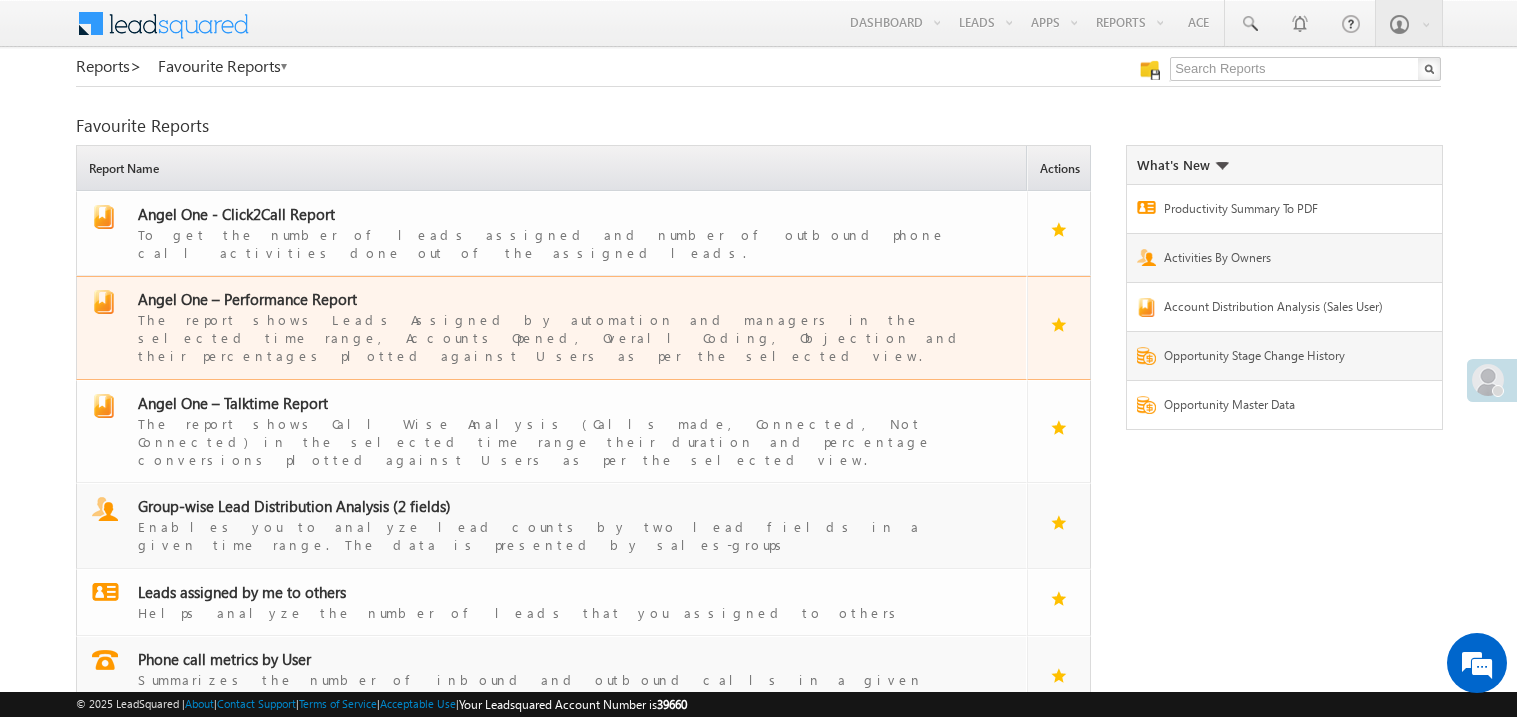 click on "Angel One – Performance Report" at bounding box center (247, 299) 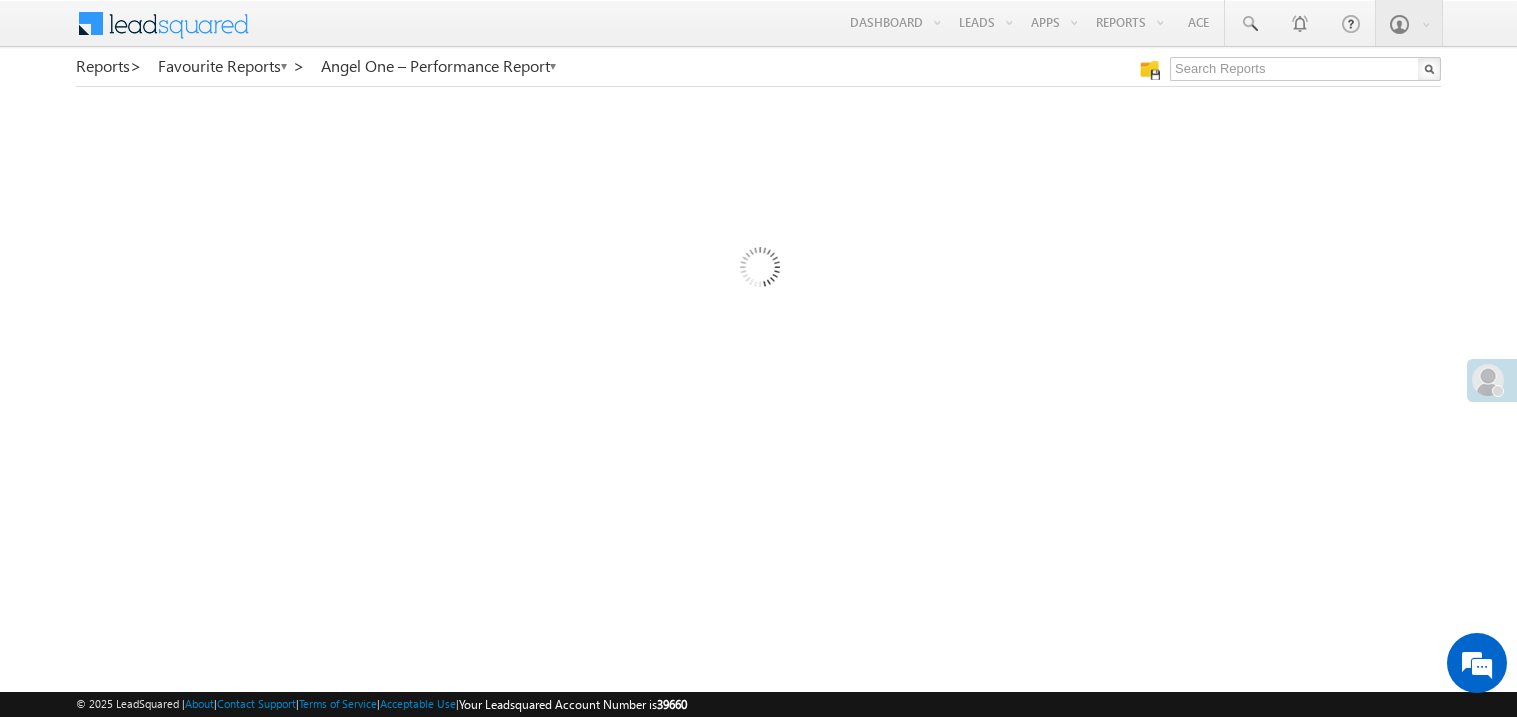scroll, scrollTop: 0, scrollLeft: 0, axis: both 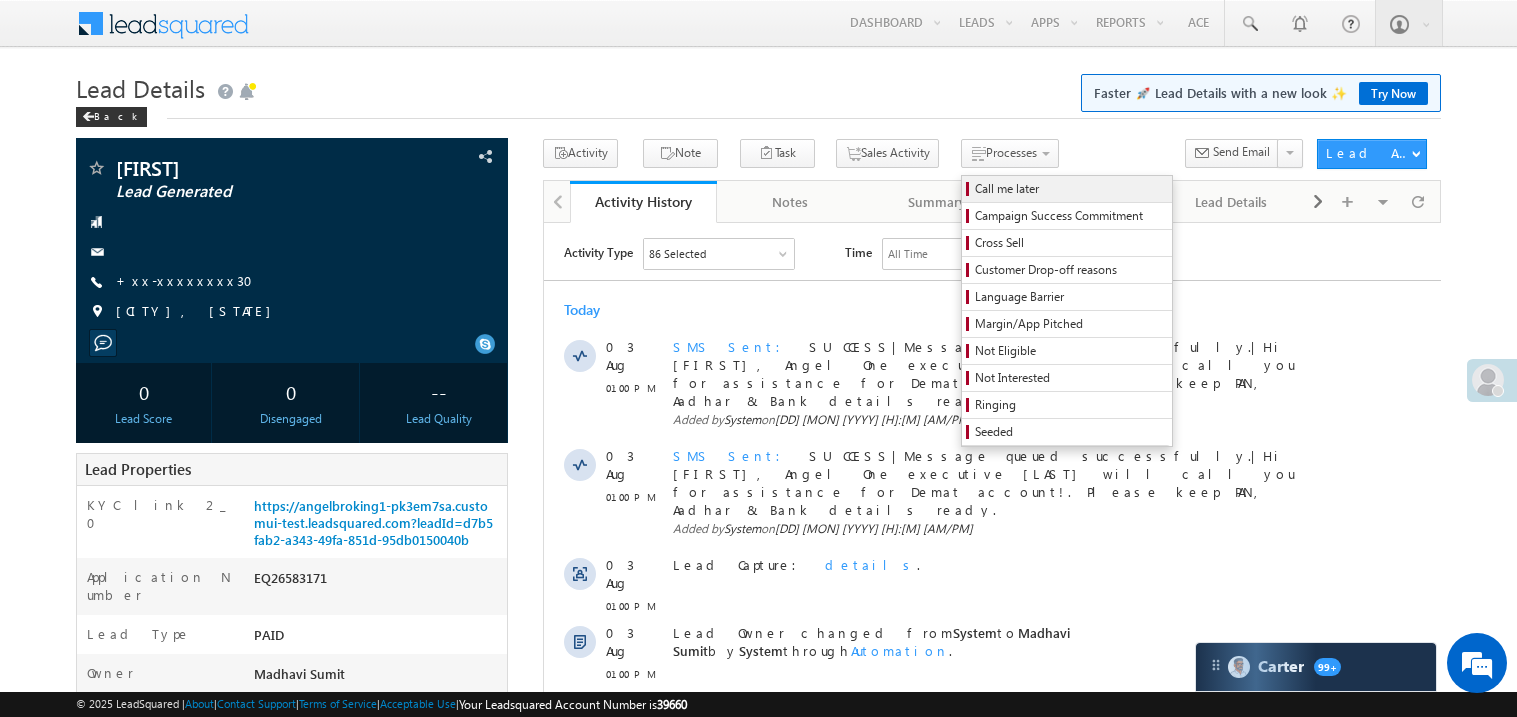 click on "Call me later" at bounding box center [1070, 189] 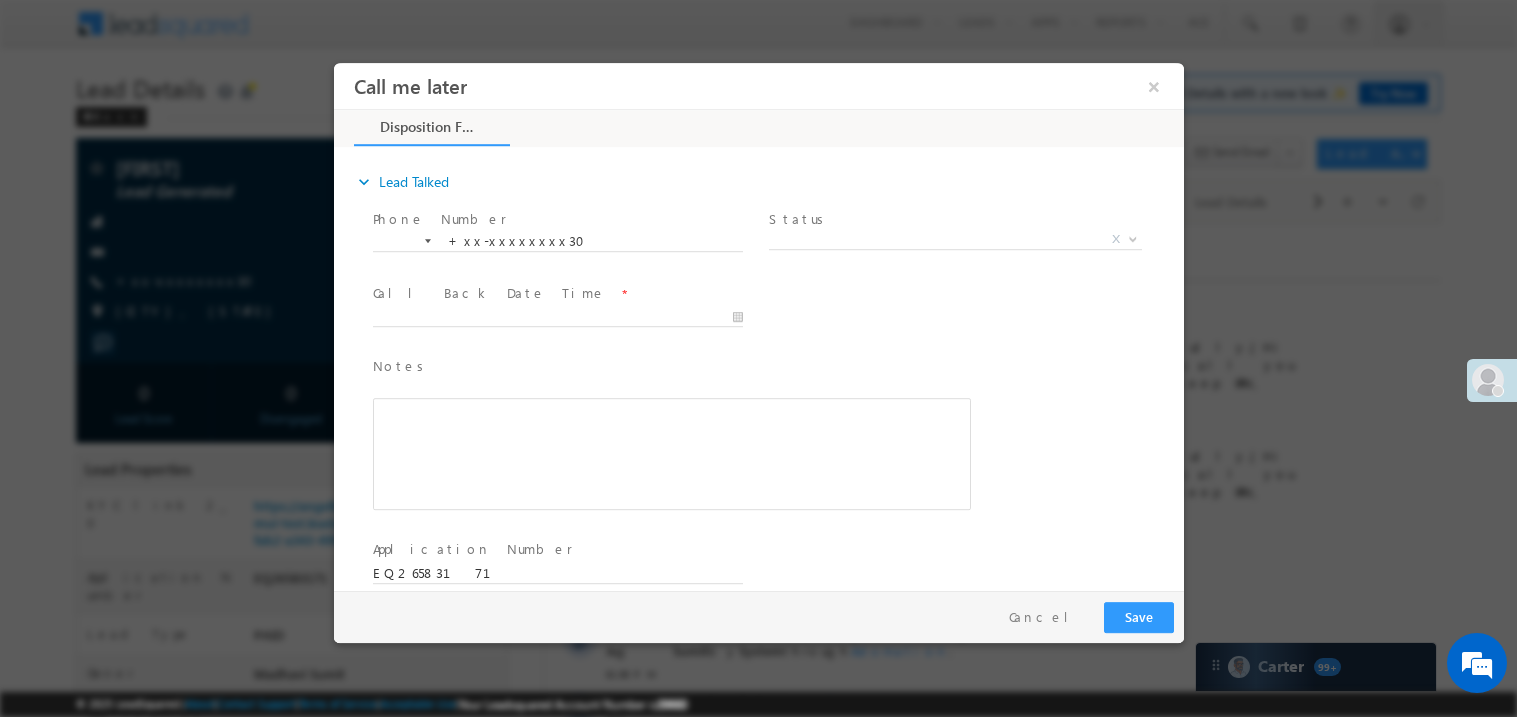 scroll, scrollTop: 0, scrollLeft: 0, axis: both 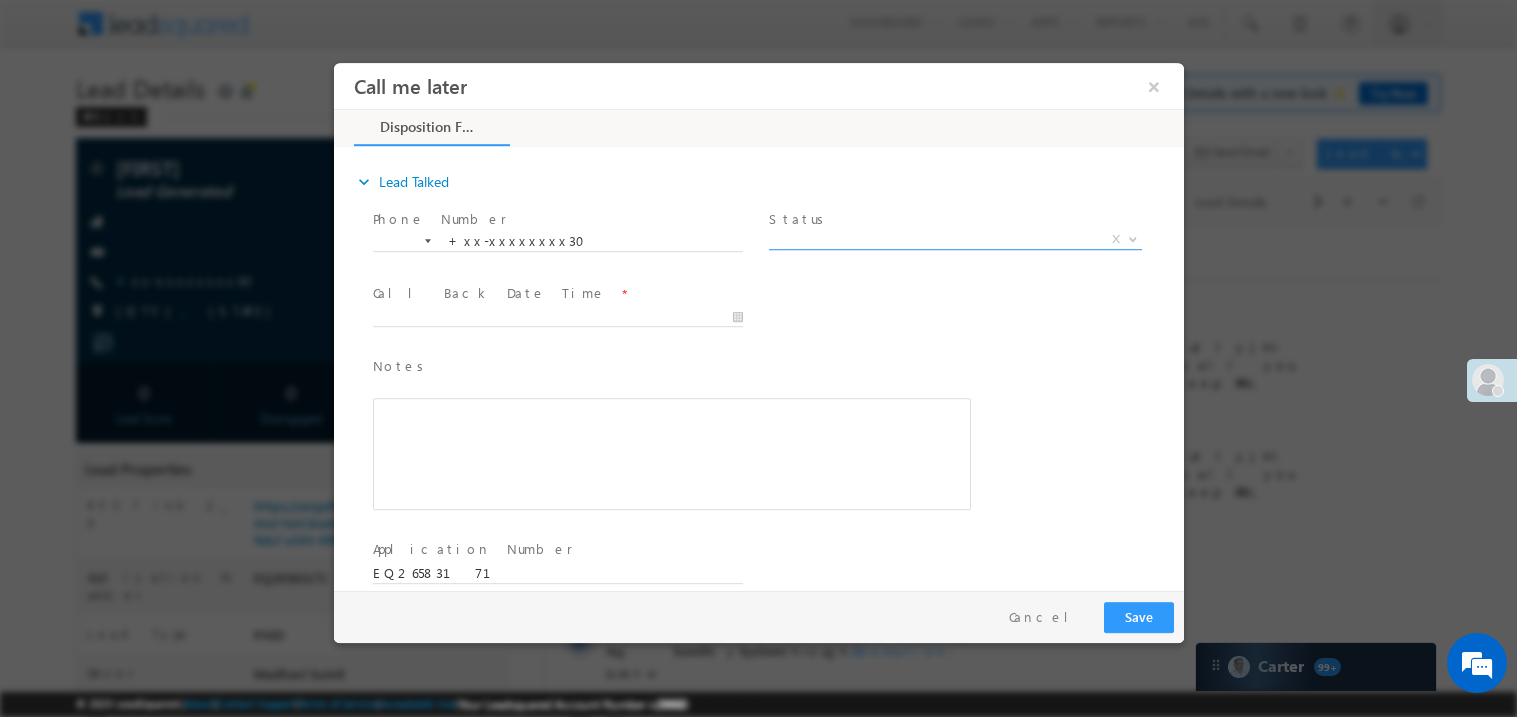 click on "X" at bounding box center [954, 239] 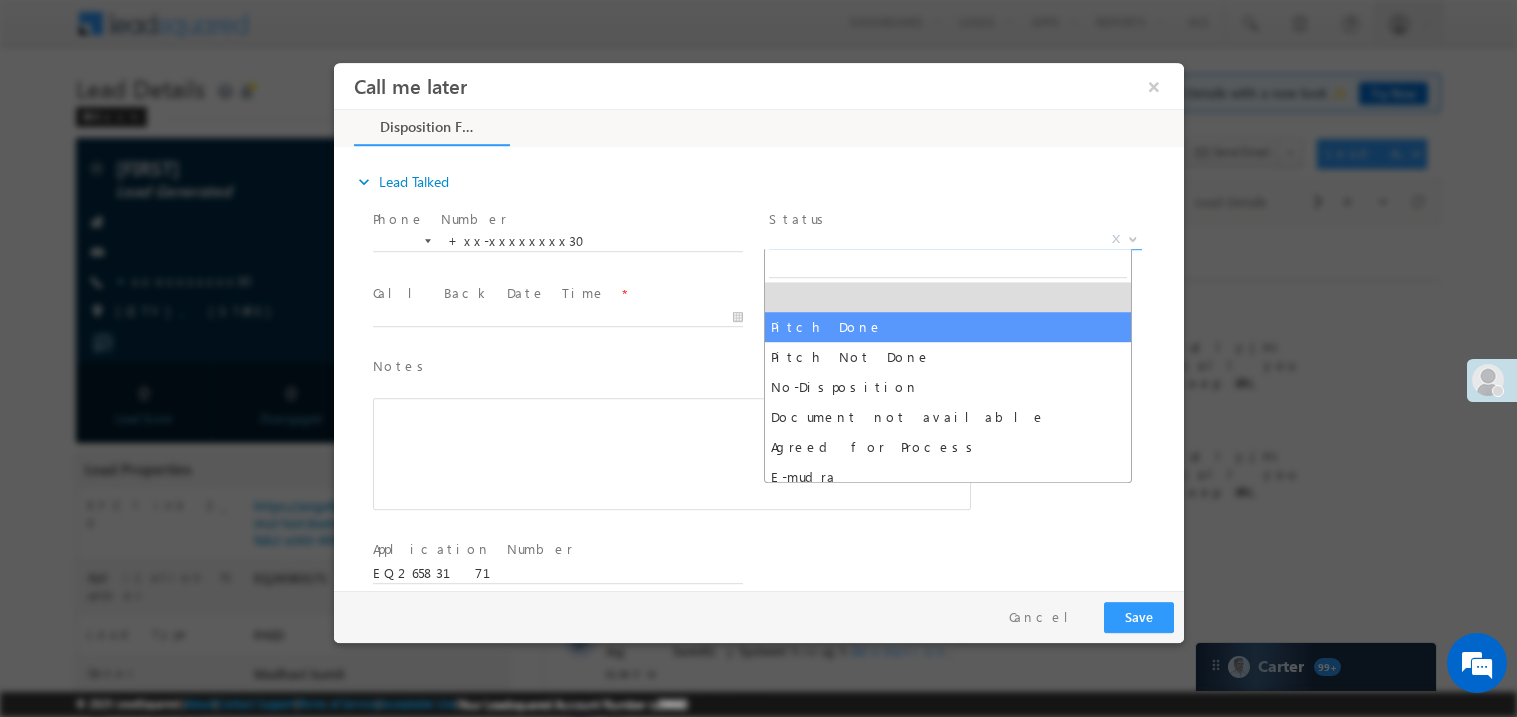 select on "Pitch Not Done" 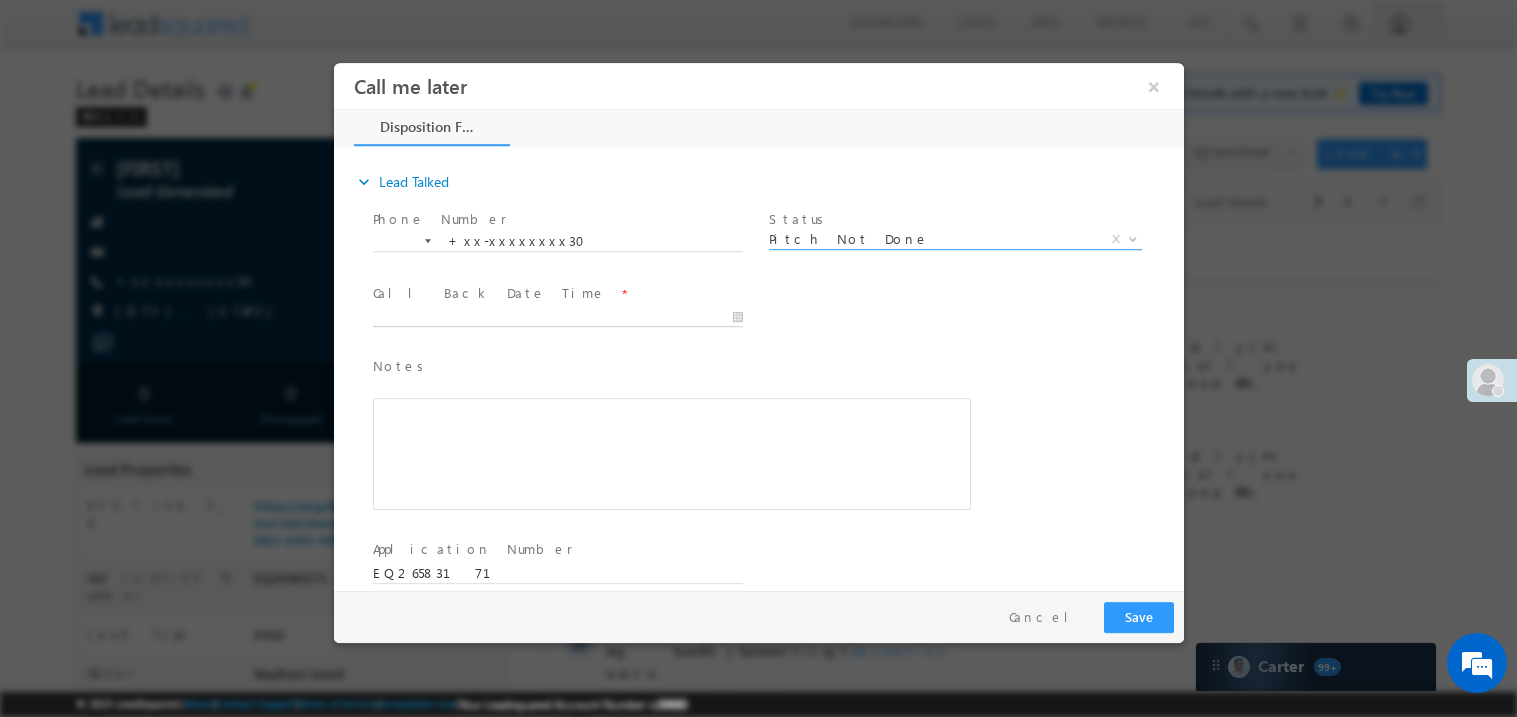 click on "Call me later
×" at bounding box center [758, 325] 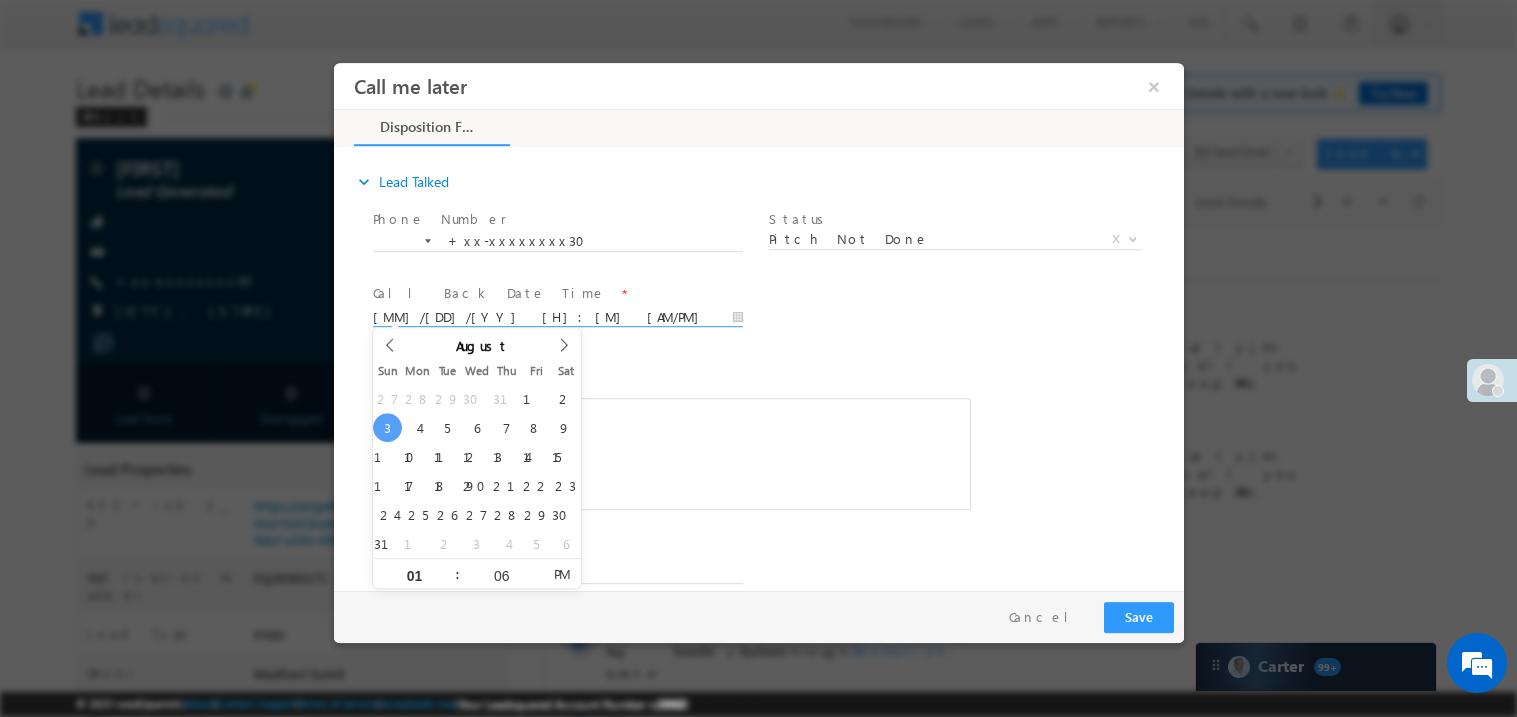 scroll, scrollTop: 0, scrollLeft: 0, axis: both 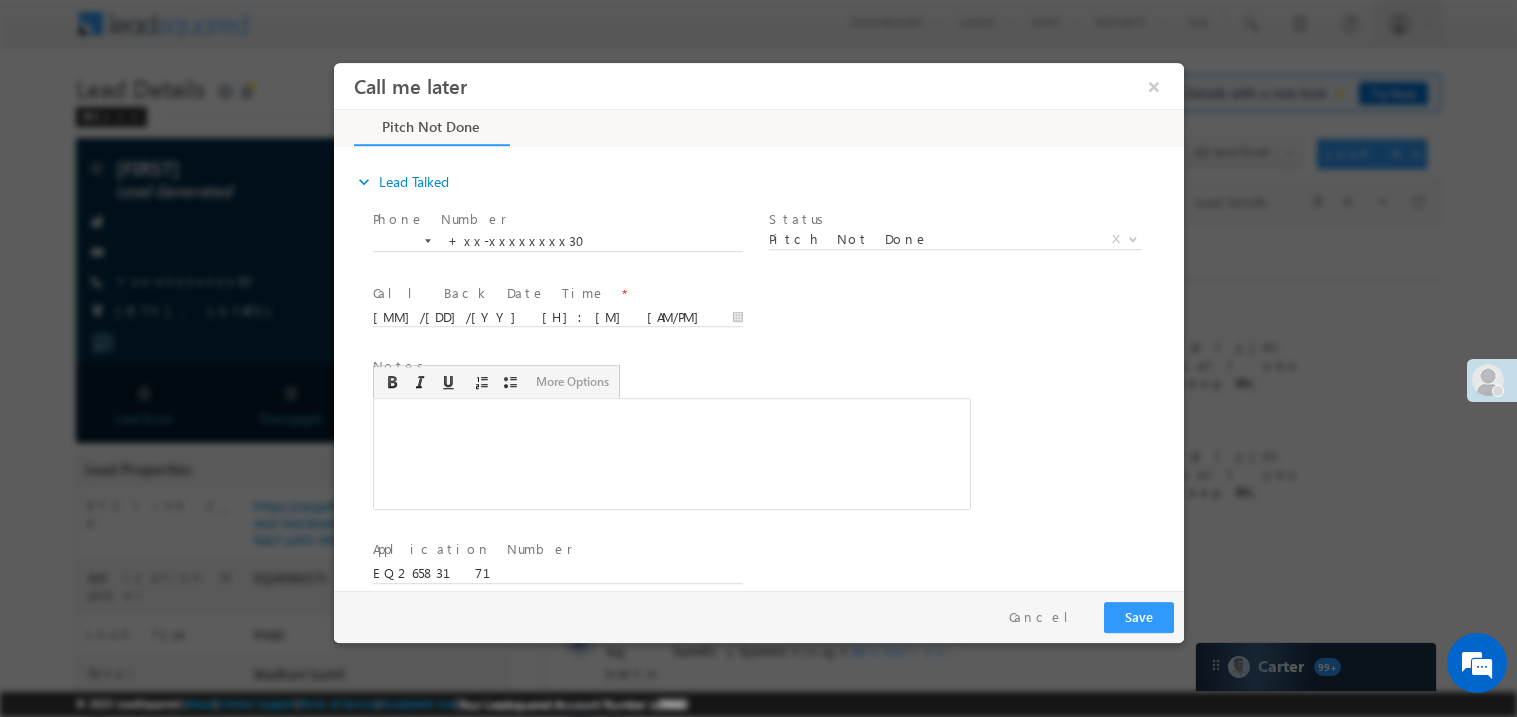 type 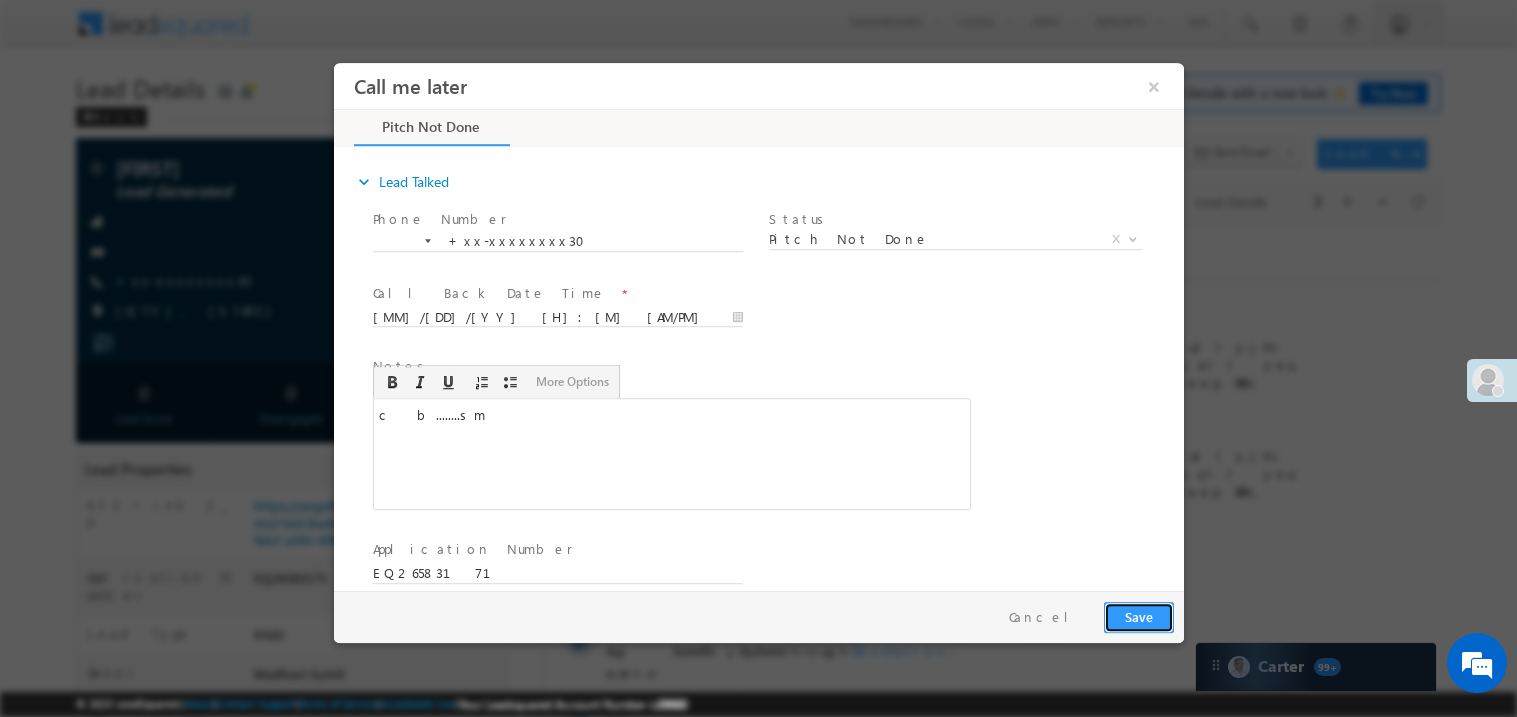 click on "Save" at bounding box center (1138, 616) 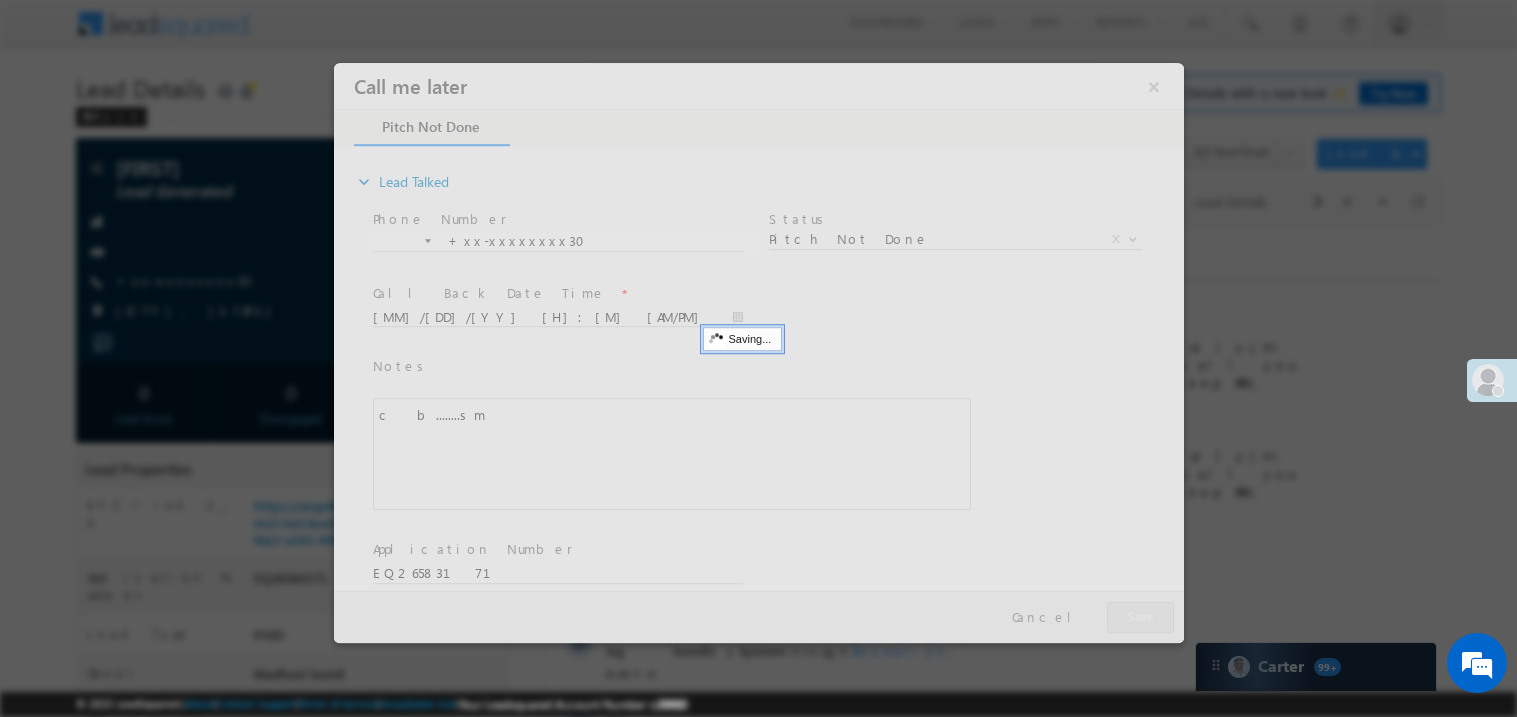 click at bounding box center [758, 352] 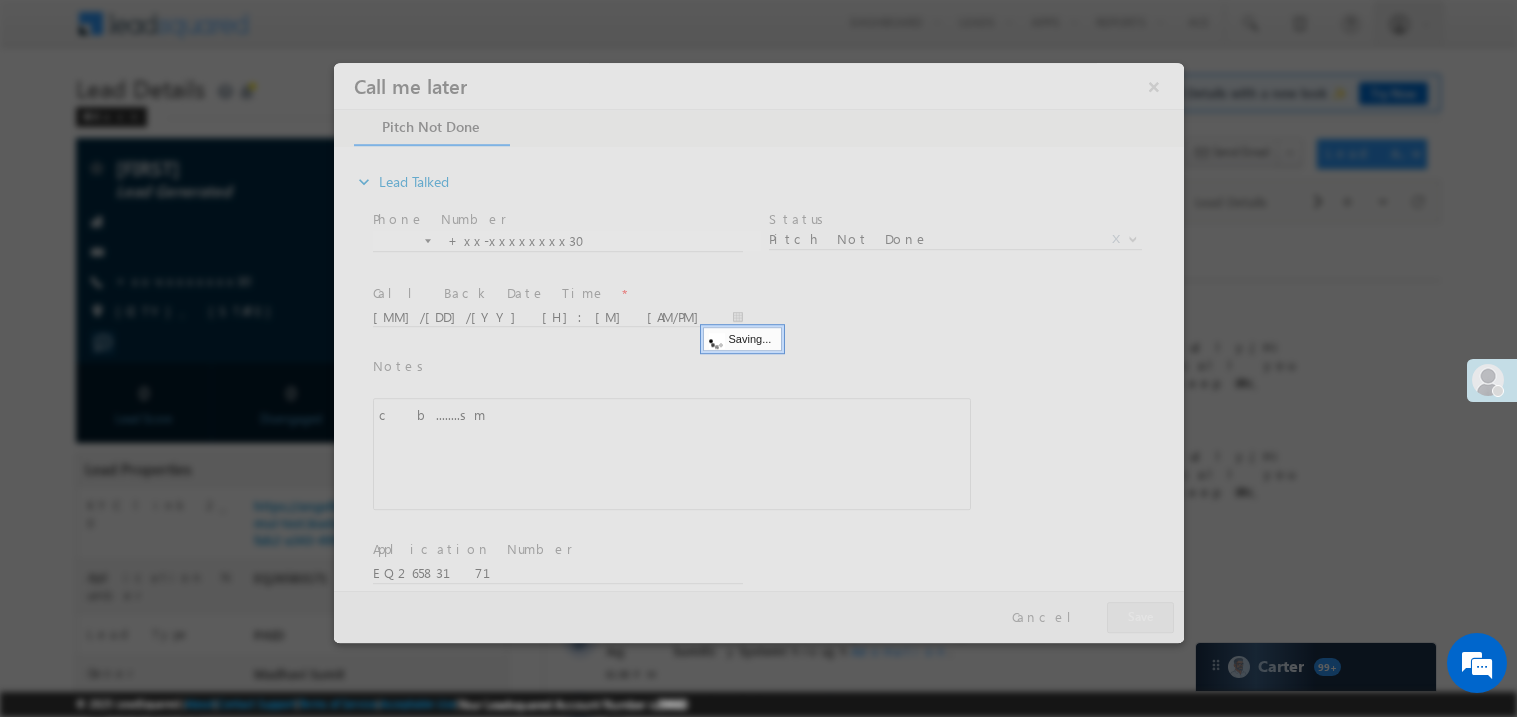 click at bounding box center [758, 352] 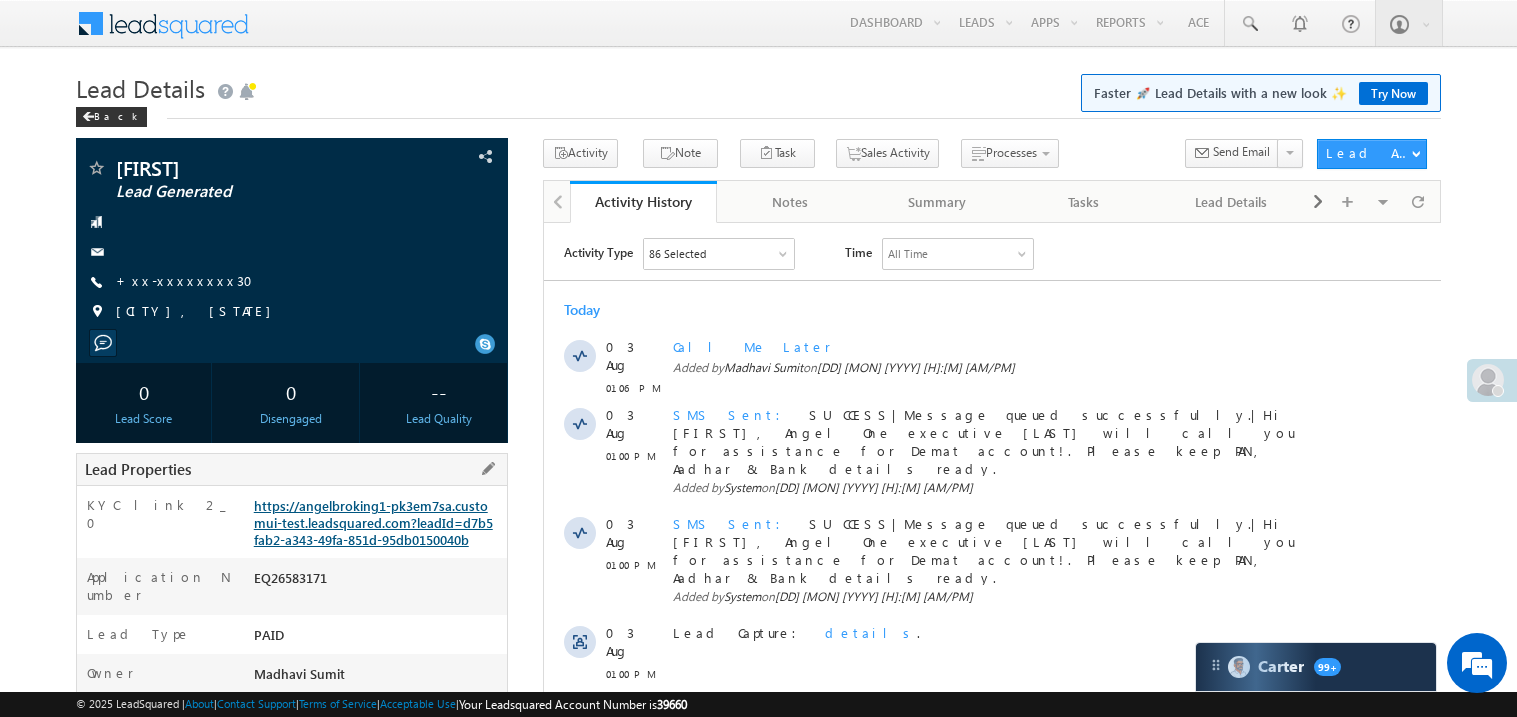 click on "https://angelbroking1-pk3em7sa.customui-test.leadsquared.com?leadId=d7b5fab2-a343-49fa-851d-95db0150040b" at bounding box center (373, 522) 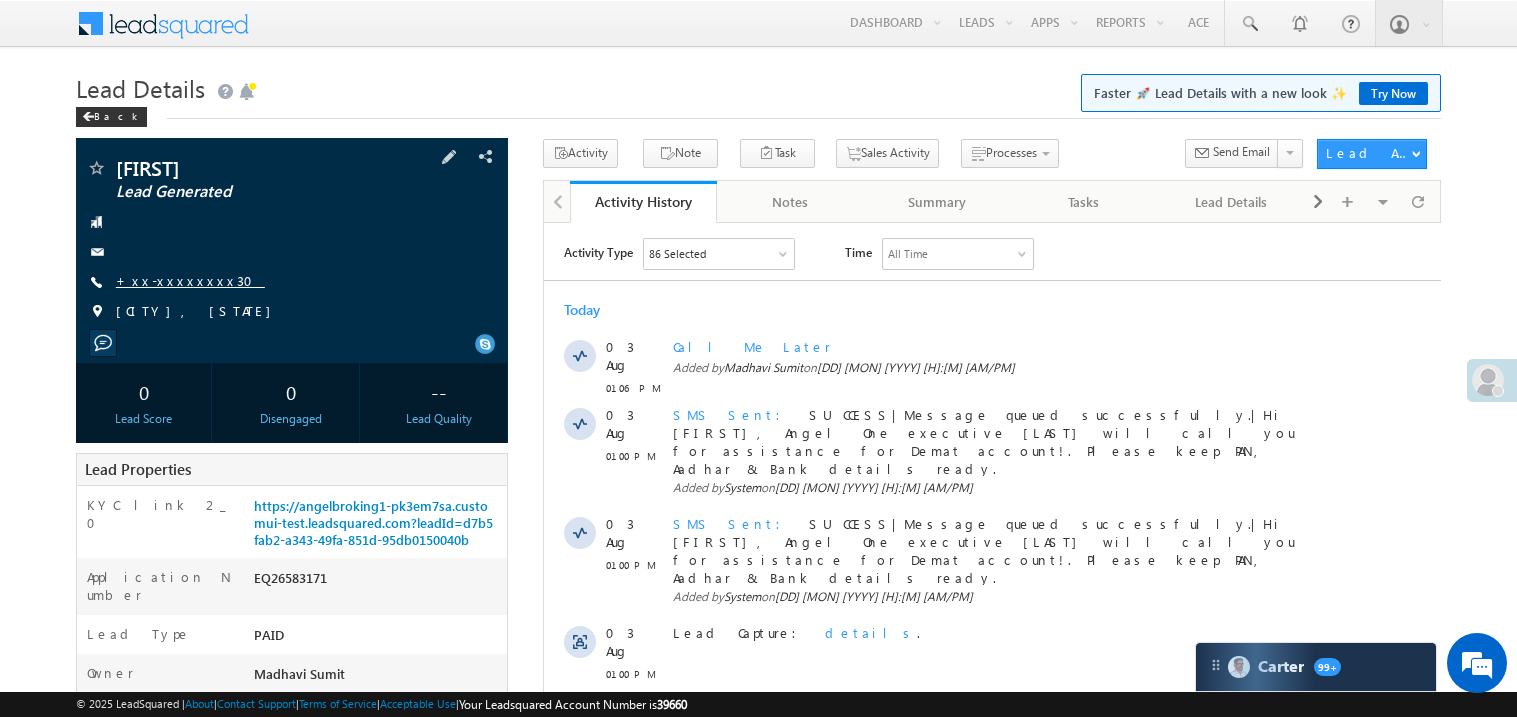 click on "+xx-xxxxxxxx30" at bounding box center (190, 280) 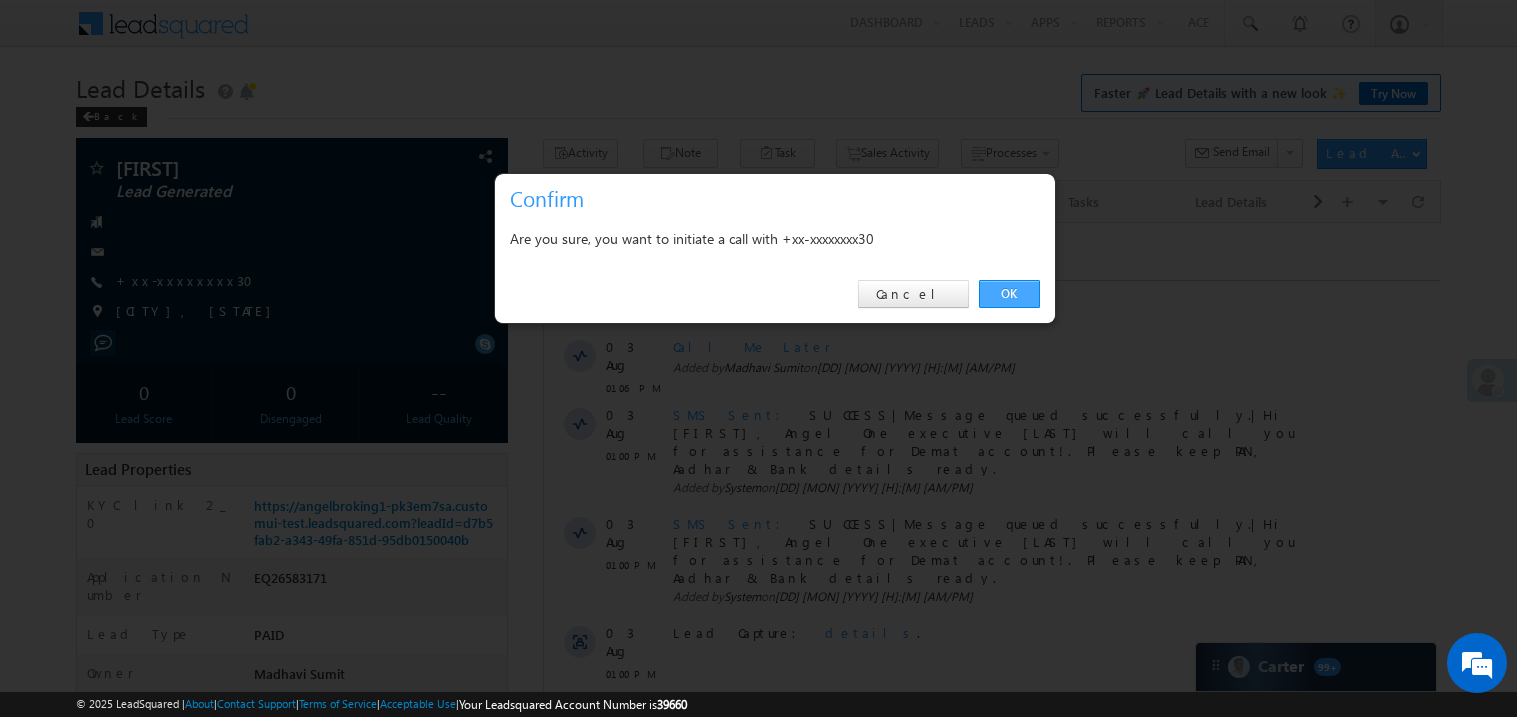 click on "OK" at bounding box center (1009, 294) 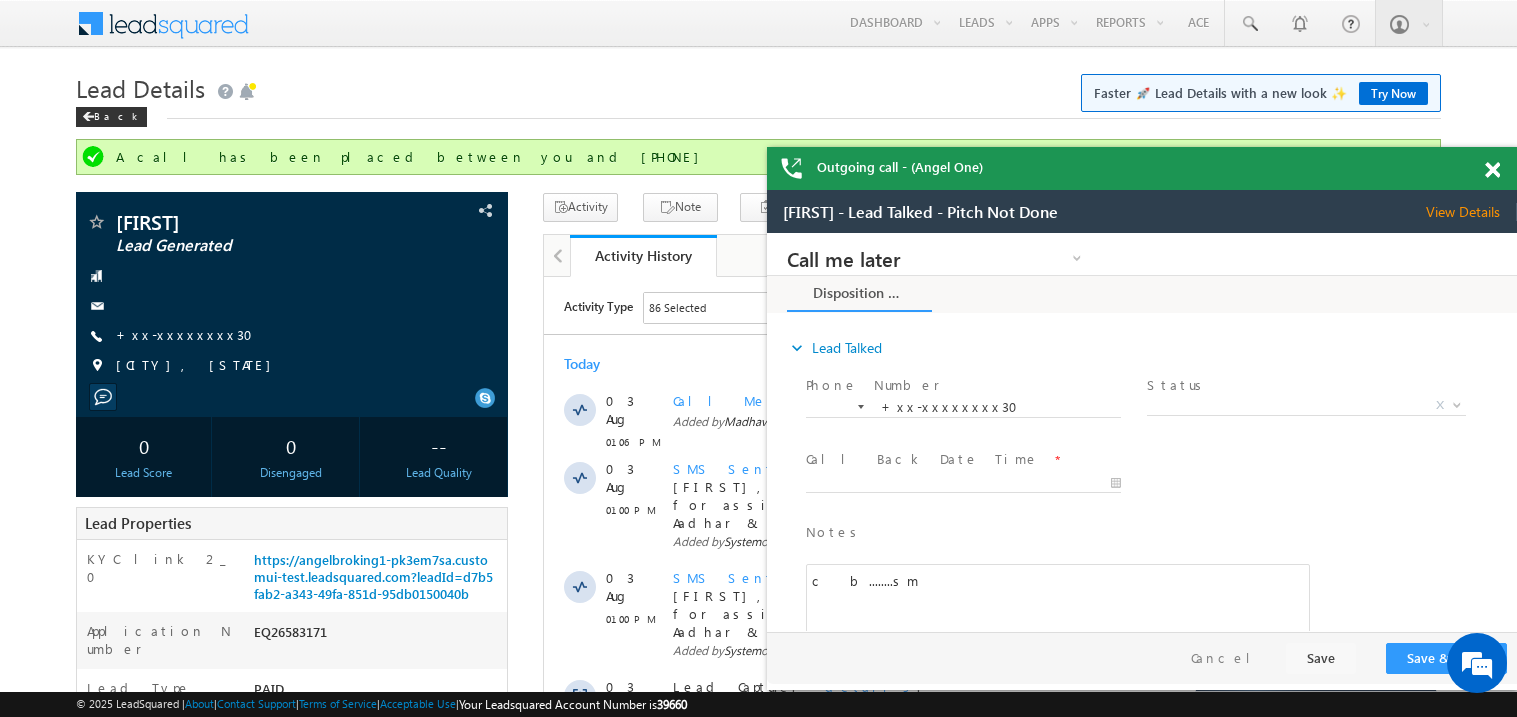 scroll, scrollTop: 0, scrollLeft: 0, axis: both 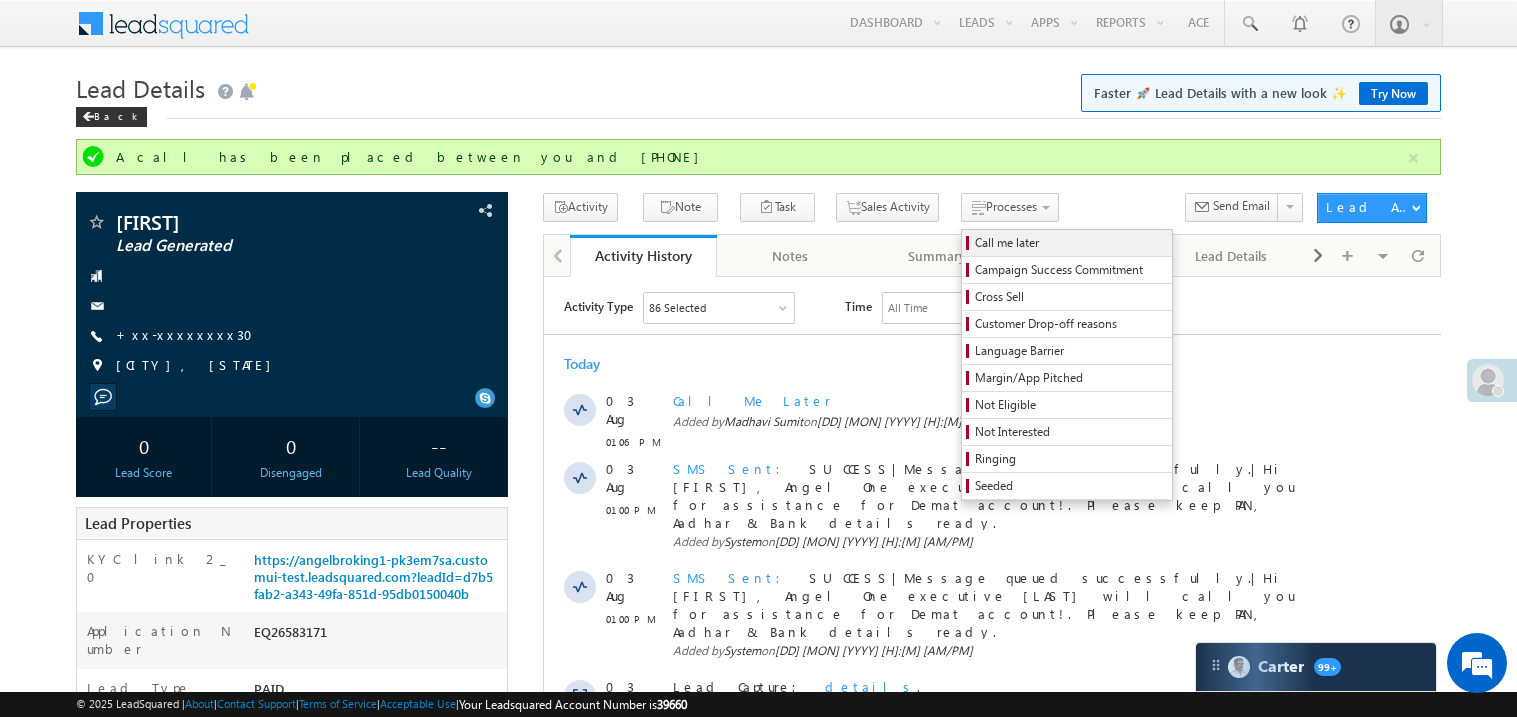 click on "Call me later" at bounding box center (1070, 243) 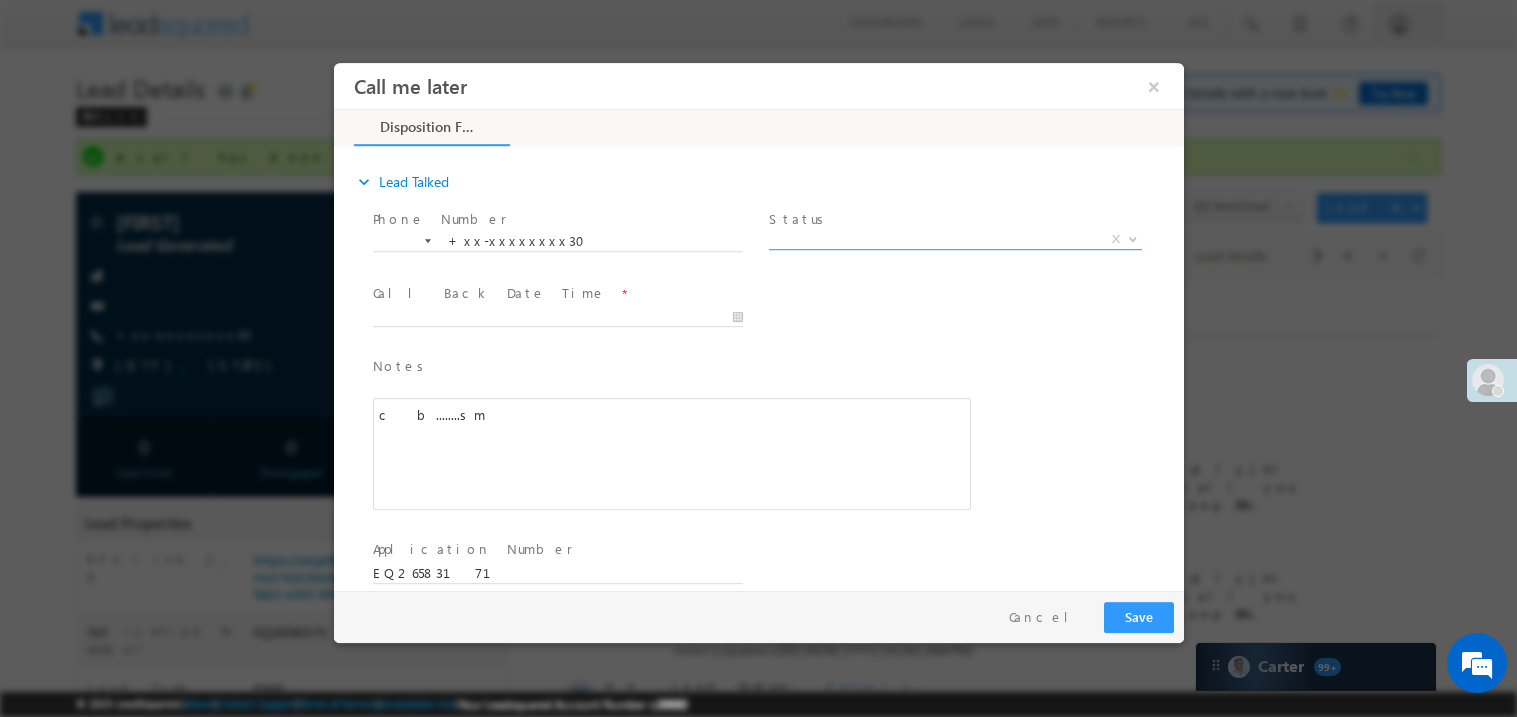 click on "X" at bounding box center [954, 239] 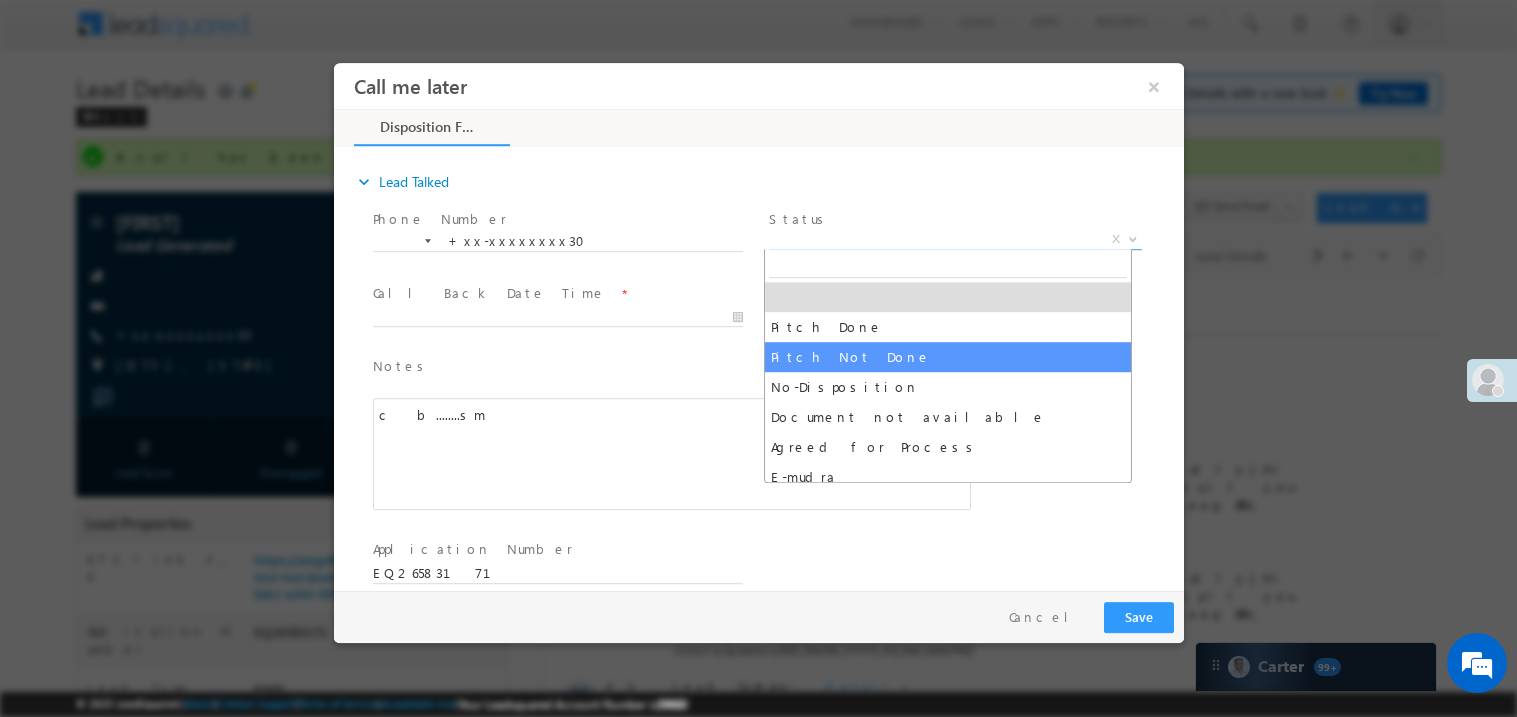 select on "Pitch Not Done" 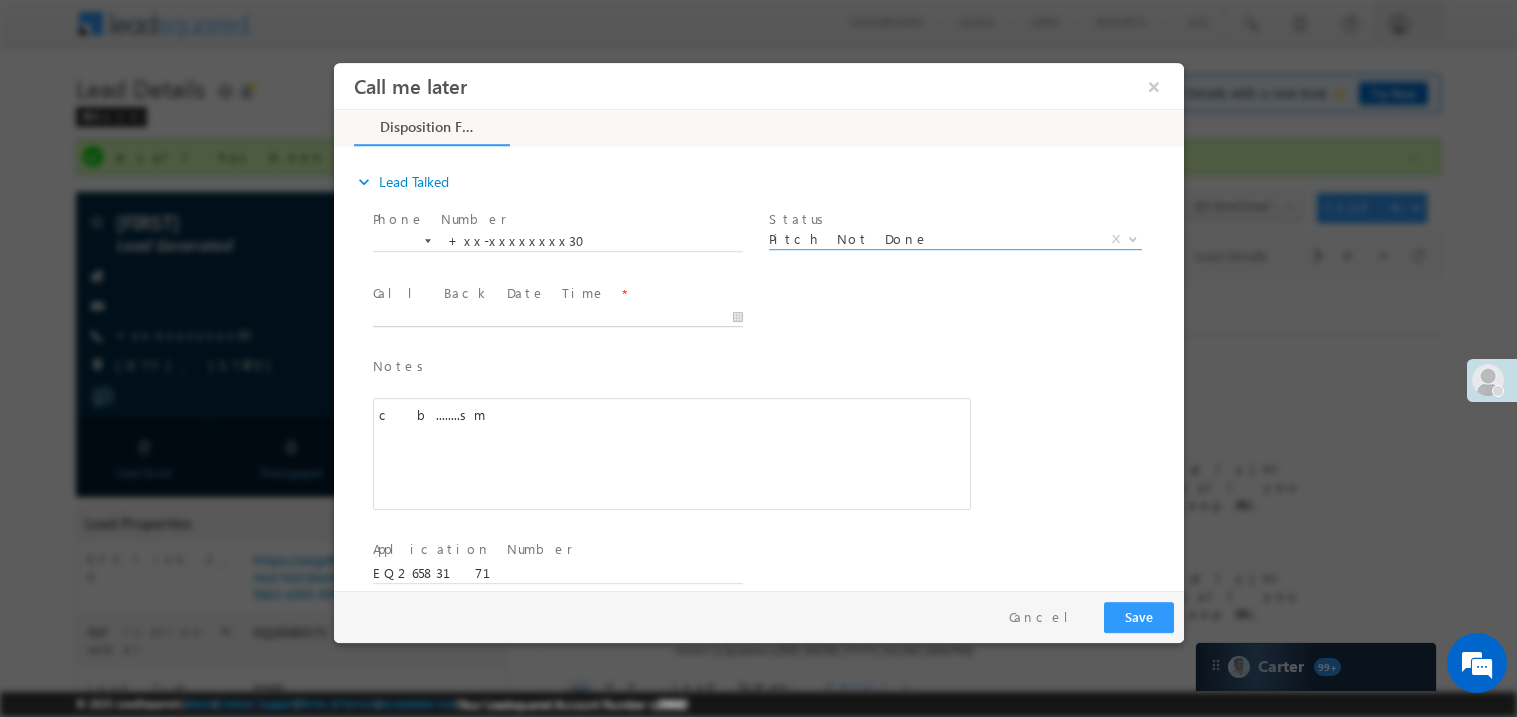 click on "Call me later
×" at bounding box center [758, 325] 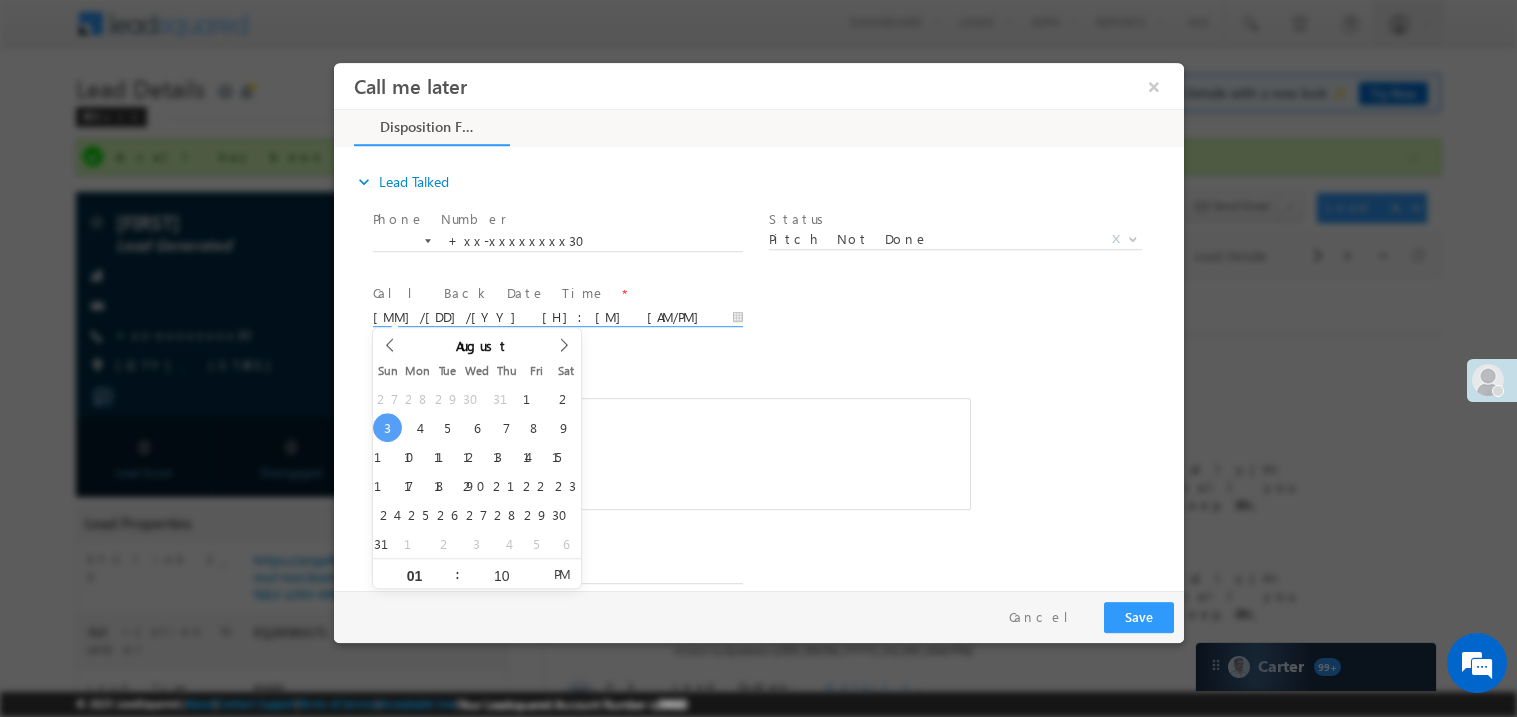 click on "c  b........sm" at bounding box center (671, 453) 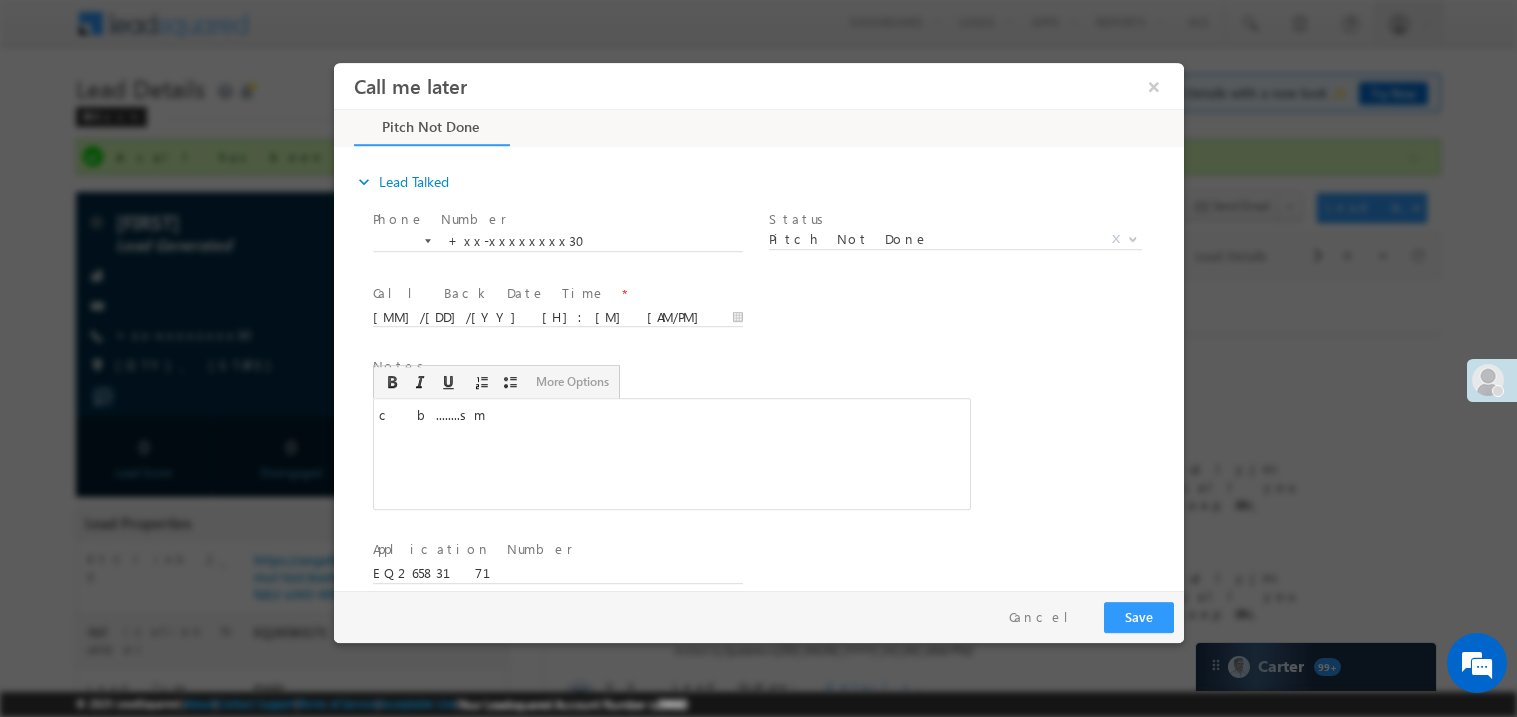 click on "Pay & Save
Save
Cancel" at bounding box center (763, 616) 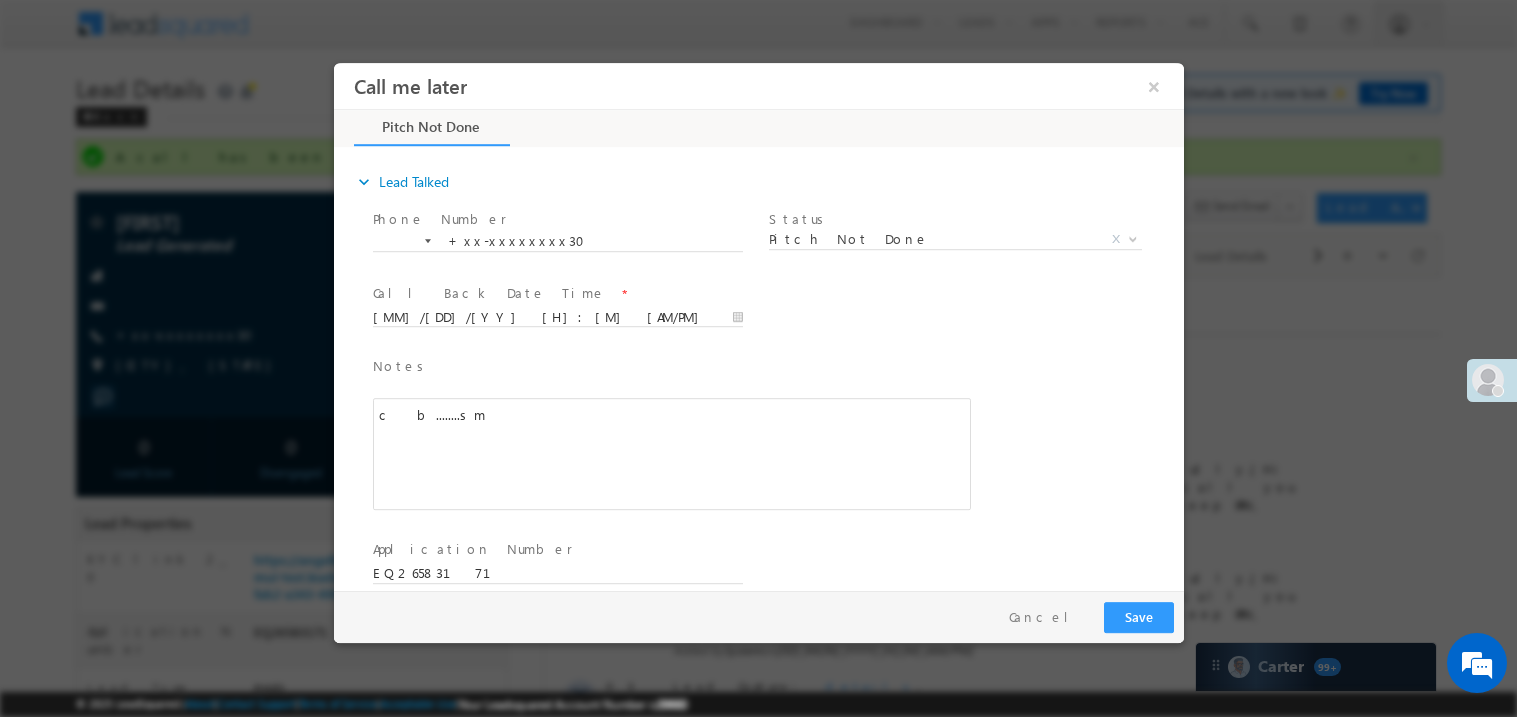 click on "Pay & Save
Save
Cancel" at bounding box center (763, 616) 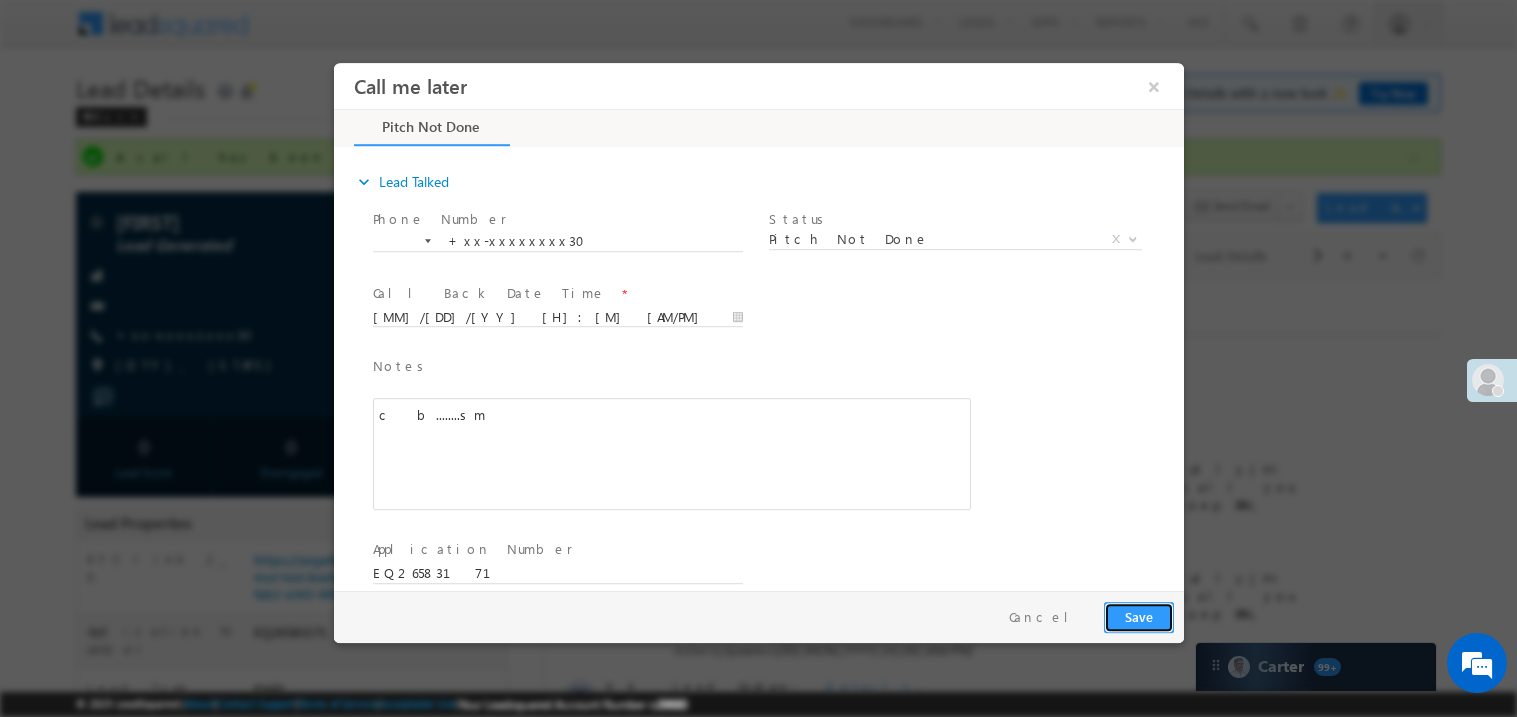 click on "Save" at bounding box center (1138, 616) 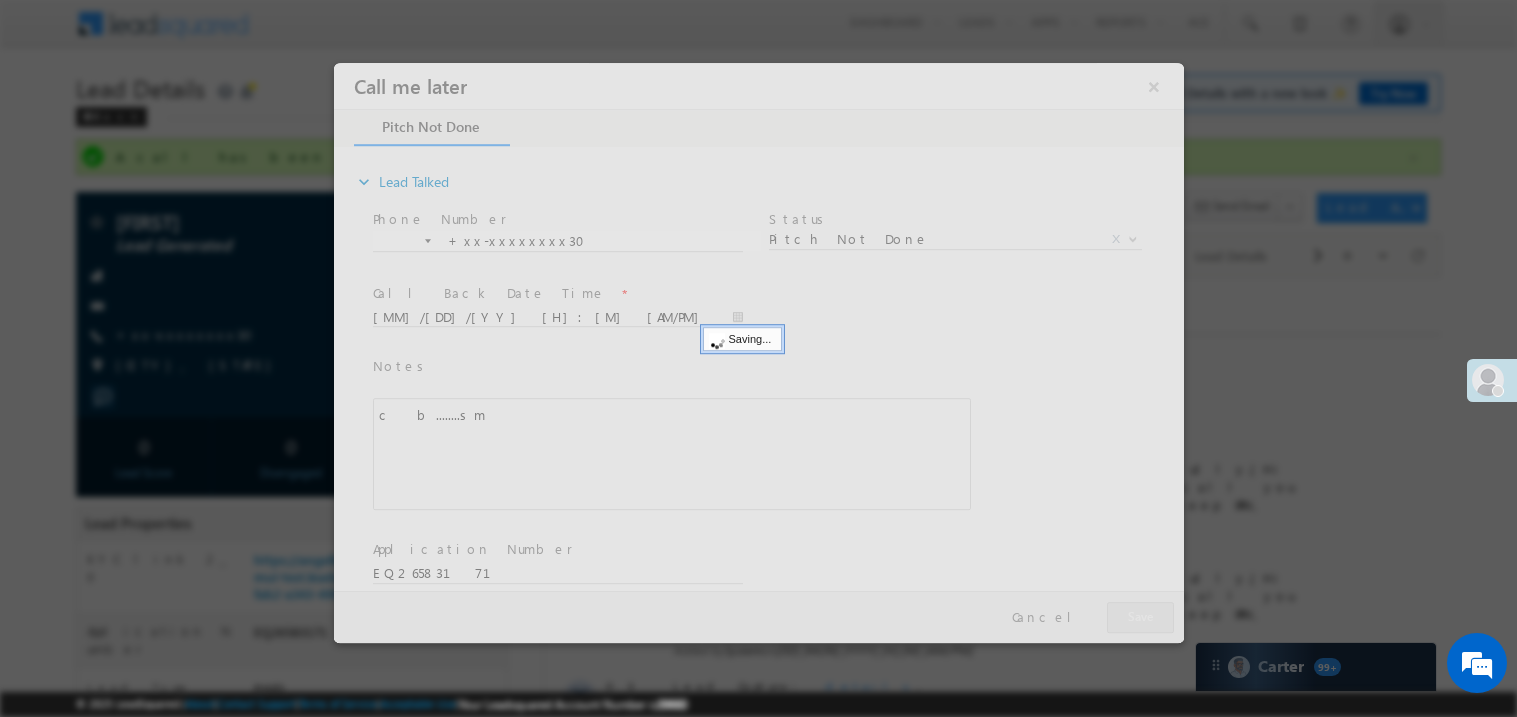 click at bounding box center (758, 352) 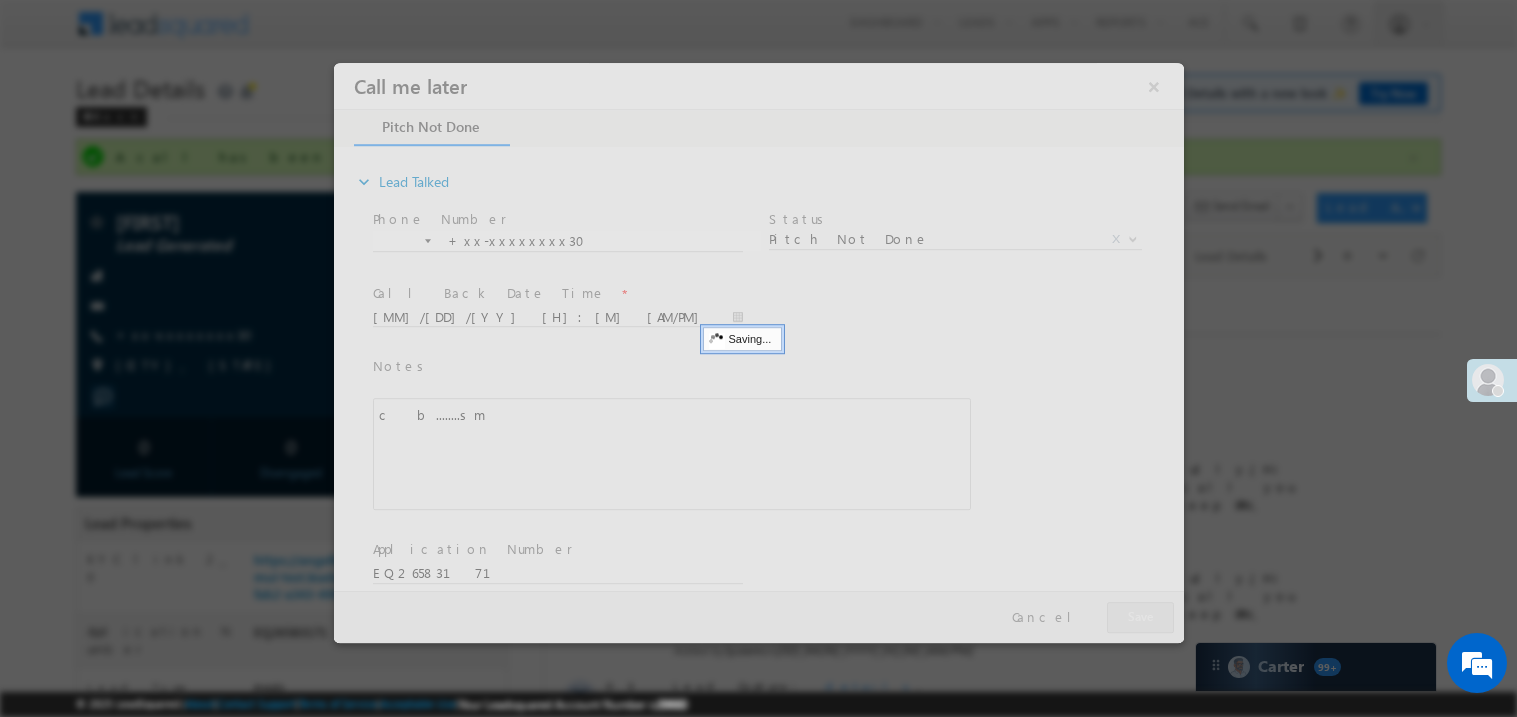 click at bounding box center [758, 352] 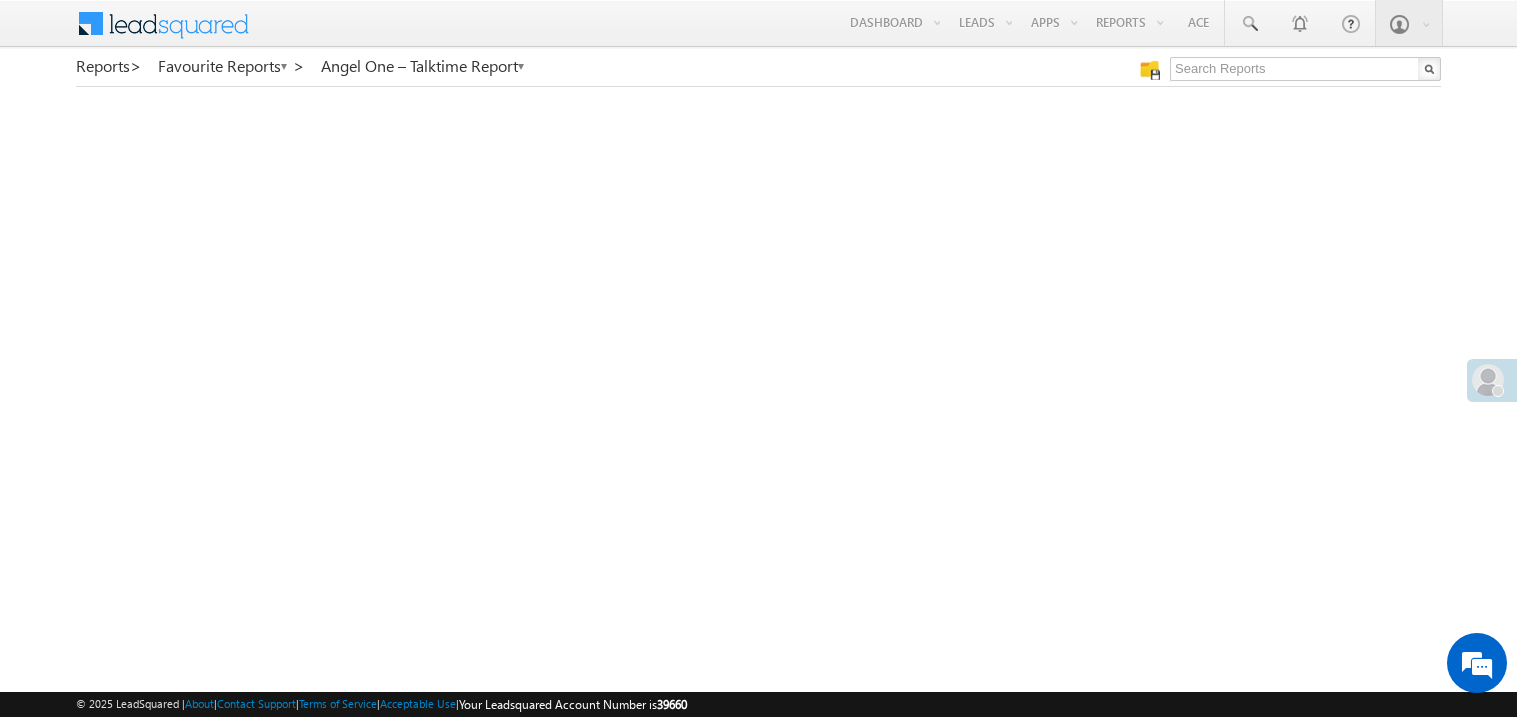 scroll, scrollTop: 0, scrollLeft: 0, axis: both 